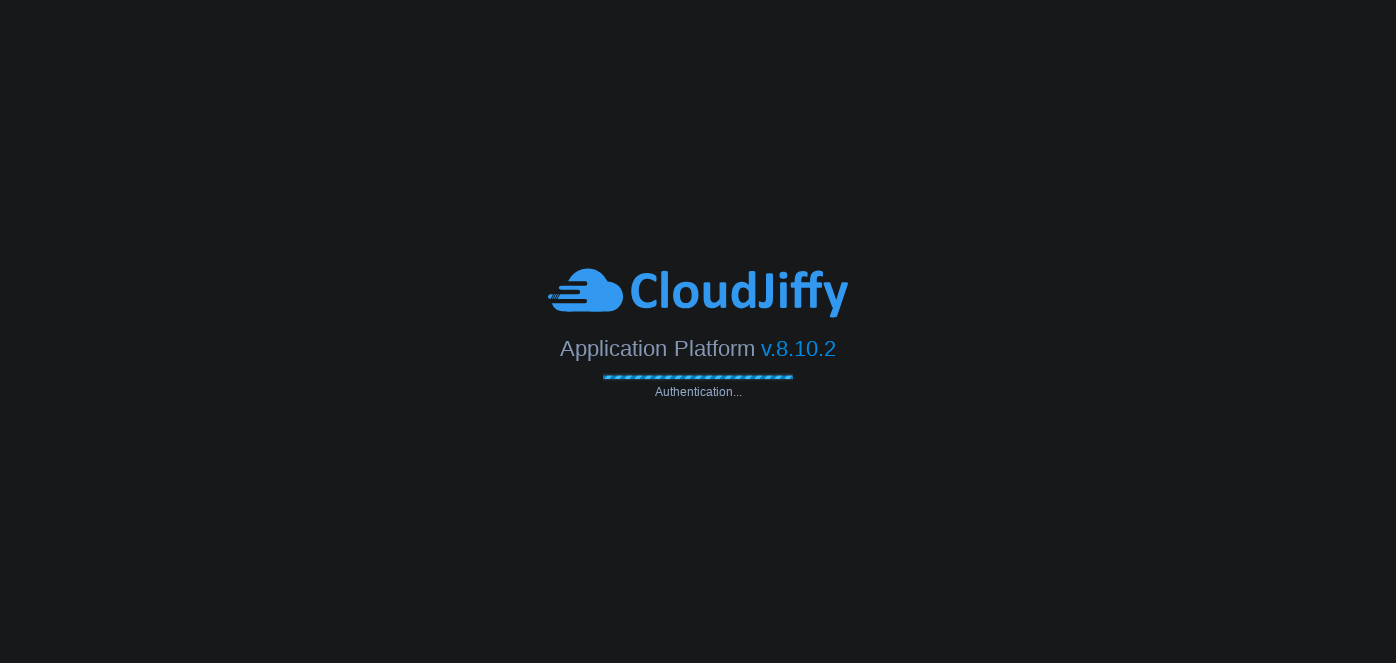 scroll, scrollTop: 0, scrollLeft: 0, axis: both 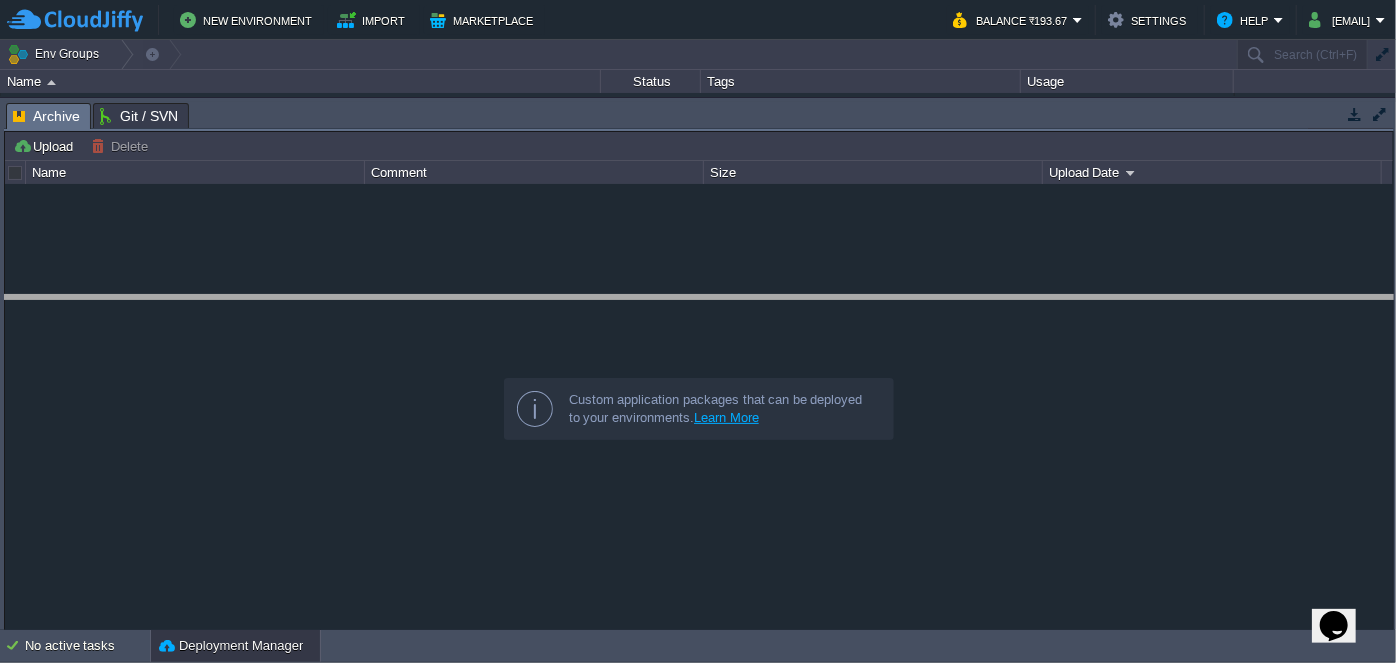 drag, startPoint x: 715, startPoint y: 125, endPoint x: 686, endPoint y: 329, distance: 206.05096 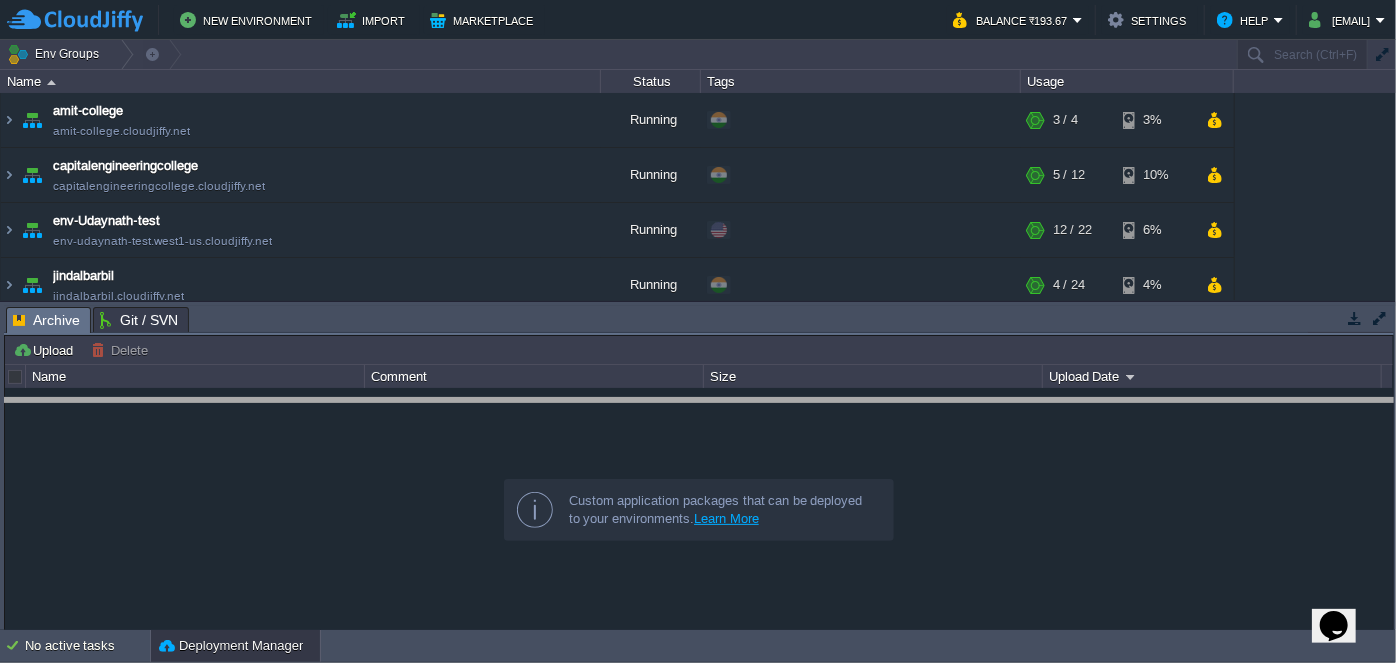 drag, startPoint x: 606, startPoint y: 330, endPoint x: 590, endPoint y: 422, distance: 93.38094 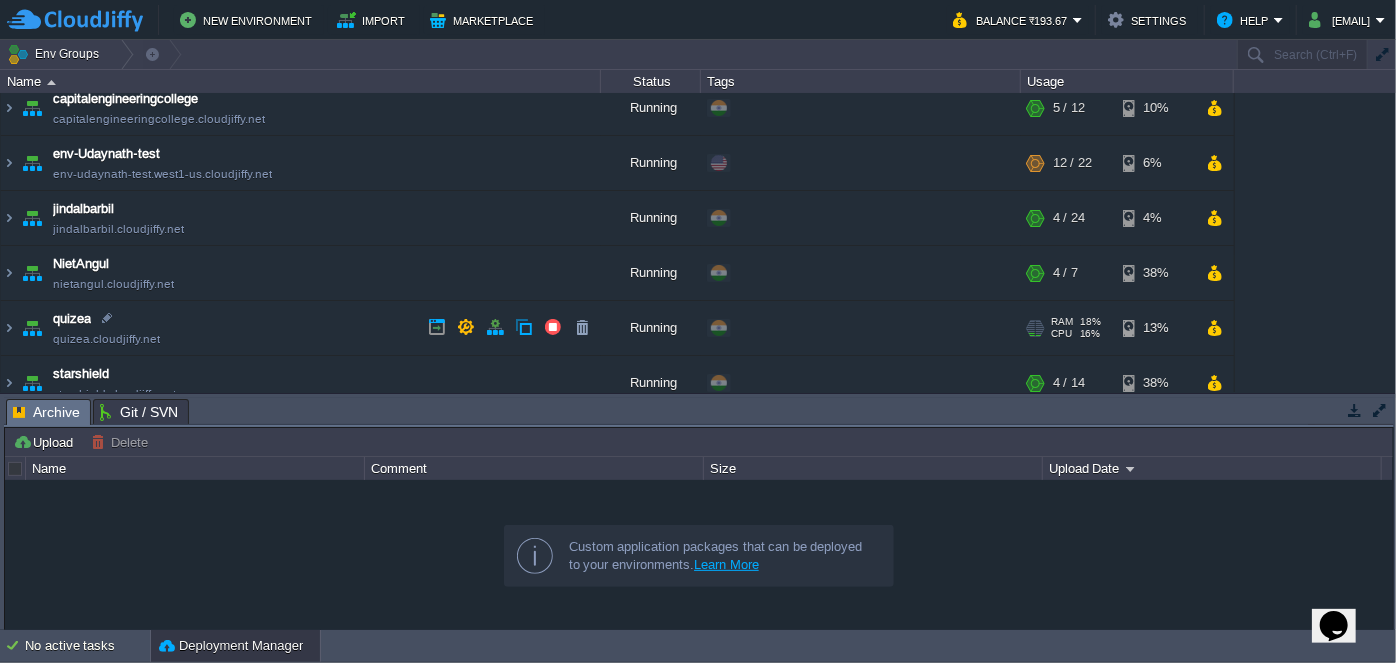 scroll, scrollTop: 0, scrollLeft: 0, axis: both 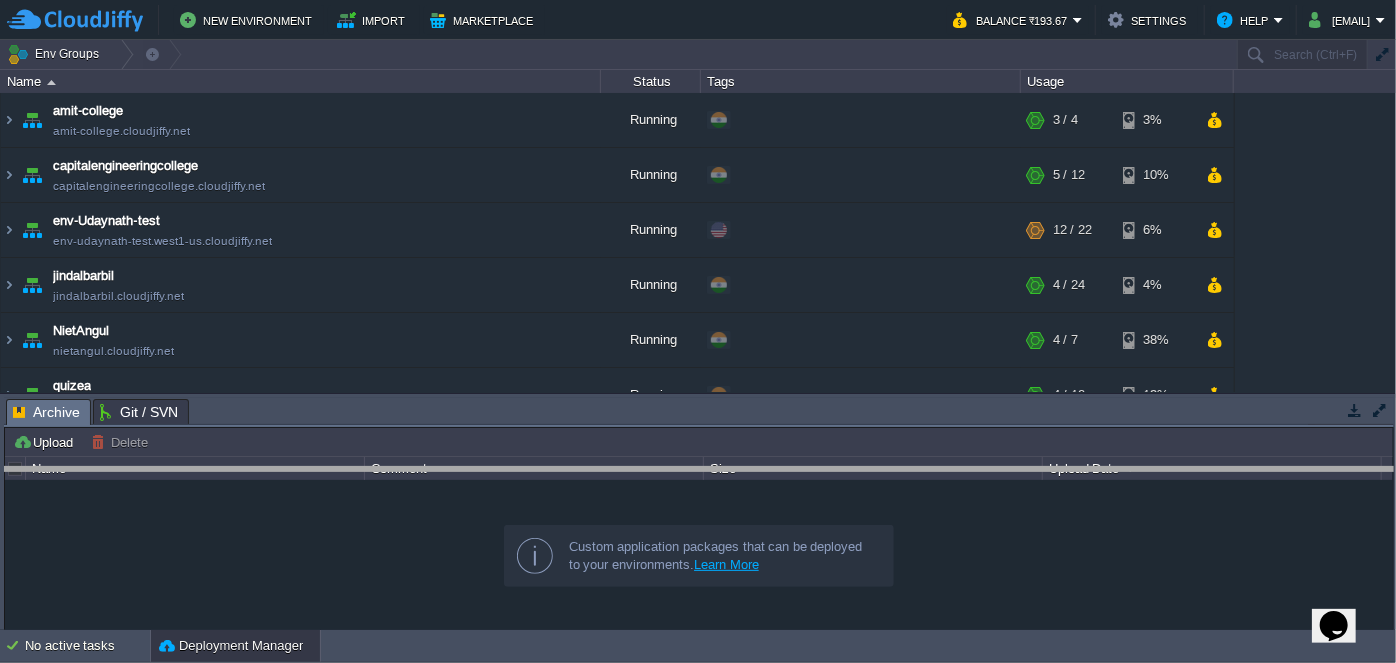 drag, startPoint x: 466, startPoint y: 403, endPoint x: 452, endPoint y: 472, distance: 70.40597 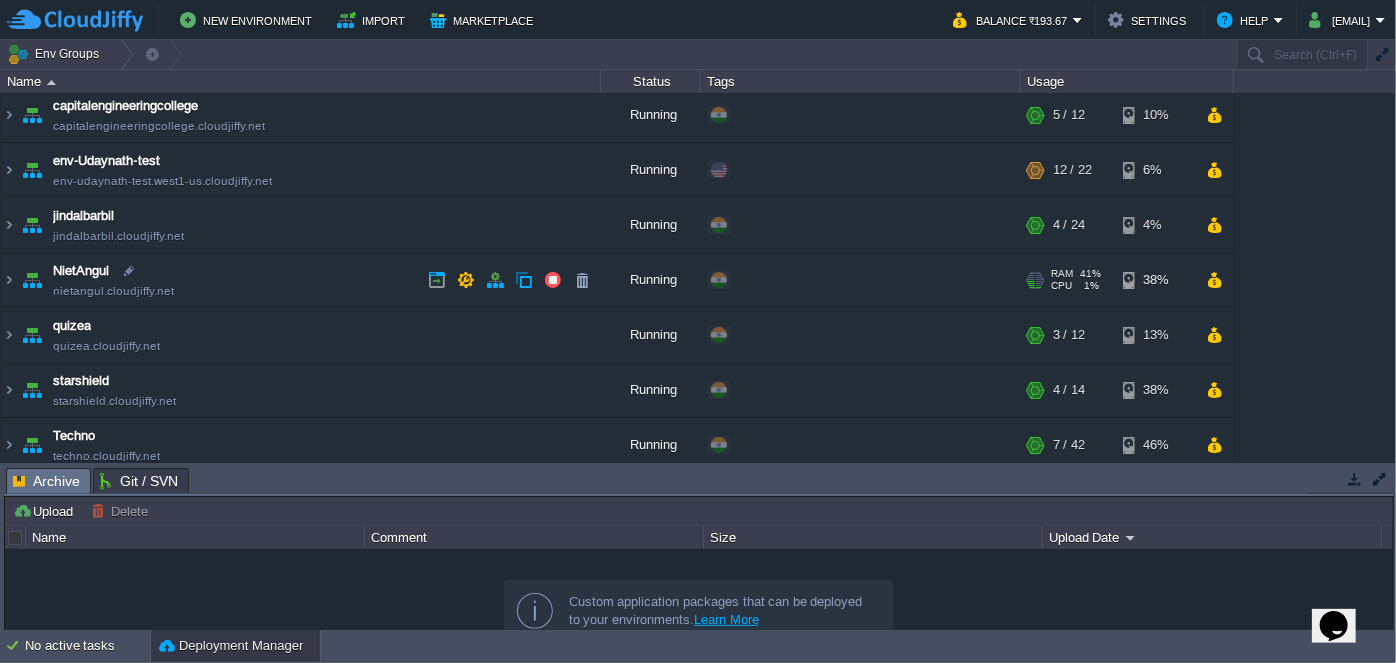 scroll, scrollTop: 0, scrollLeft: 0, axis: both 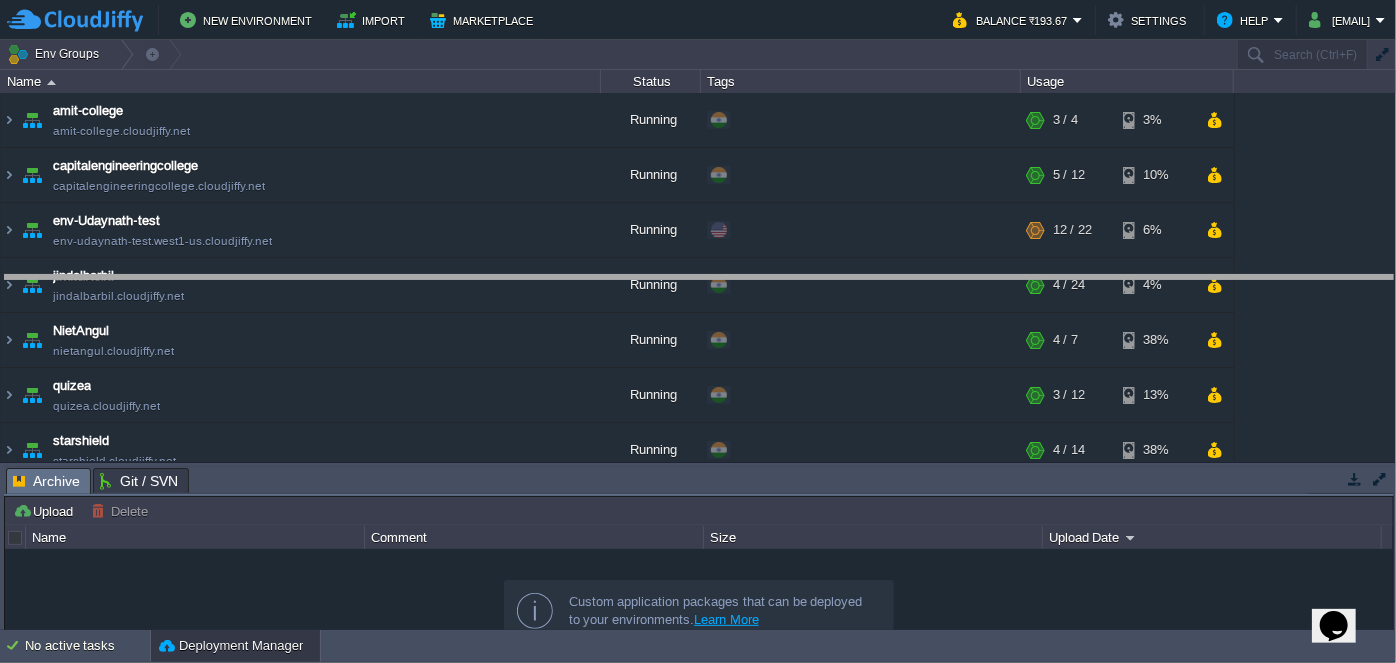 drag, startPoint x: 645, startPoint y: 470, endPoint x: 644, endPoint y: 278, distance: 192.00261 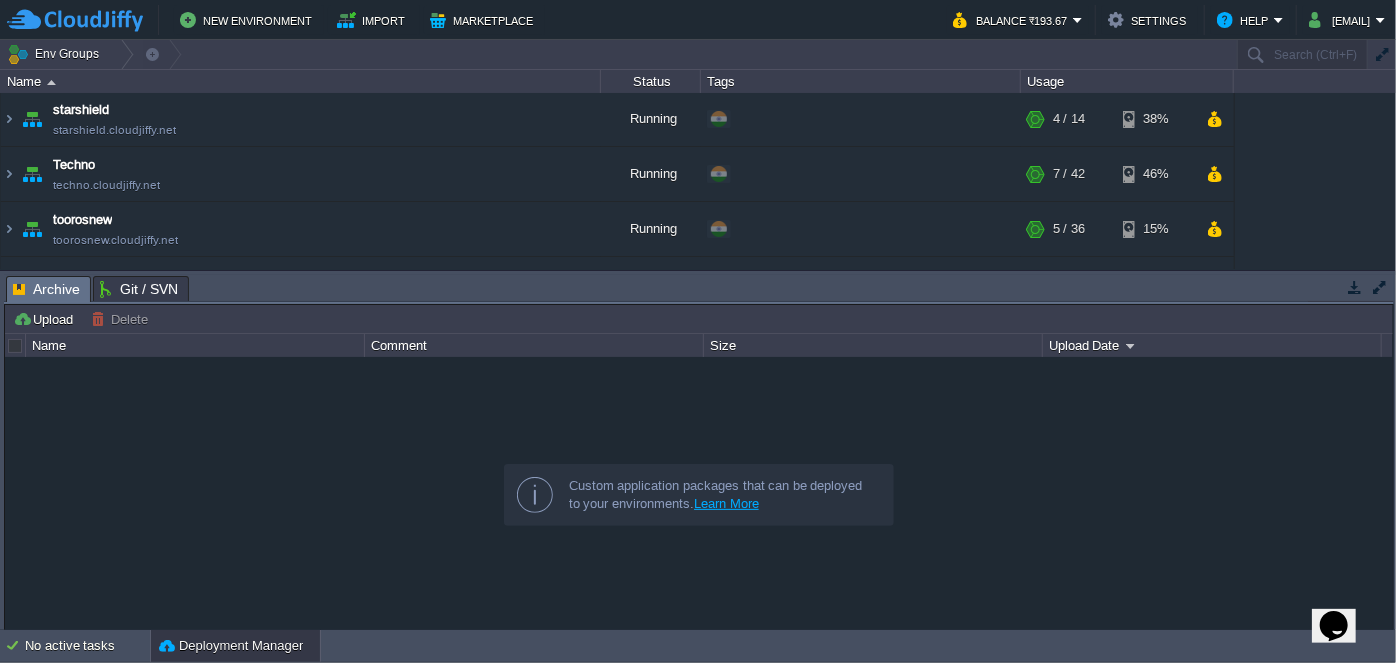 scroll, scrollTop: 370, scrollLeft: 0, axis: vertical 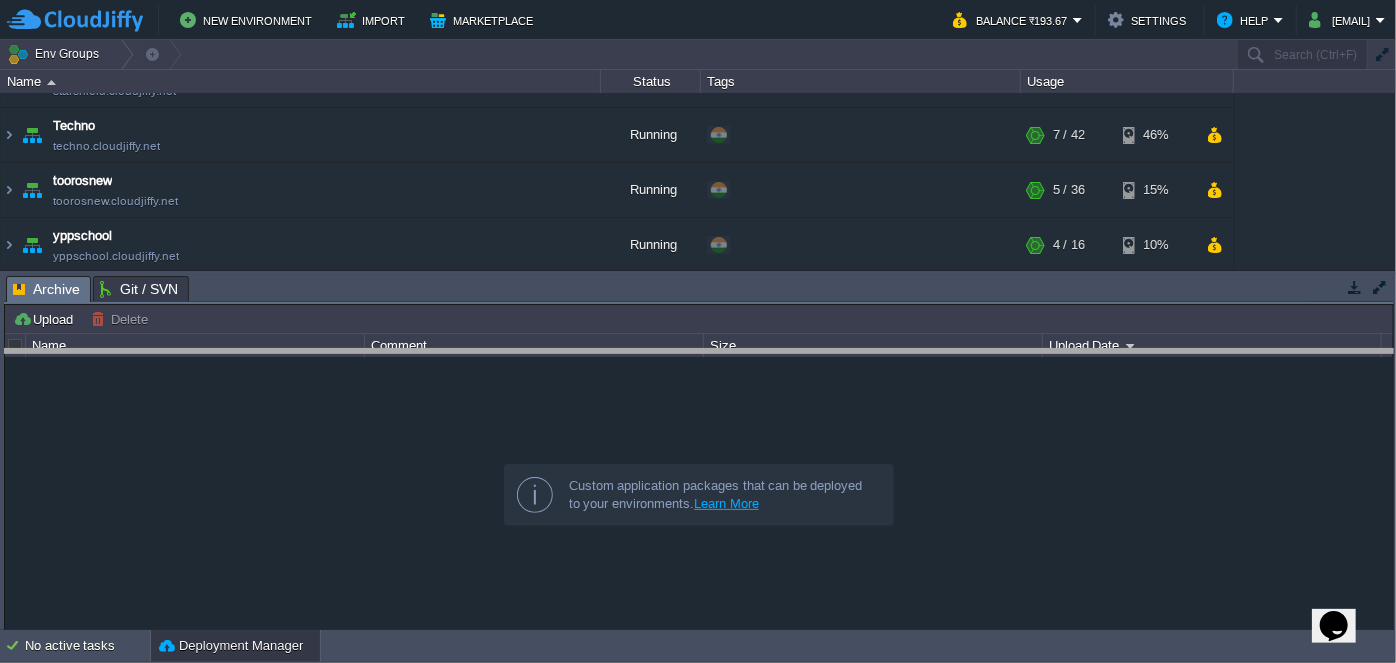 drag, startPoint x: 647, startPoint y: 284, endPoint x: 643, endPoint y: 358, distance: 74.10803 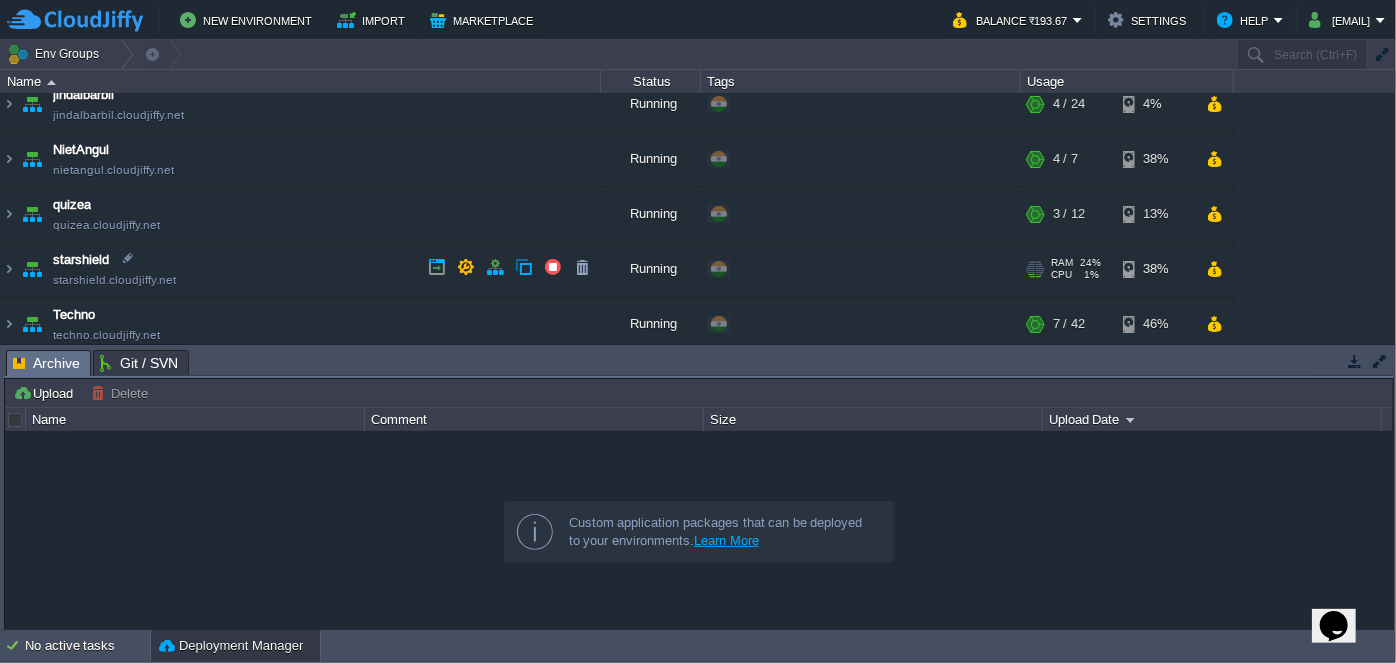 scroll, scrollTop: 296, scrollLeft: 0, axis: vertical 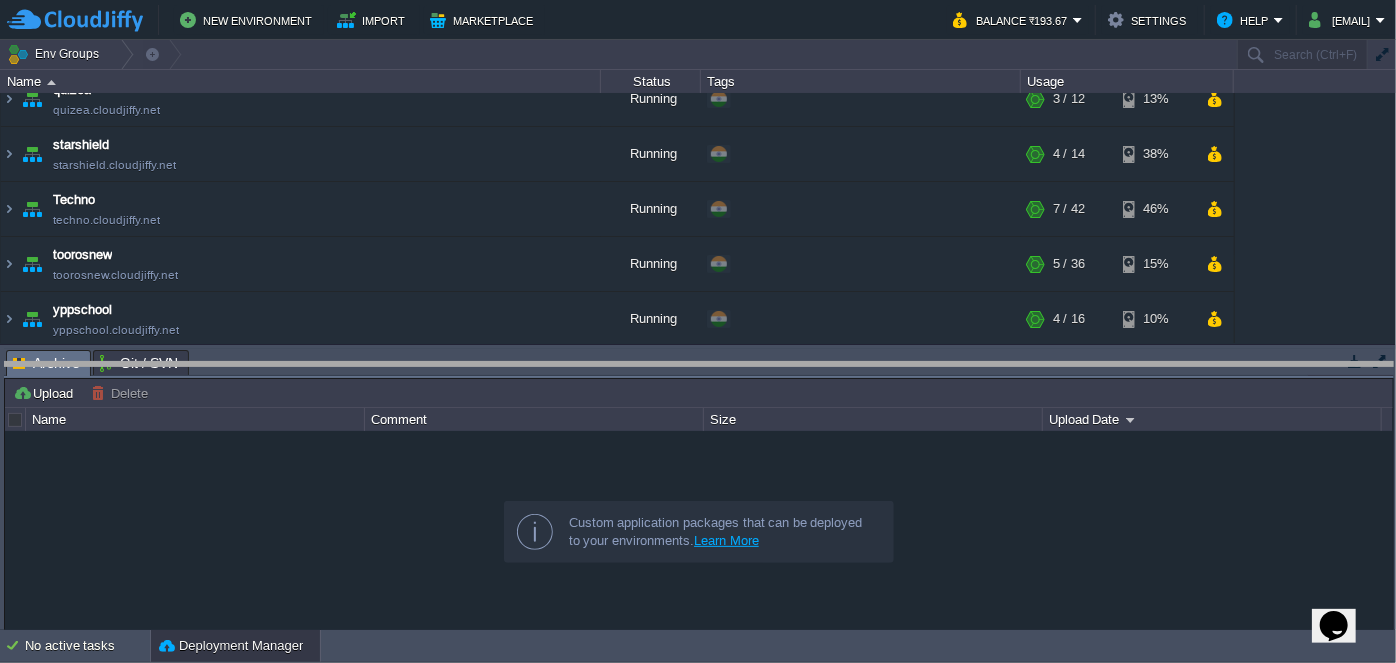 drag, startPoint x: 621, startPoint y: 358, endPoint x: 620, endPoint y: 371, distance: 13.038404 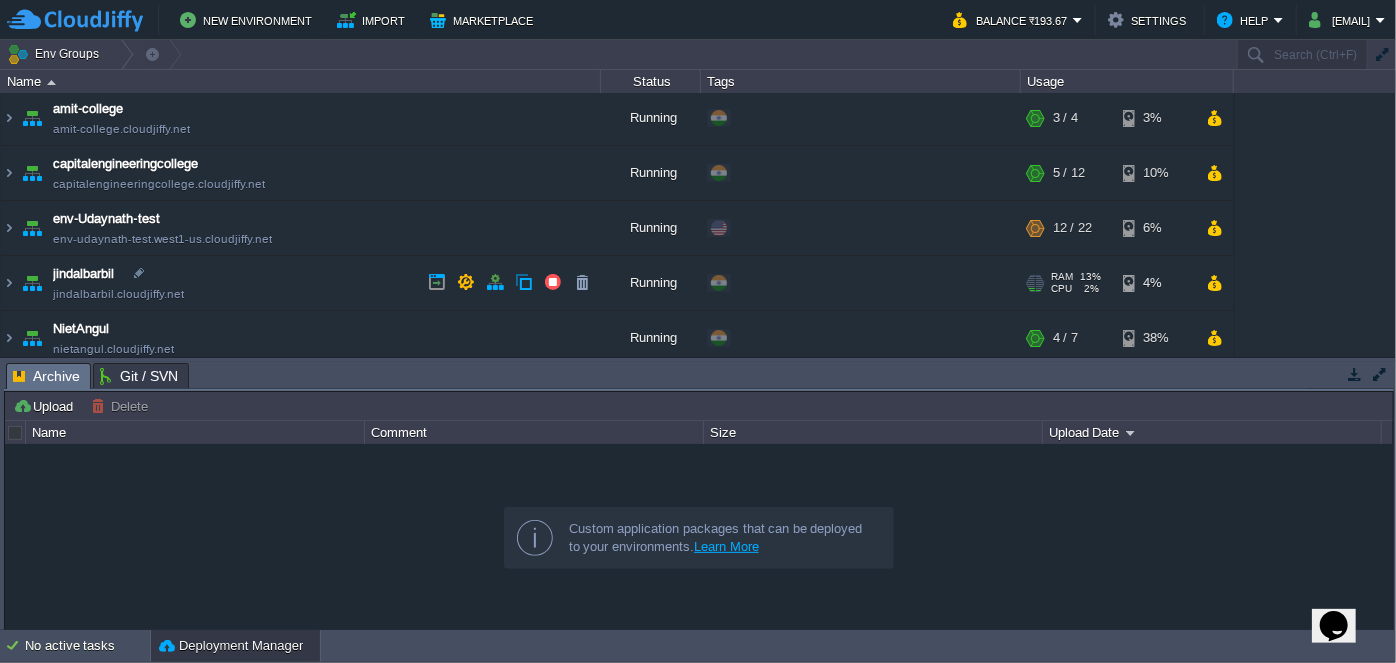 scroll, scrollTop: 0, scrollLeft: 0, axis: both 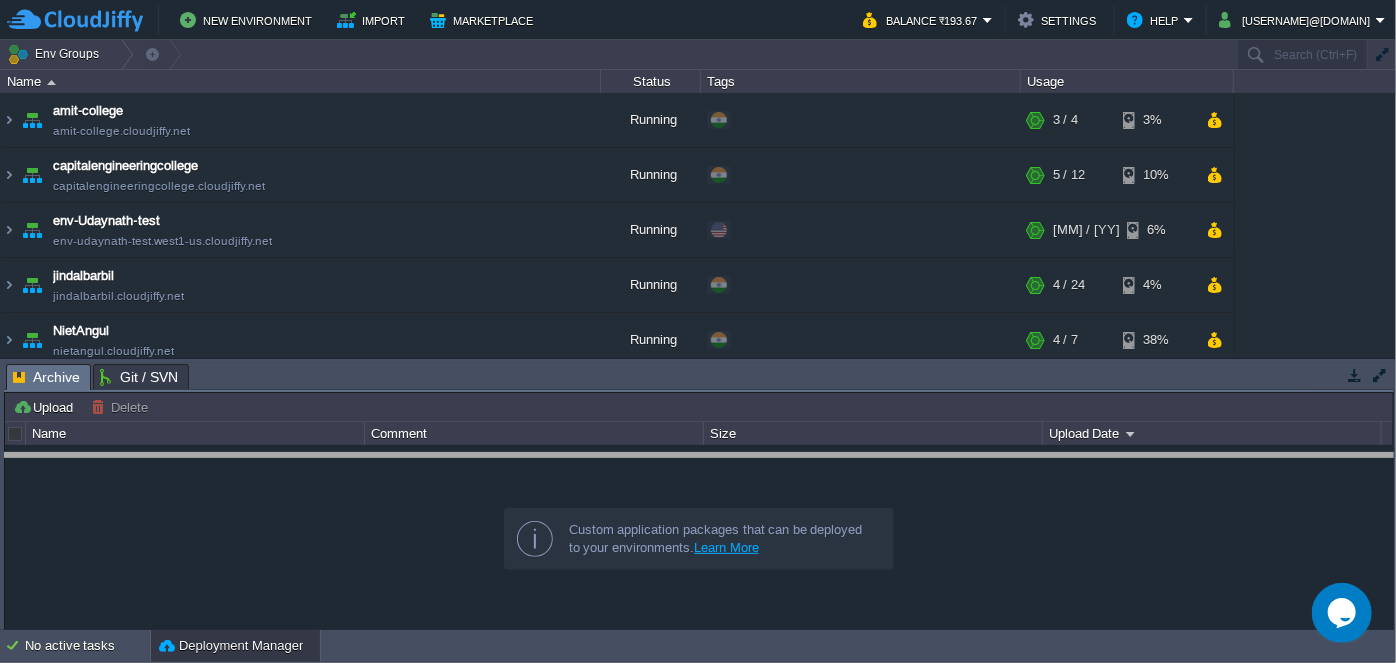 drag, startPoint x: 689, startPoint y: 384, endPoint x: 684, endPoint y: 474, distance: 90.13878 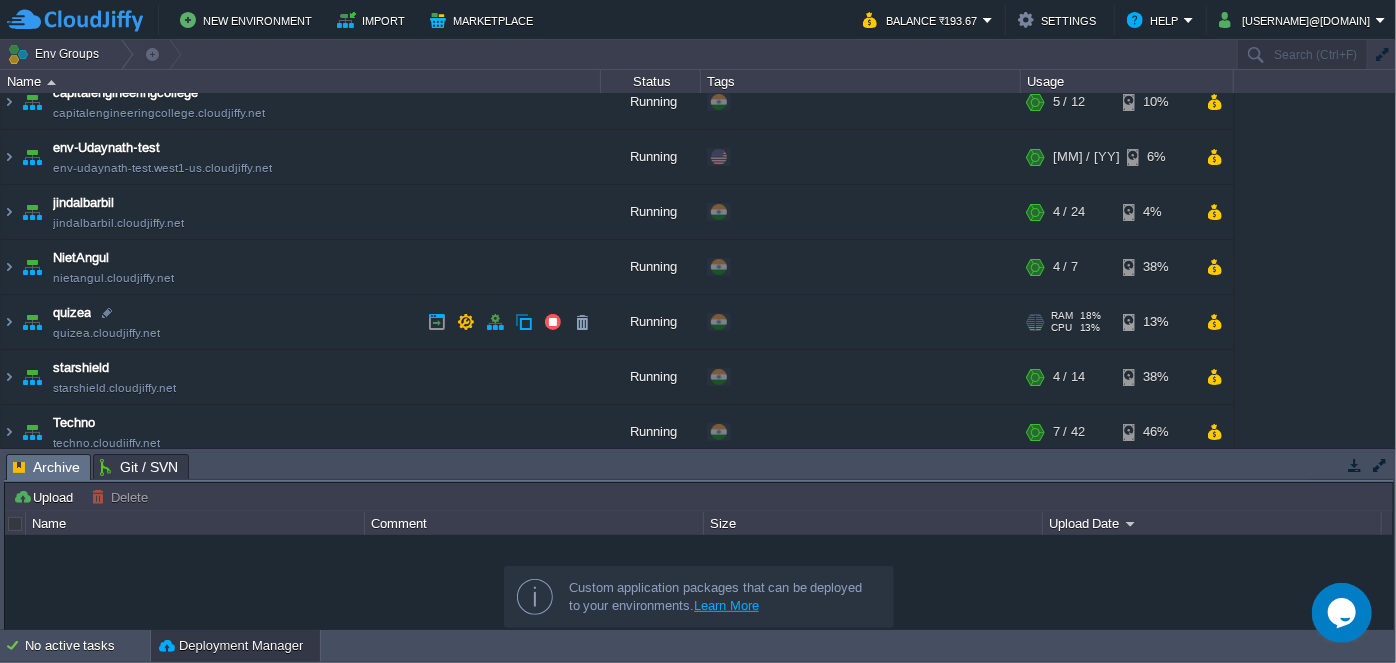 scroll, scrollTop: 0, scrollLeft: 0, axis: both 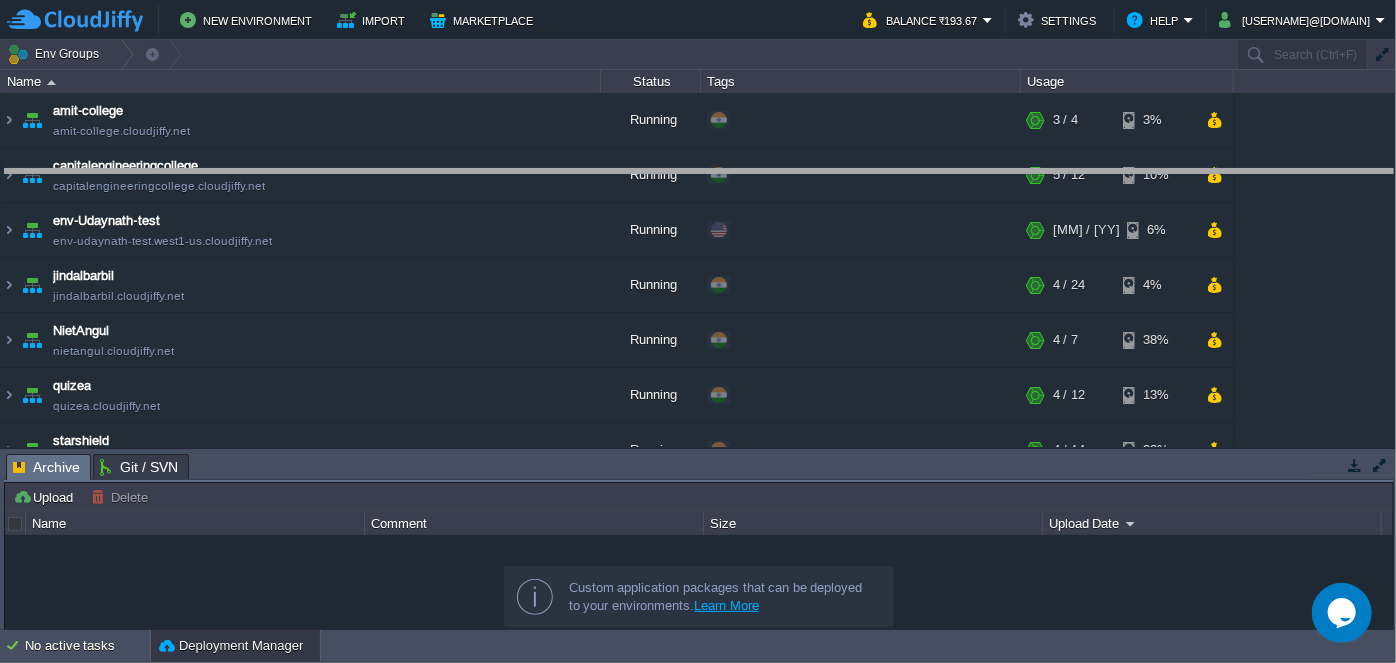drag, startPoint x: 435, startPoint y: 458, endPoint x: 474, endPoint y: 173, distance: 287.65604 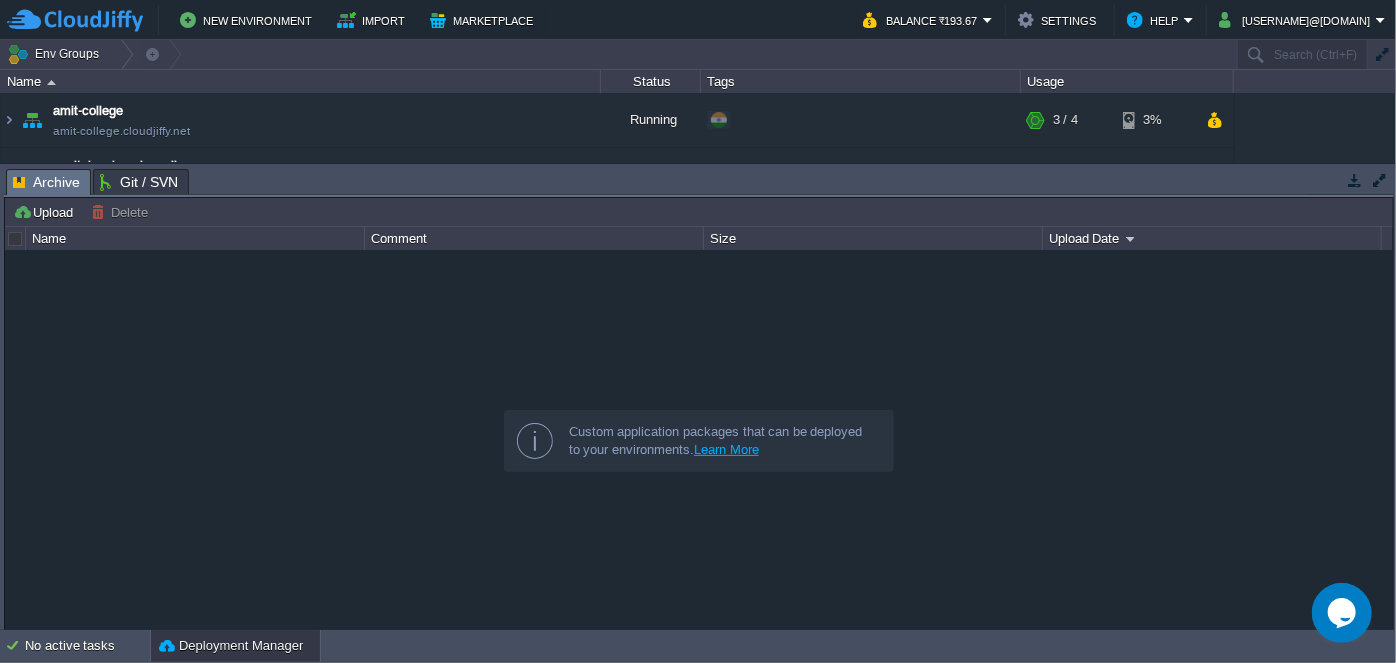 click at bounding box center [75, 20] 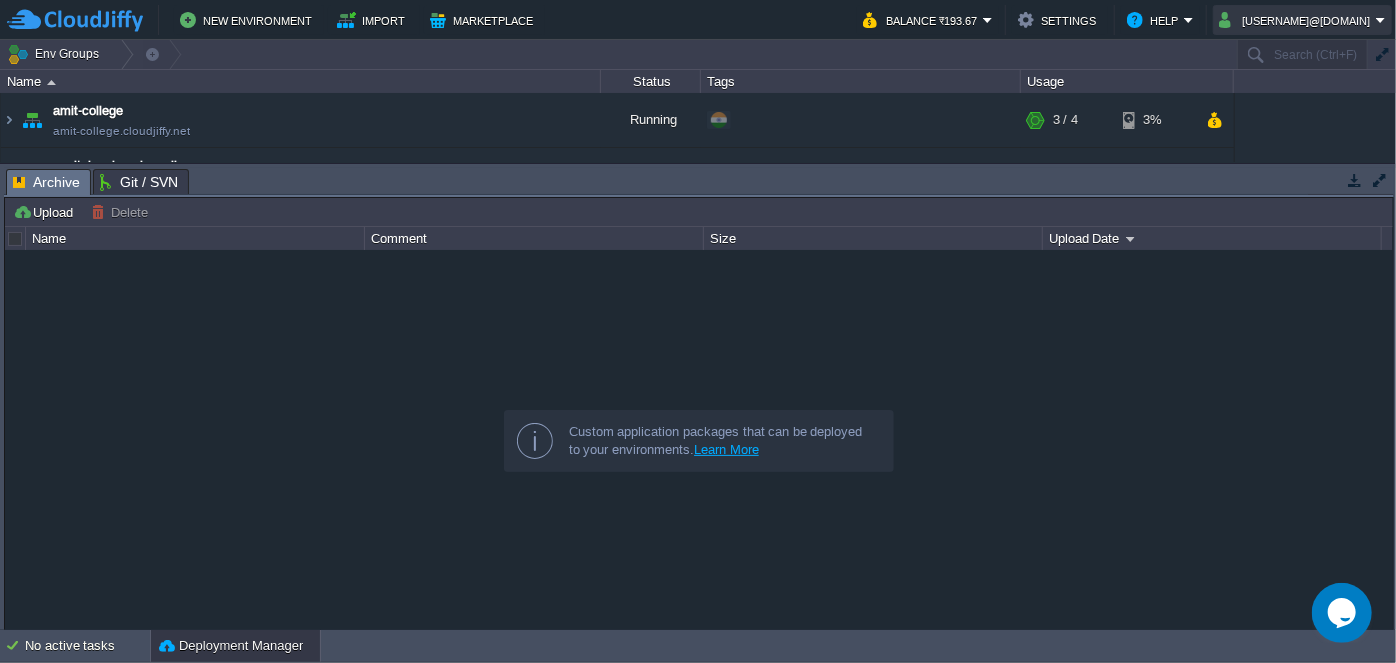 click on "[EMAIL]" at bounding box center [1297, 20] 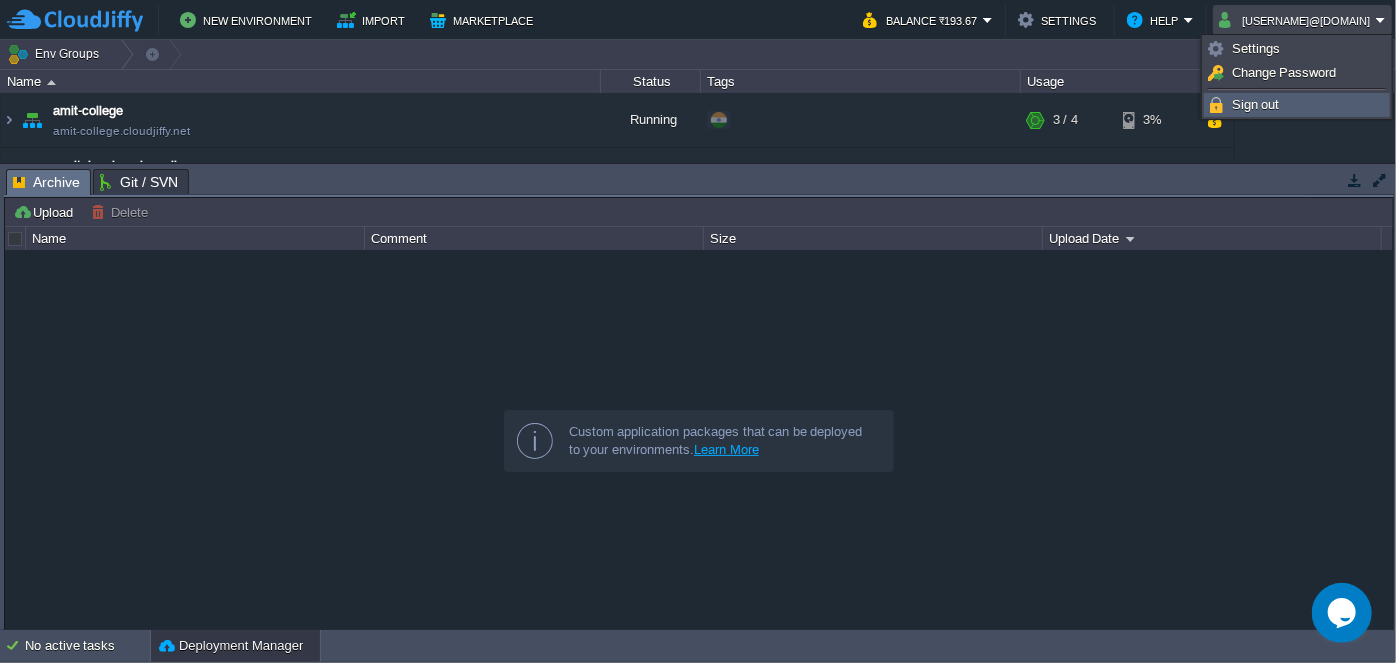 click on "Sign out" at bounding box center [1297, 105] 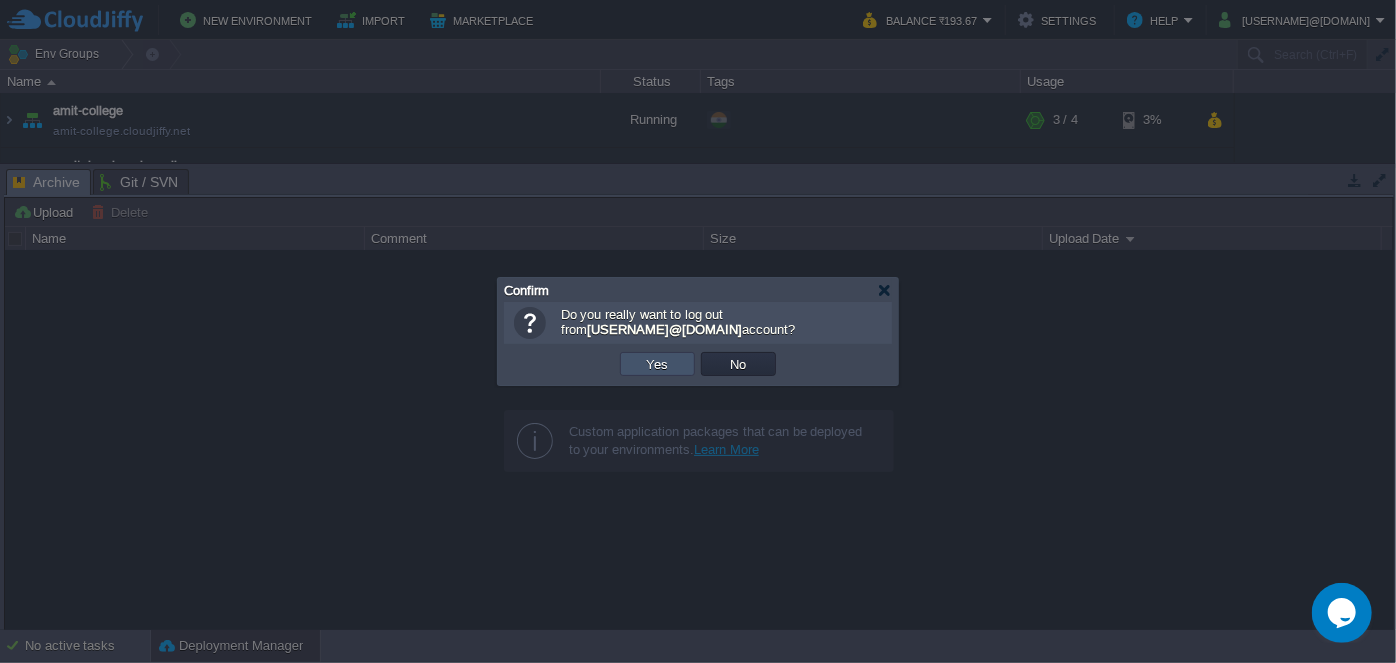 click on "Yes" at bounding box center [658, 364] 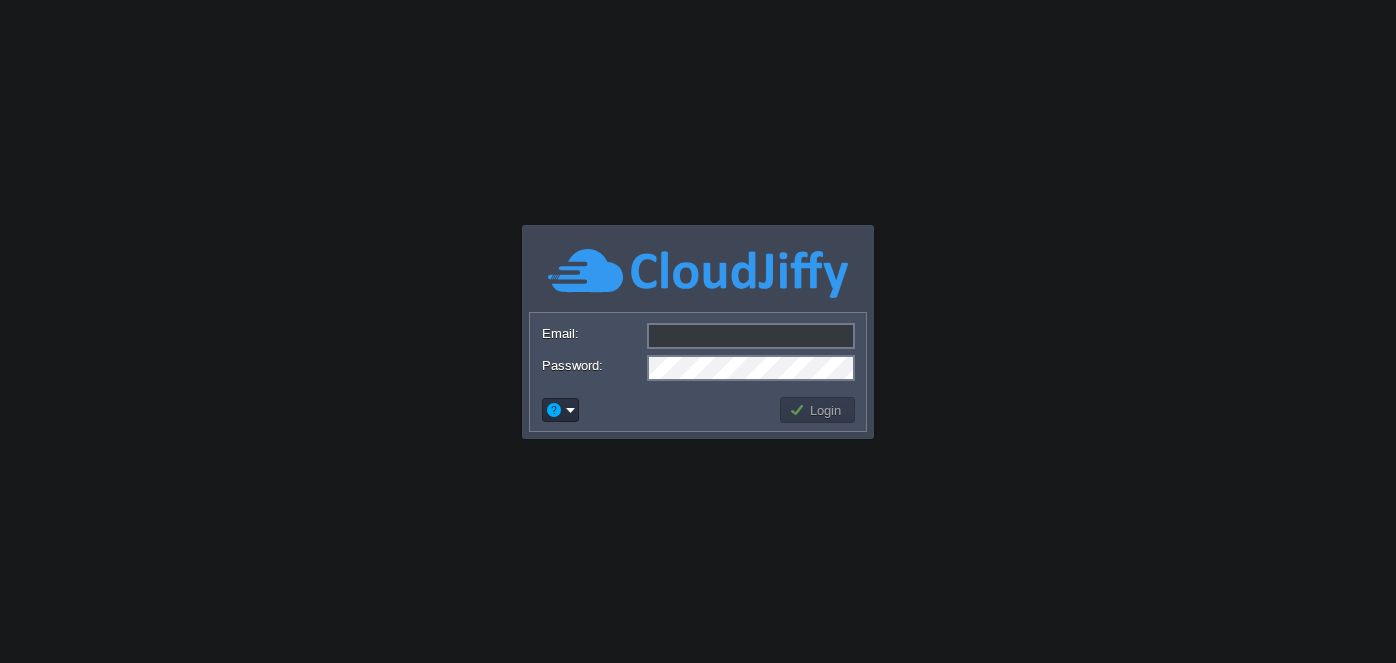 scroll, scrollTop: 0, scrollLeft: 0, axis: both 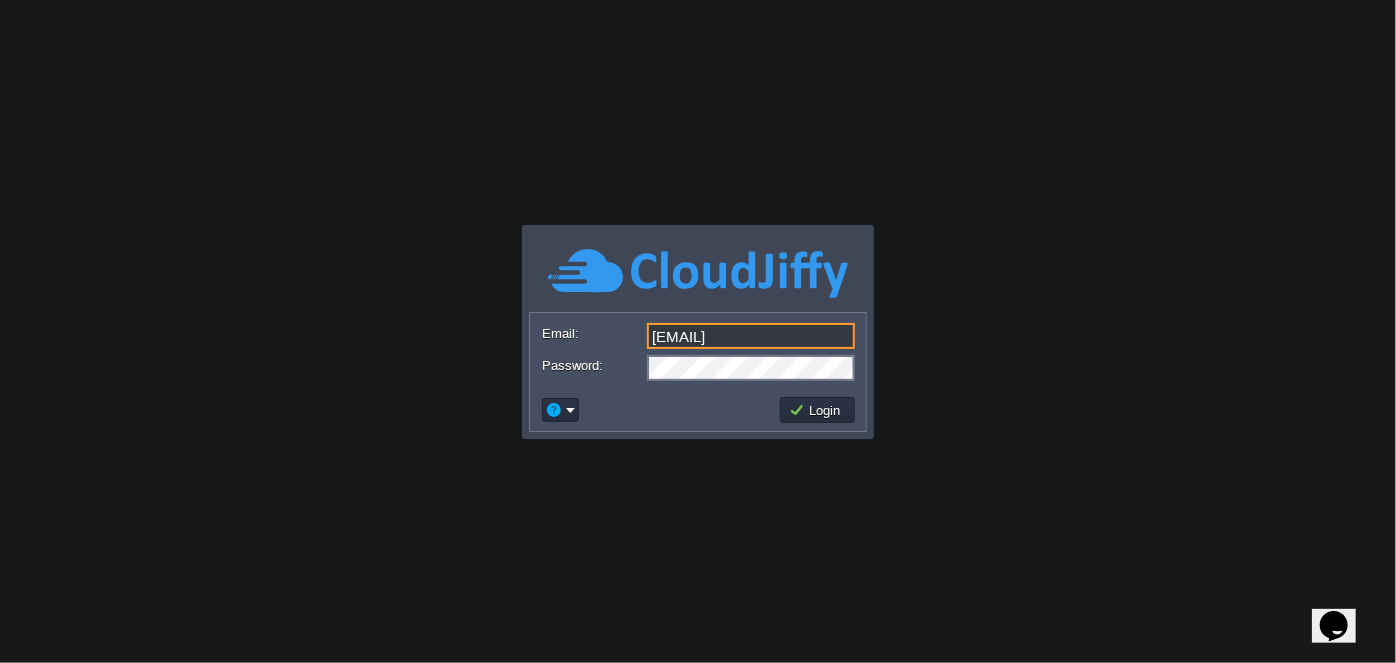 drag, startPoint x: 824, startPoint y: 345, endPoint x: 642, endPoint y: 334, distance: 182.3321 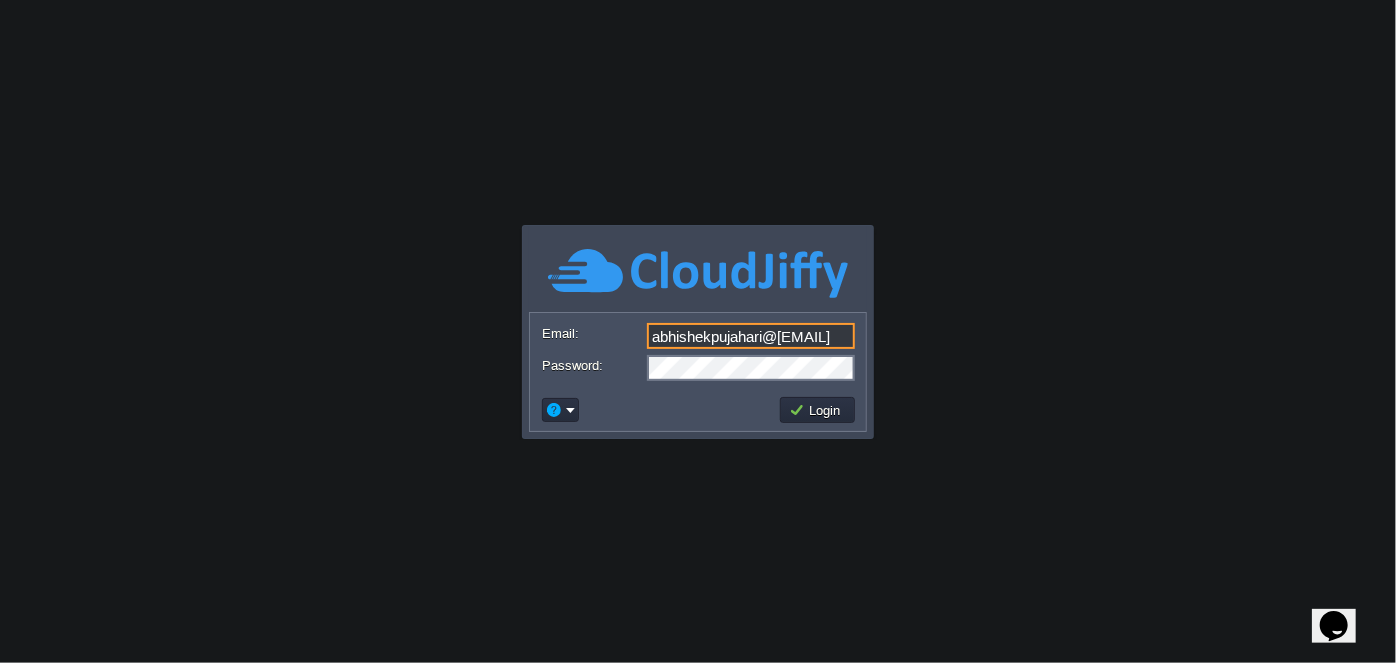scroll, scrollTop: 0, scrollLeft: 61, axis: horizontal 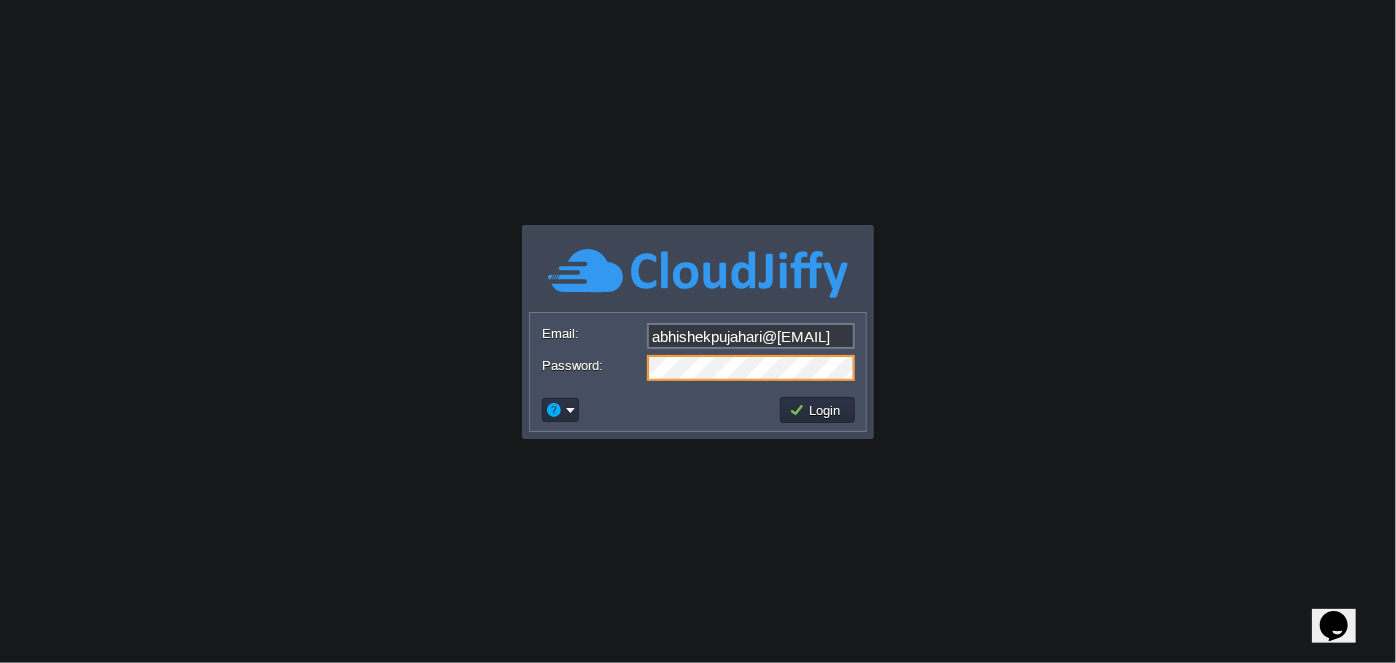 click on "Password:" at bounding box center [698, 368] 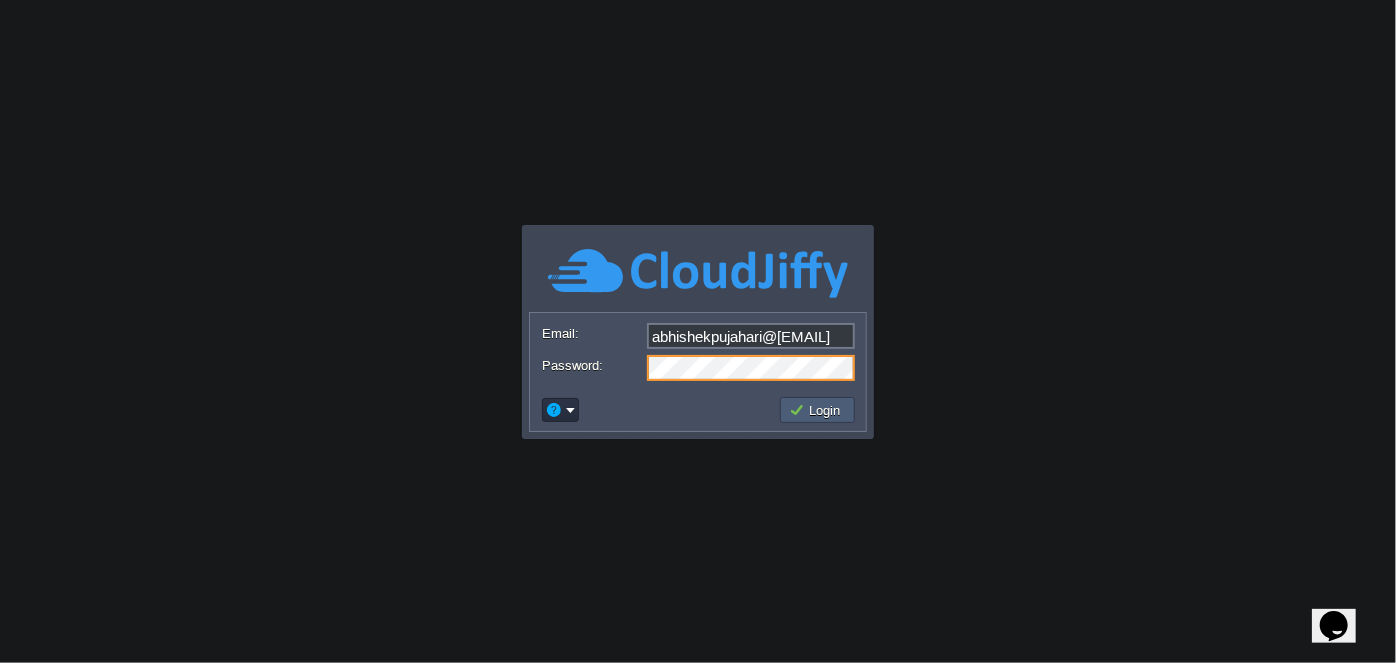 click on "Login" at bounding box center (818, 410) 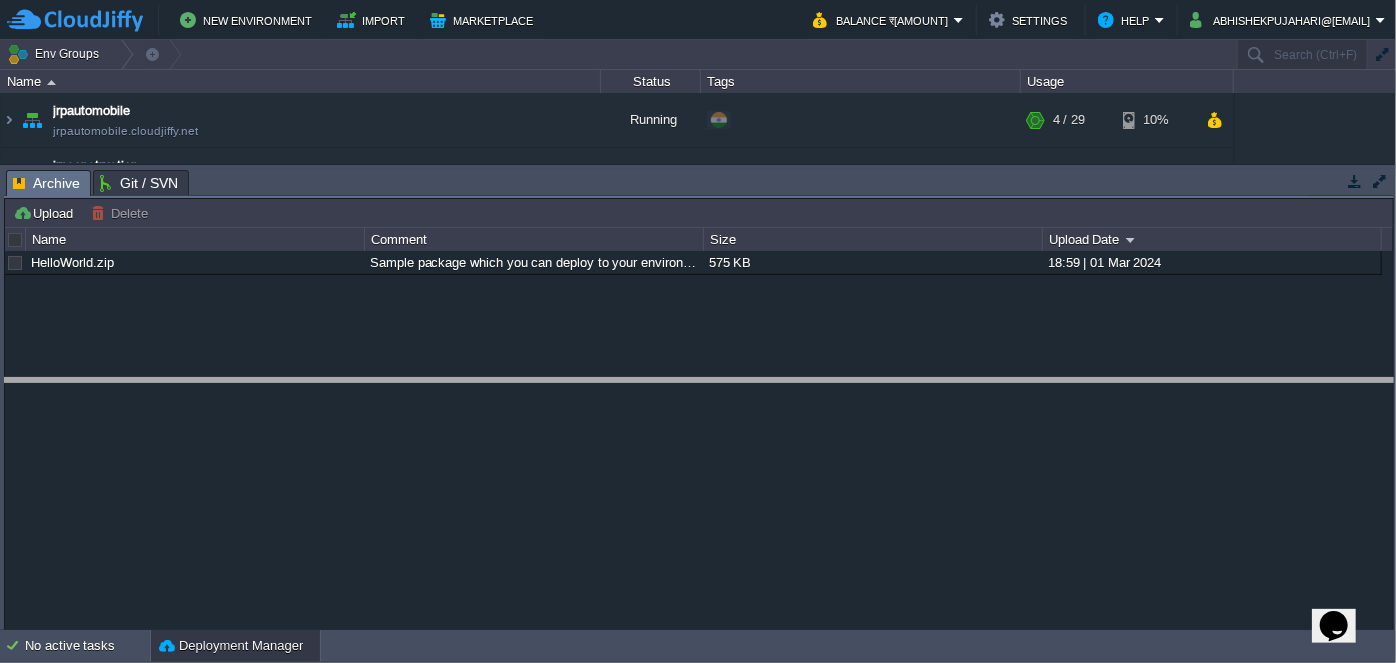 drag, startPoint x: 821, startPoint y: 169, endPoint x: 784, endPoint y: 378, distance: 212.24985 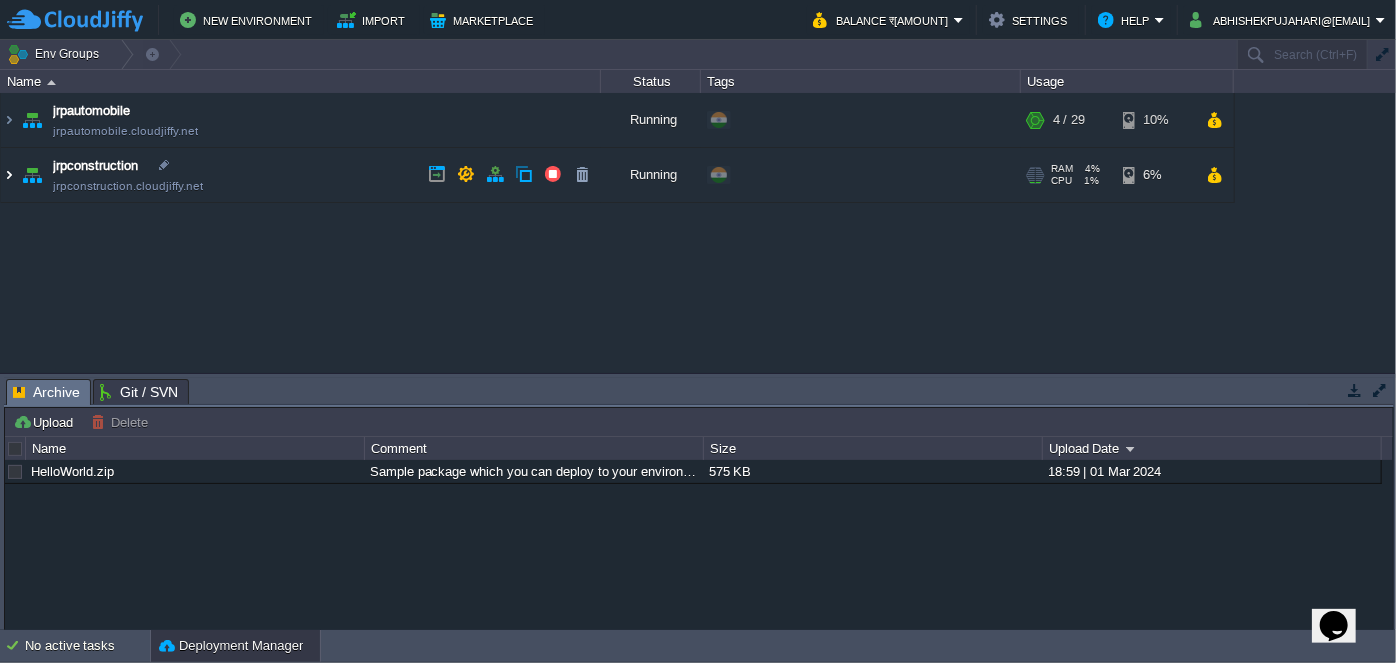 click at bounding box center [9, 175] 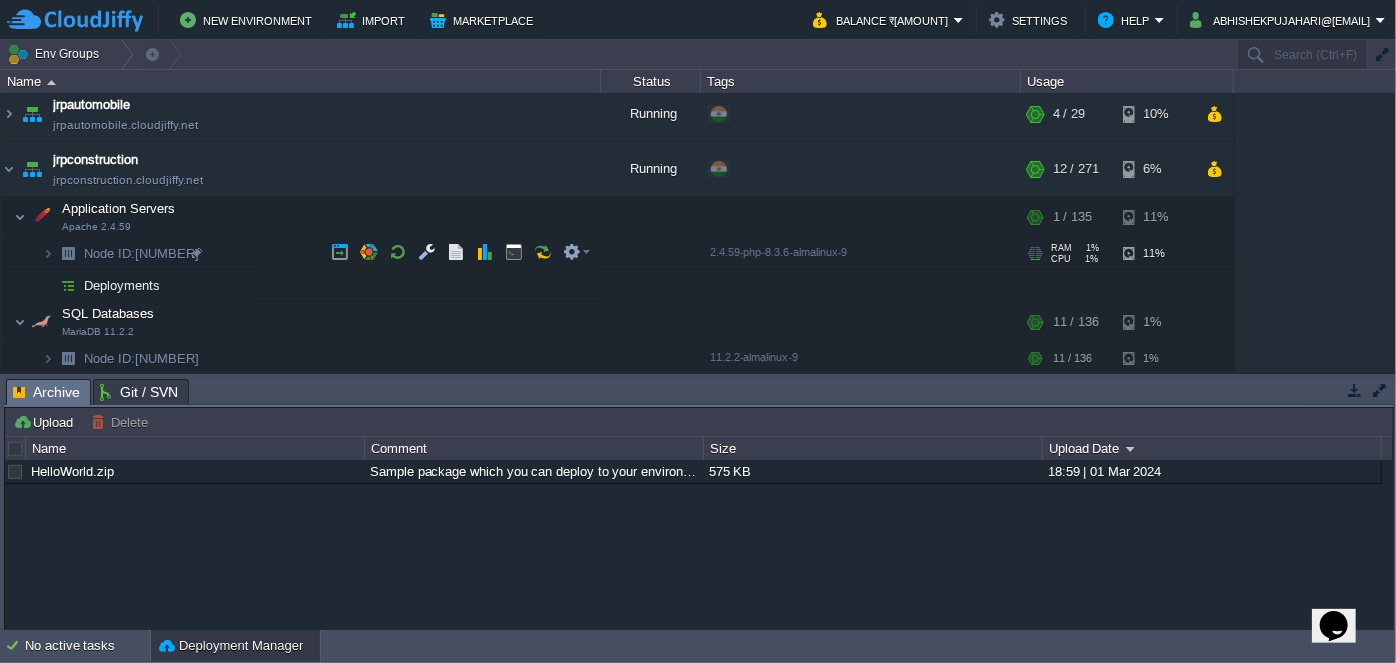 scroll, scrollTop: 0, scrollLeft: 0, axis: both 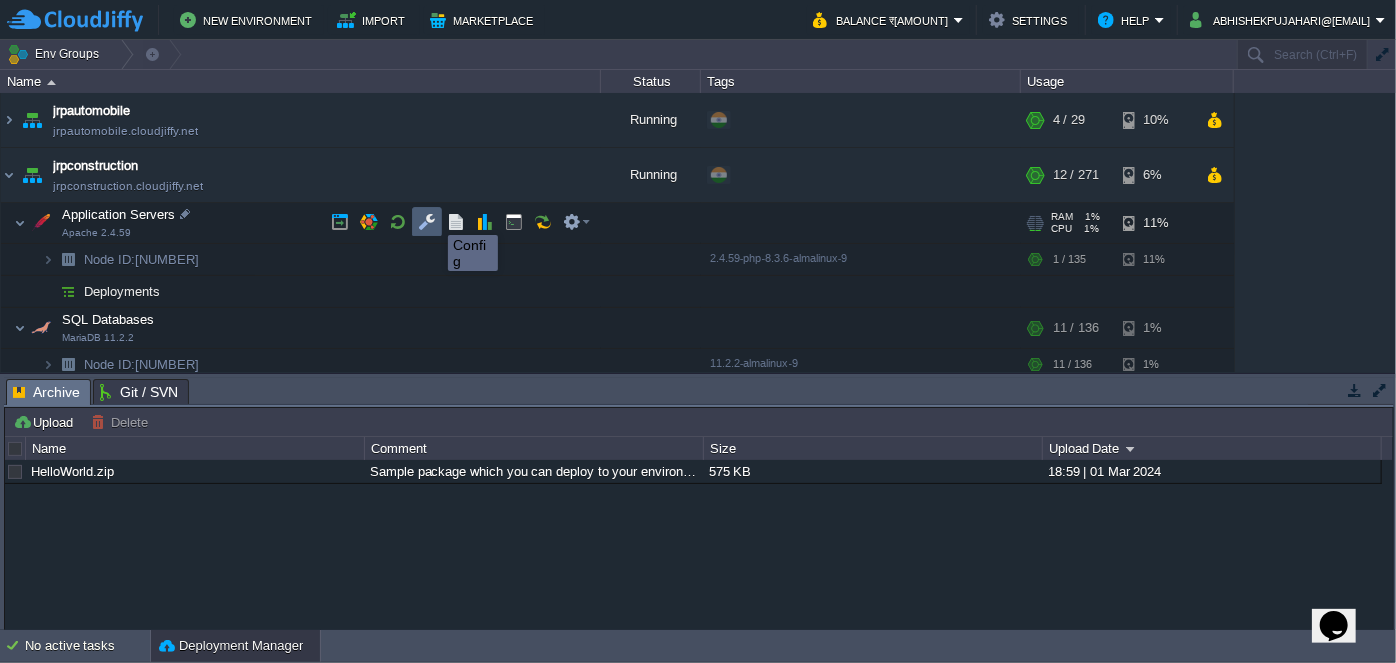 click at bounding box center [427, 222] 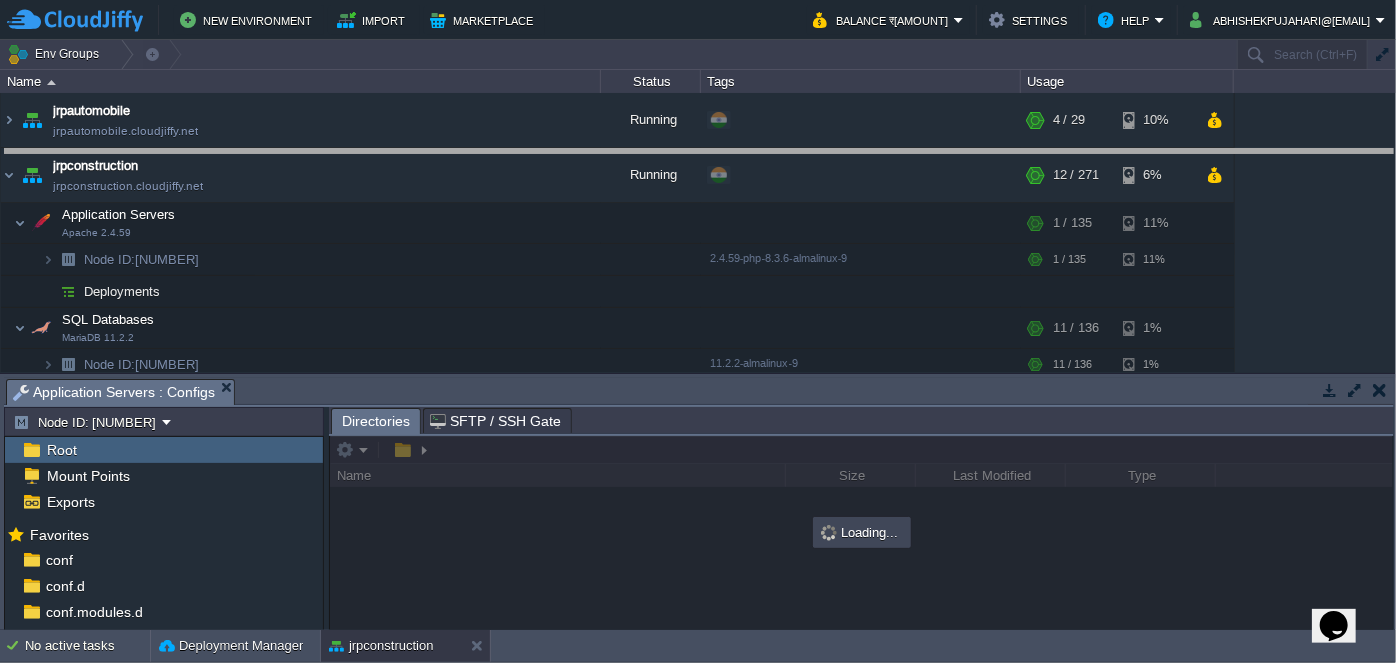 drag, startPoint x: 613, startPoint y: 382, endPoint x: 599, endPoint y: 153, distance: 229.42755 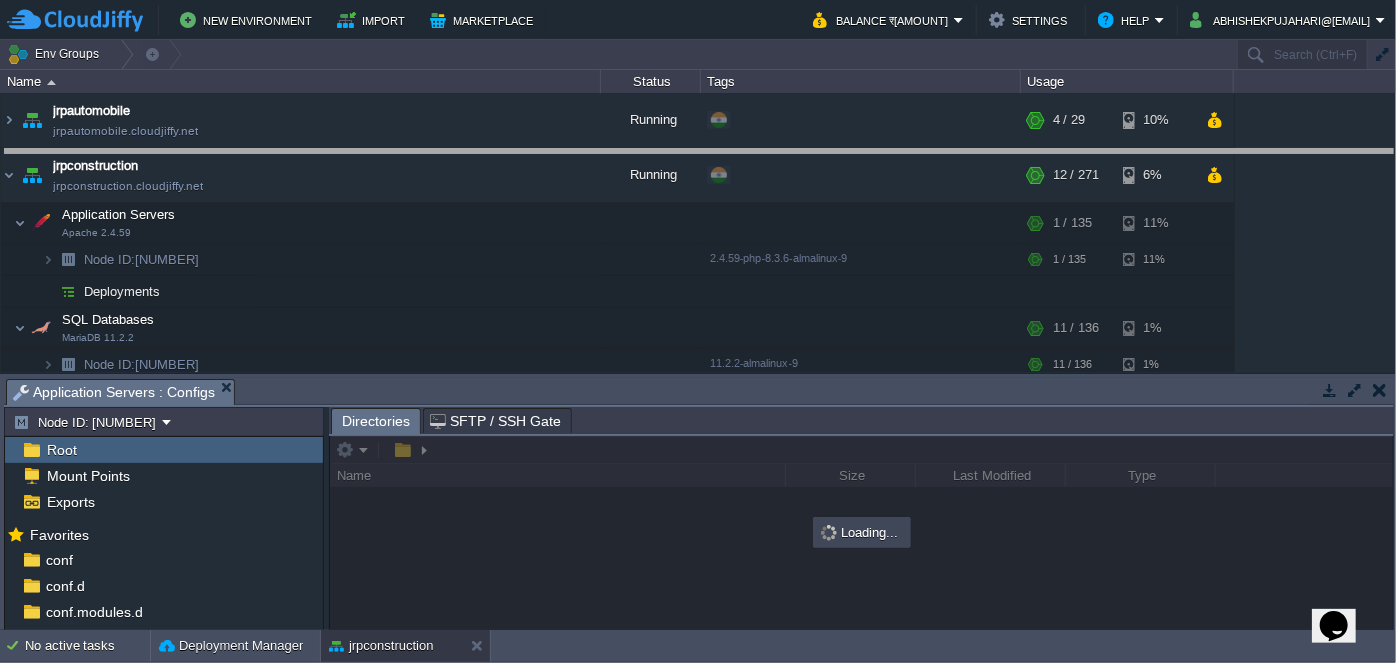 click on "New Environment Import Marketplace Bonus ₹0.00 Upgrade Account Balance ₹[NUMBER] Settings Help [EMAIL]       Env Groups                     Search (Ctrl+F)         auto-gen Name Status Tags Usage jrpautomobile jrpautomobile.cloudjiffy.net Running                                 + Add to Env Group                                                                                                                                                            RAM                 11%                                         CPU                 1%                             4 / 29                    10%       jrpconstruction jrpconstruction.cloudjiffy.net Running                                 + Add to Env Group                                                                                                                                                            RAM                 4%                                         CPU                 1%" at bounding box center [698, 331] 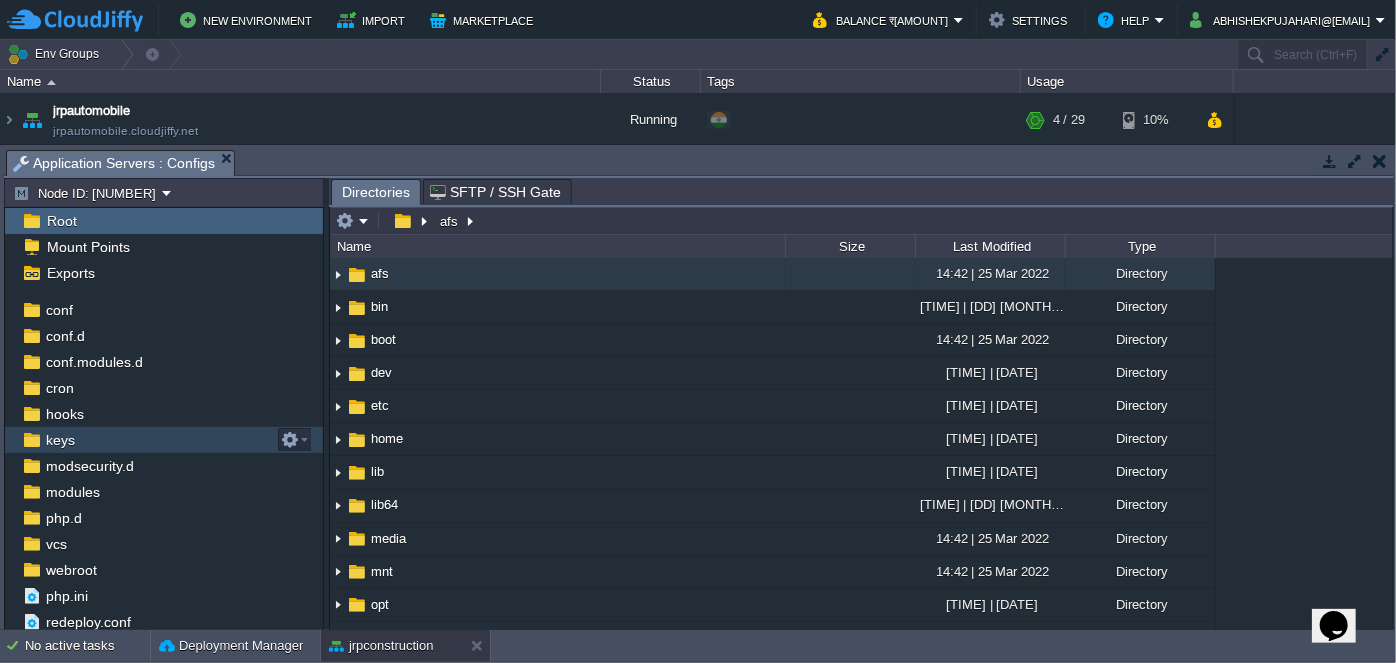 scroll, scrollTop: 0, scrollLeft: 0, axis: both 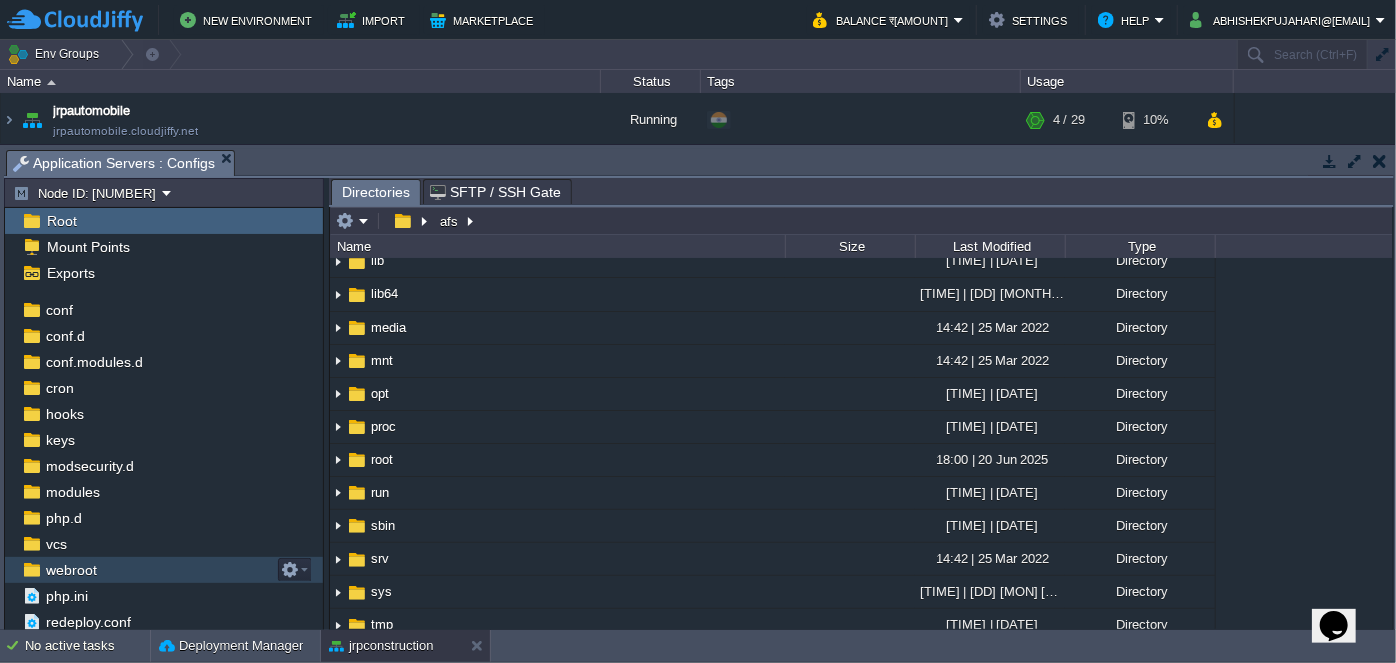 click on "webroot" at bounding box center (164, 570) 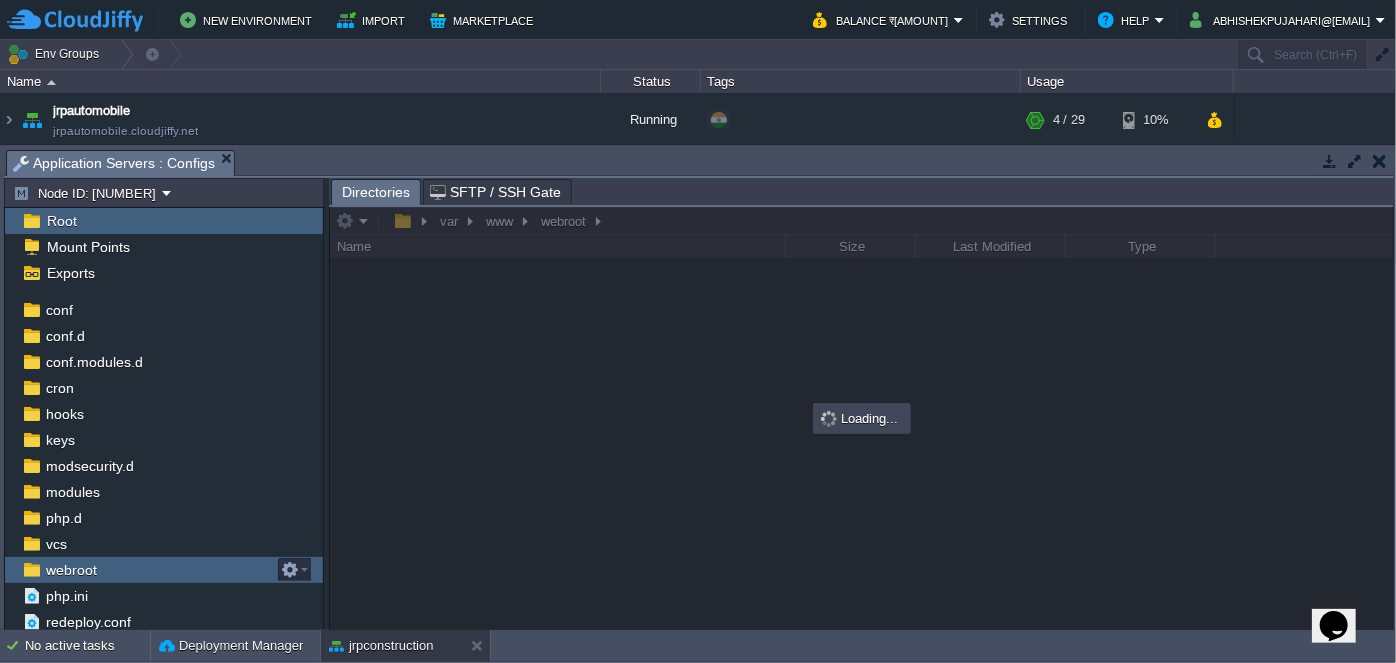 scroll, scrollTop: 0, scrollLeft: 0, axis: both 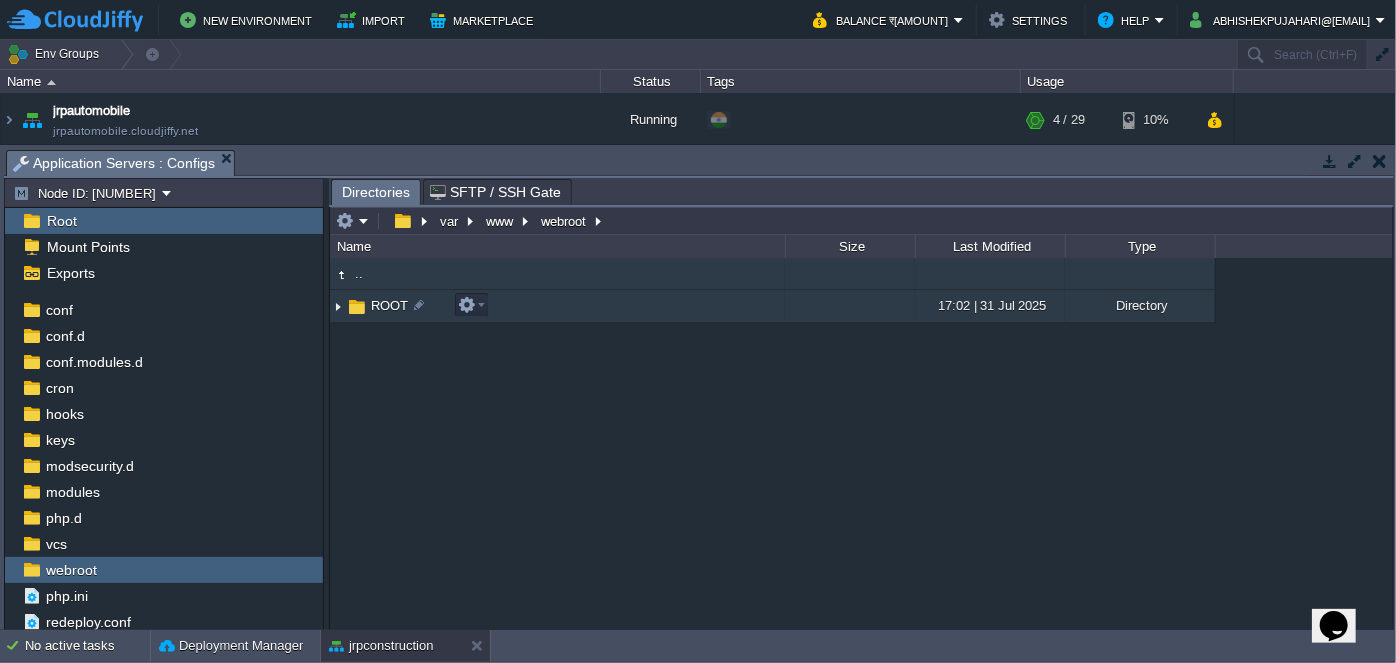 click at bounding box center [338, 306] 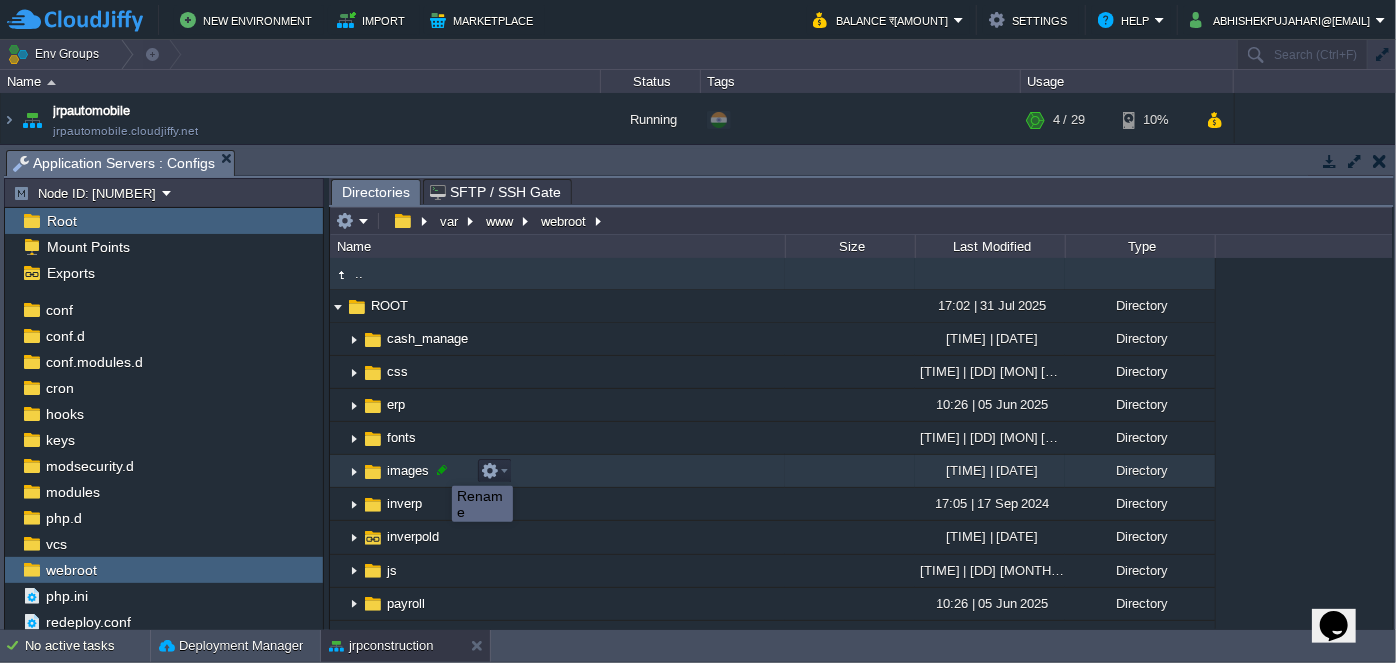 scroll, scrollTop: 90, scrollLeft: 0, axis: vertical 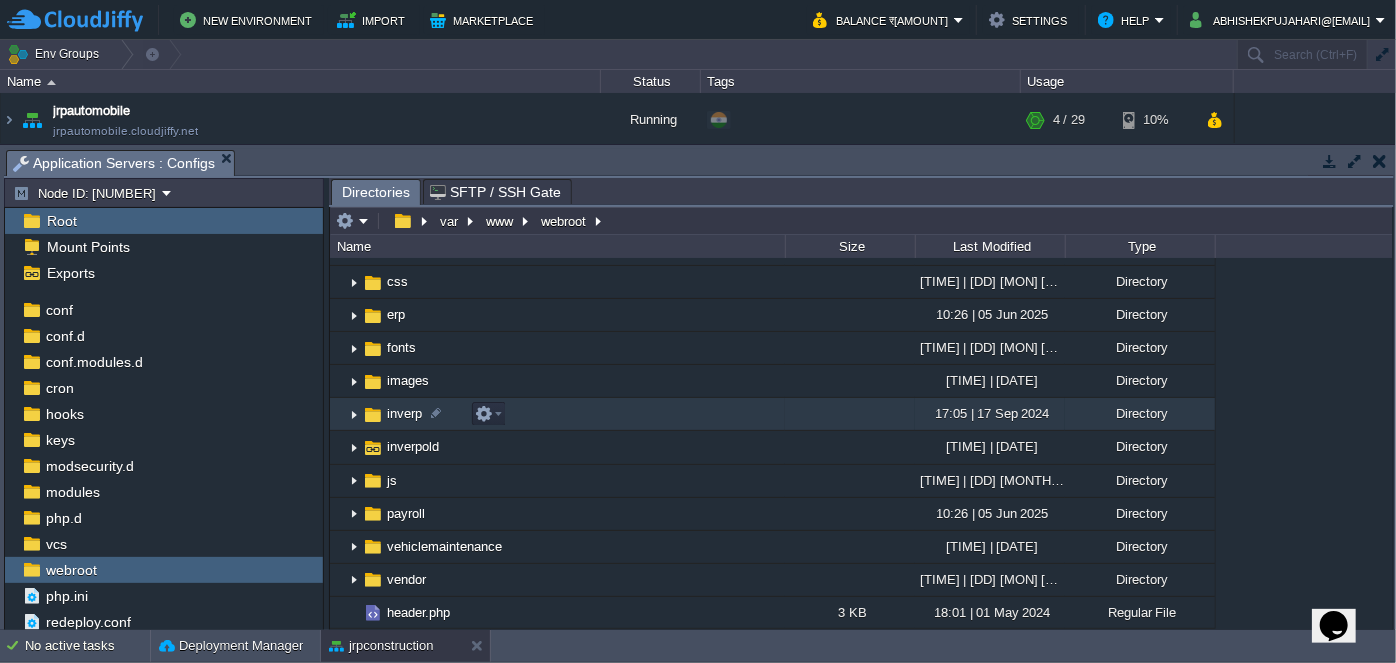 click at bounding box center [354, 414] 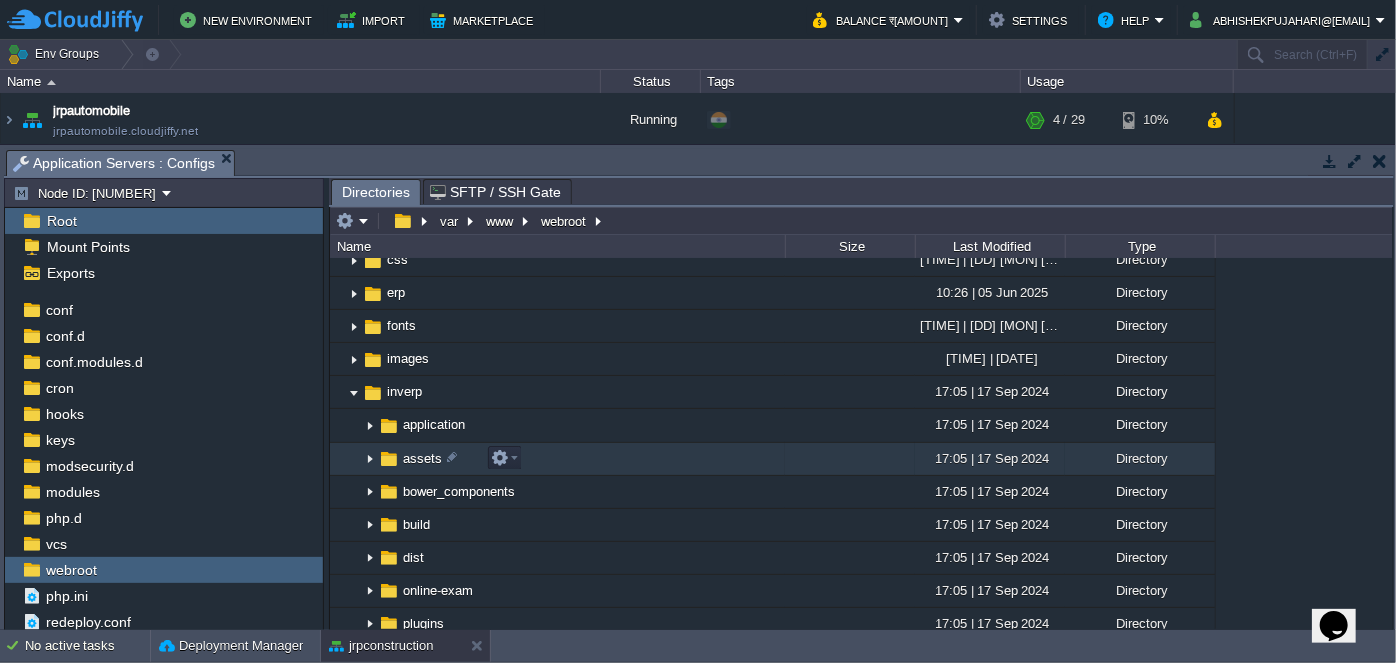scroll, scrollTop: 90, scrollLeft: 0, axis: vertical 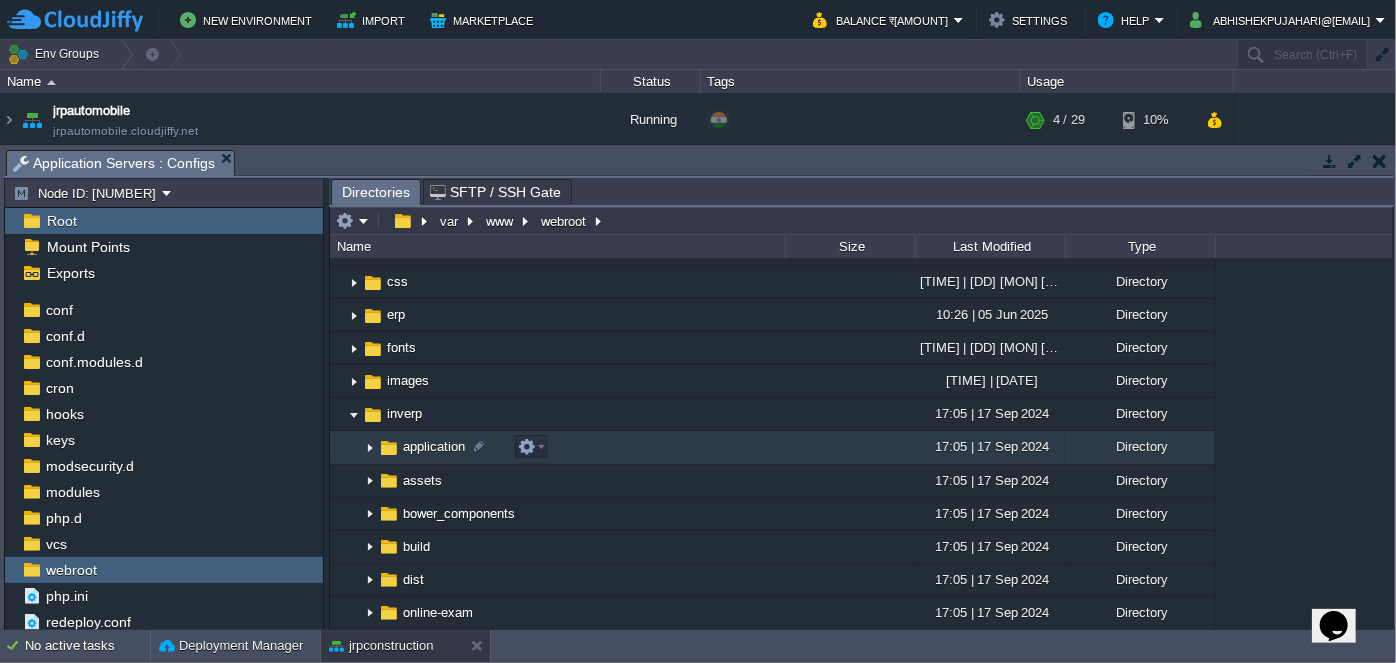 click at bounding box center [370, 448] 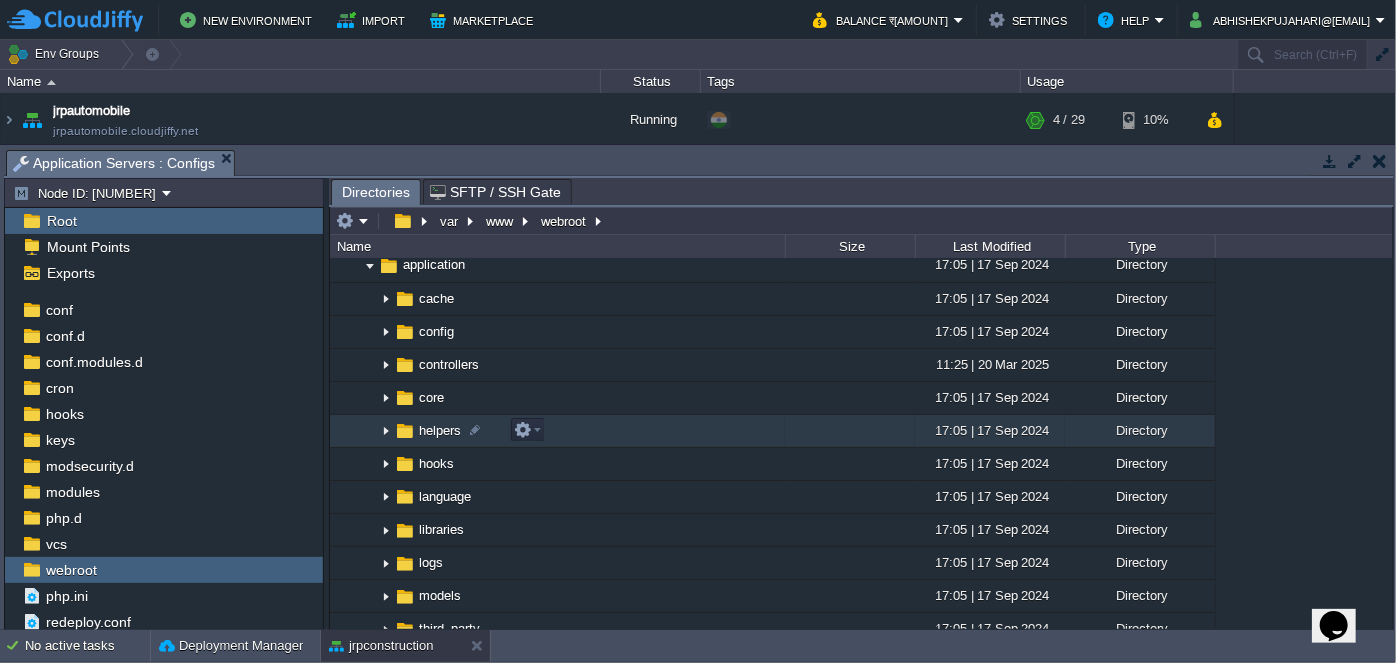 scroll, scrollTop: 181, scrollLeft: 0, axis: vertical 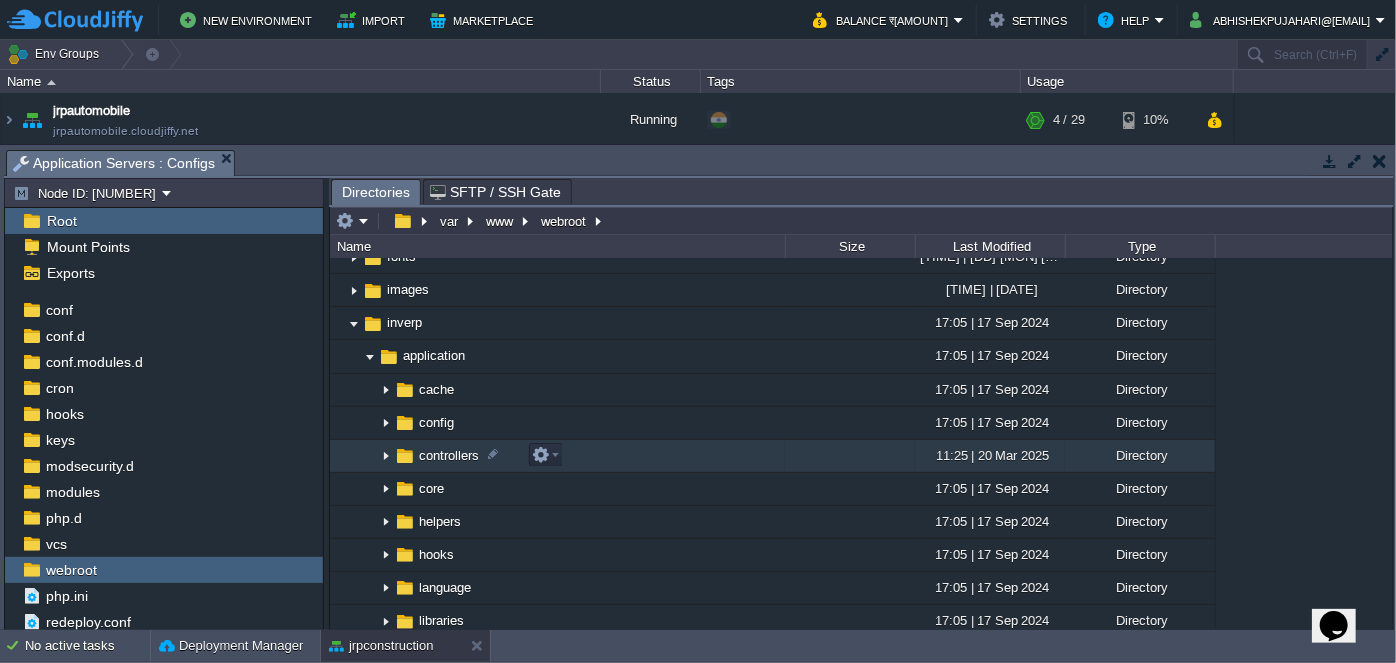 click at bounding box center [386, 456] 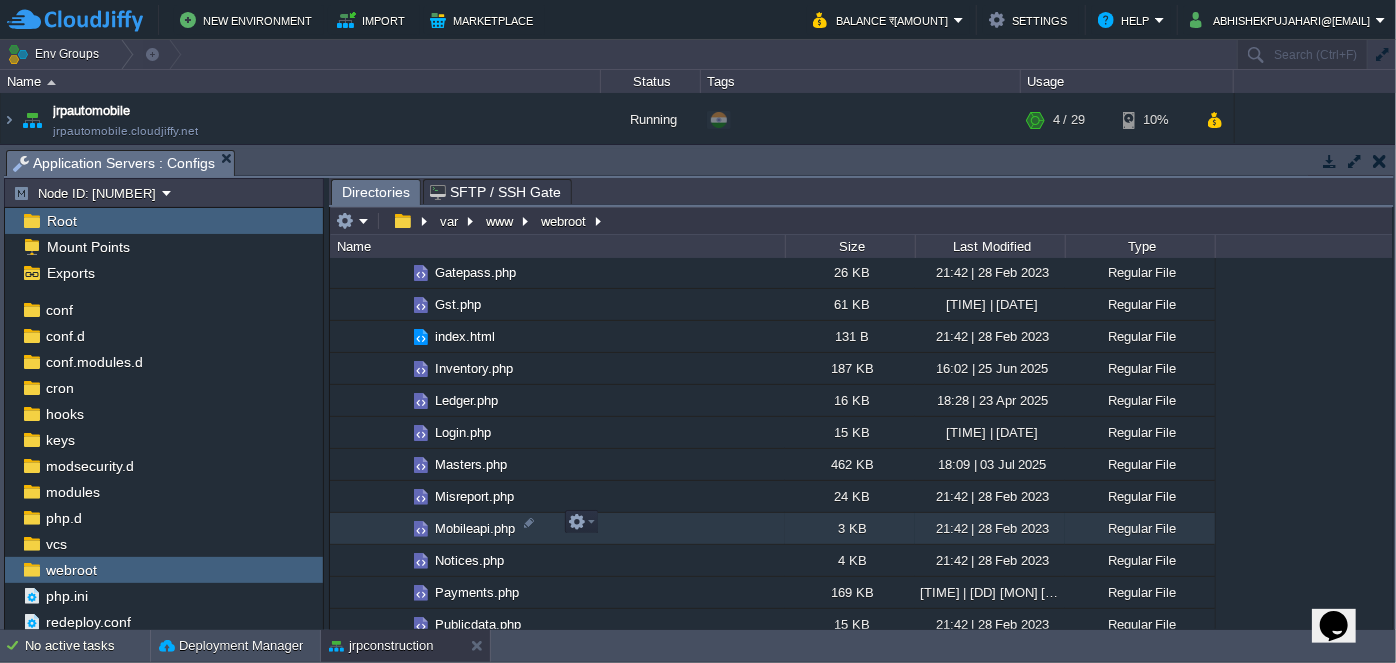 scroll, scrollTop: 727, scrollLeft: 0, axis: vertical 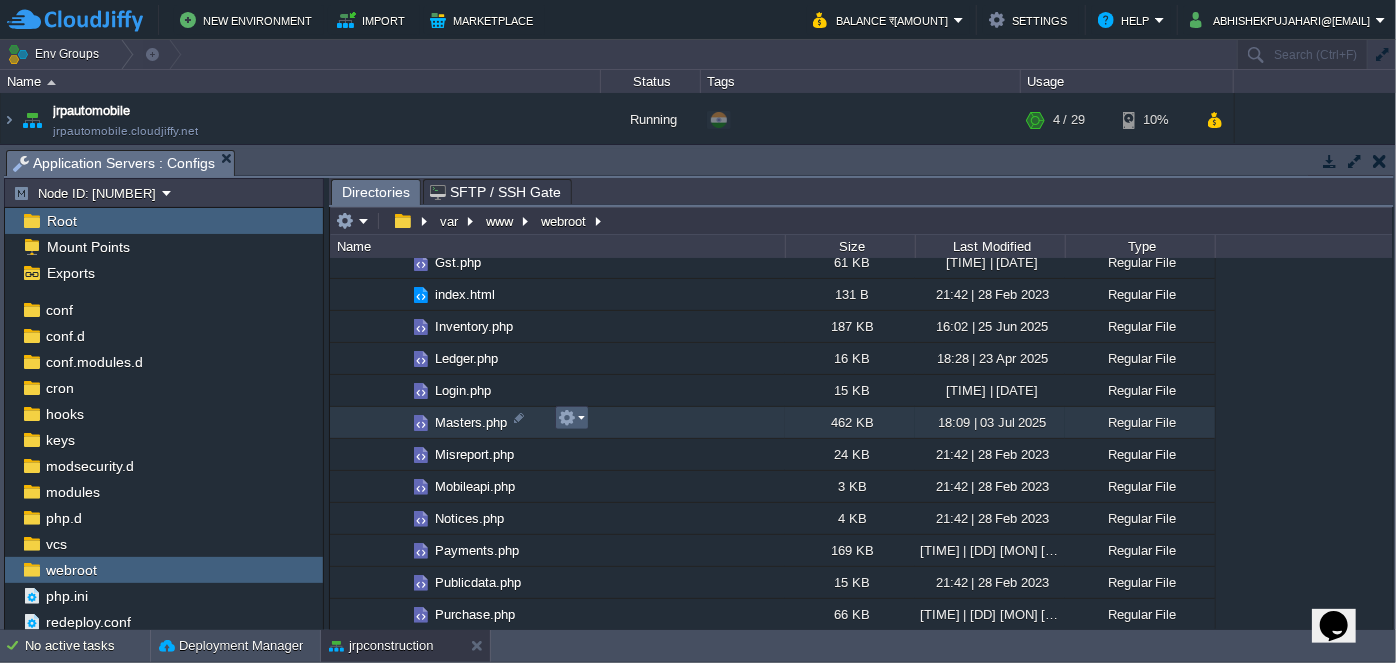 click at bounding box center (571, 418) 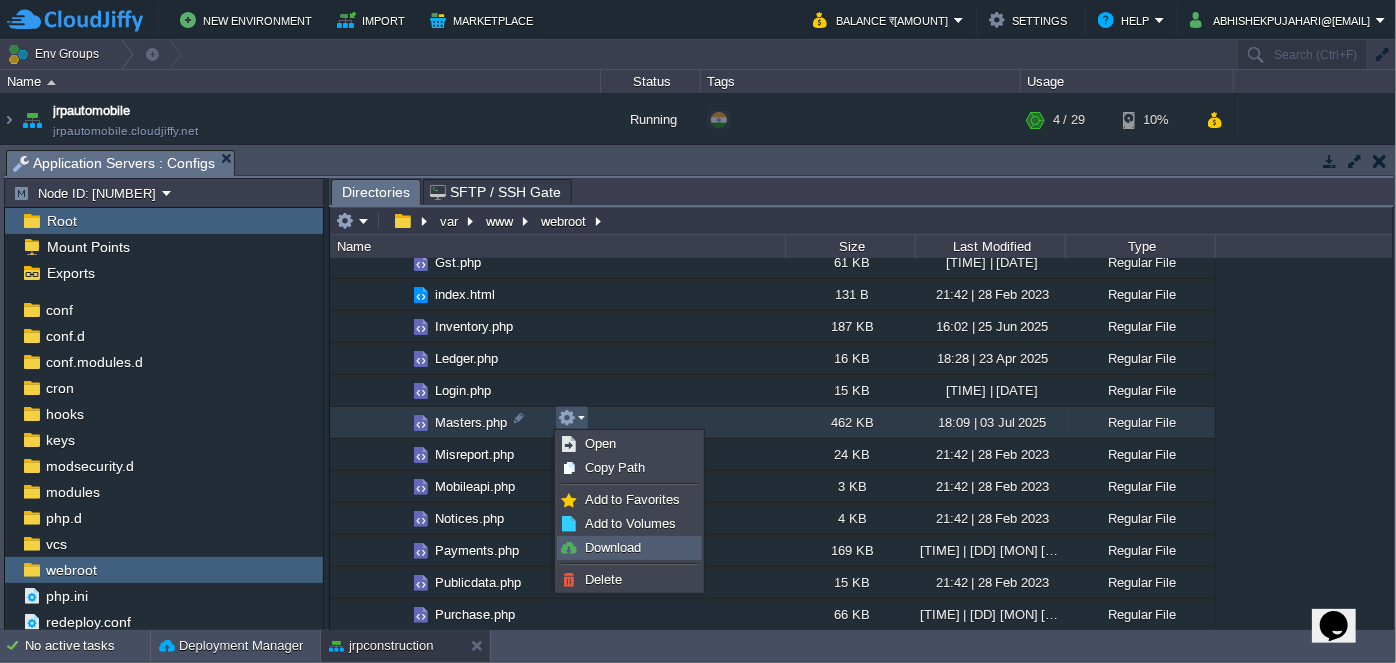 click on "Download" at bounding box center [629, 548] 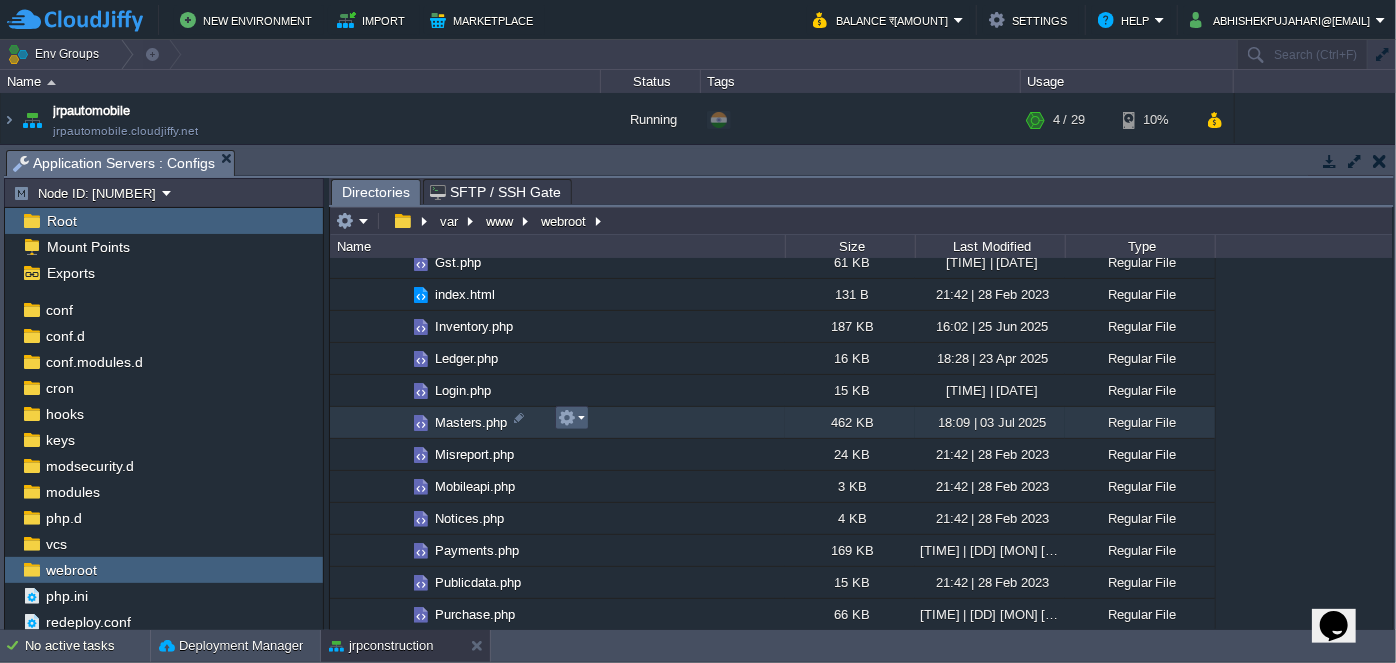 click at bounding box center [572, 418] 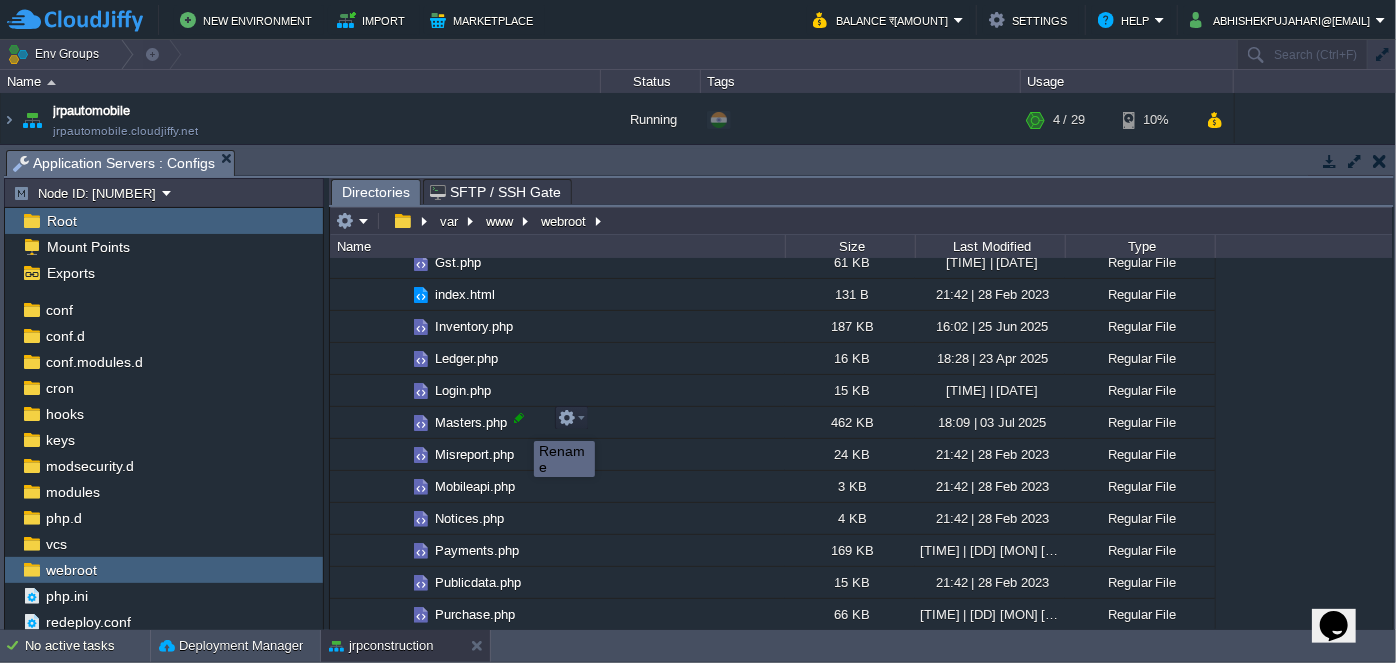 click at bounding box center [519, 418] 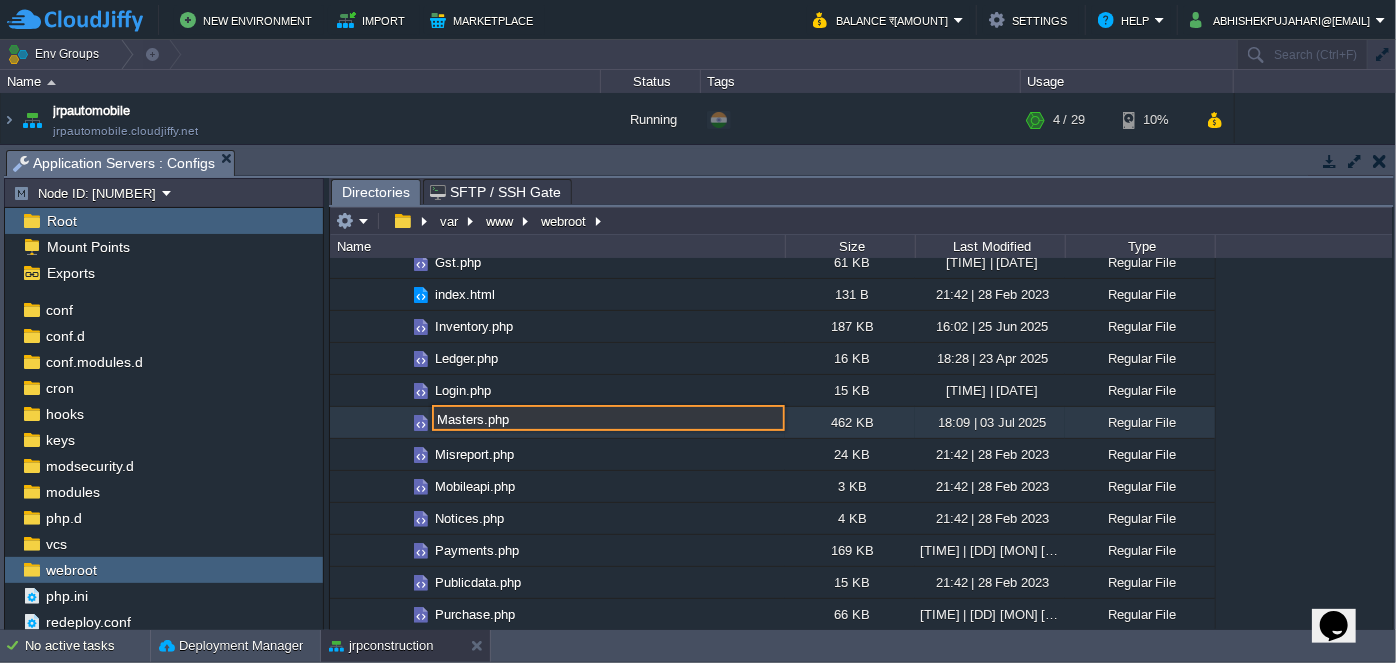click on "462 KB" at bounding box center [850, 422] 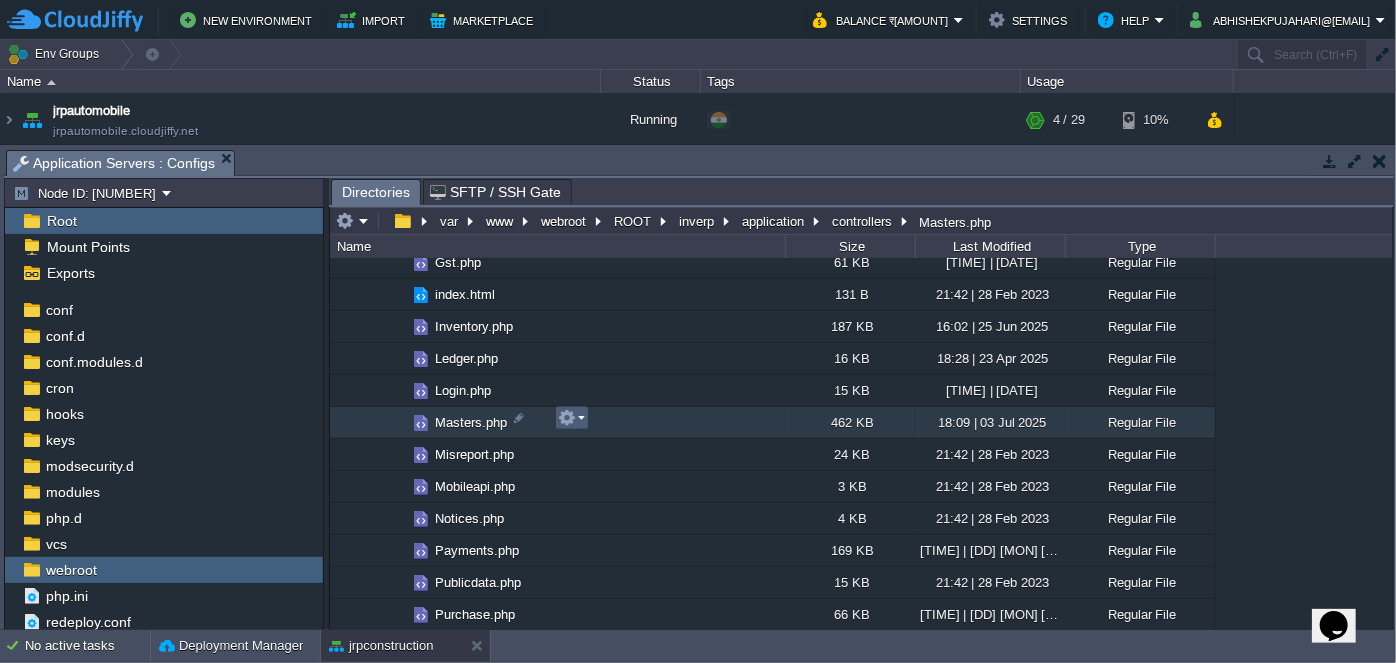 click at bounding box center (572, 418) 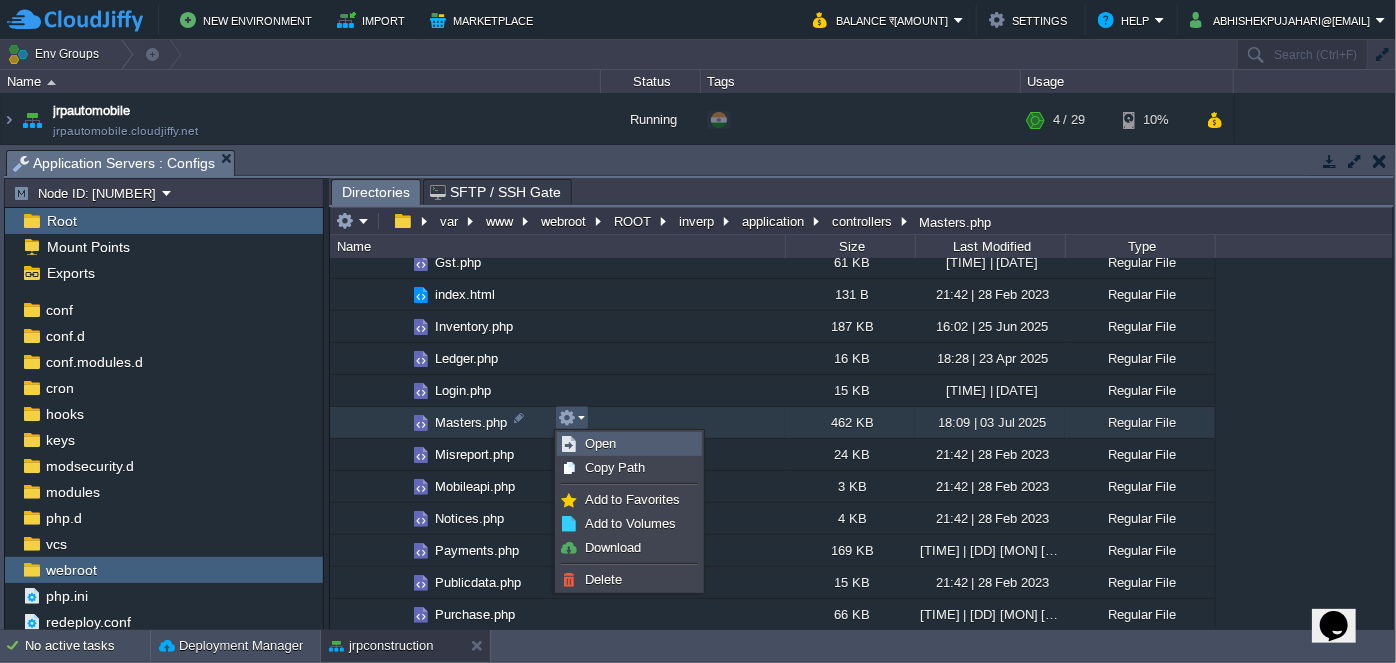 click on "Open" at bounding box center [600, 443] 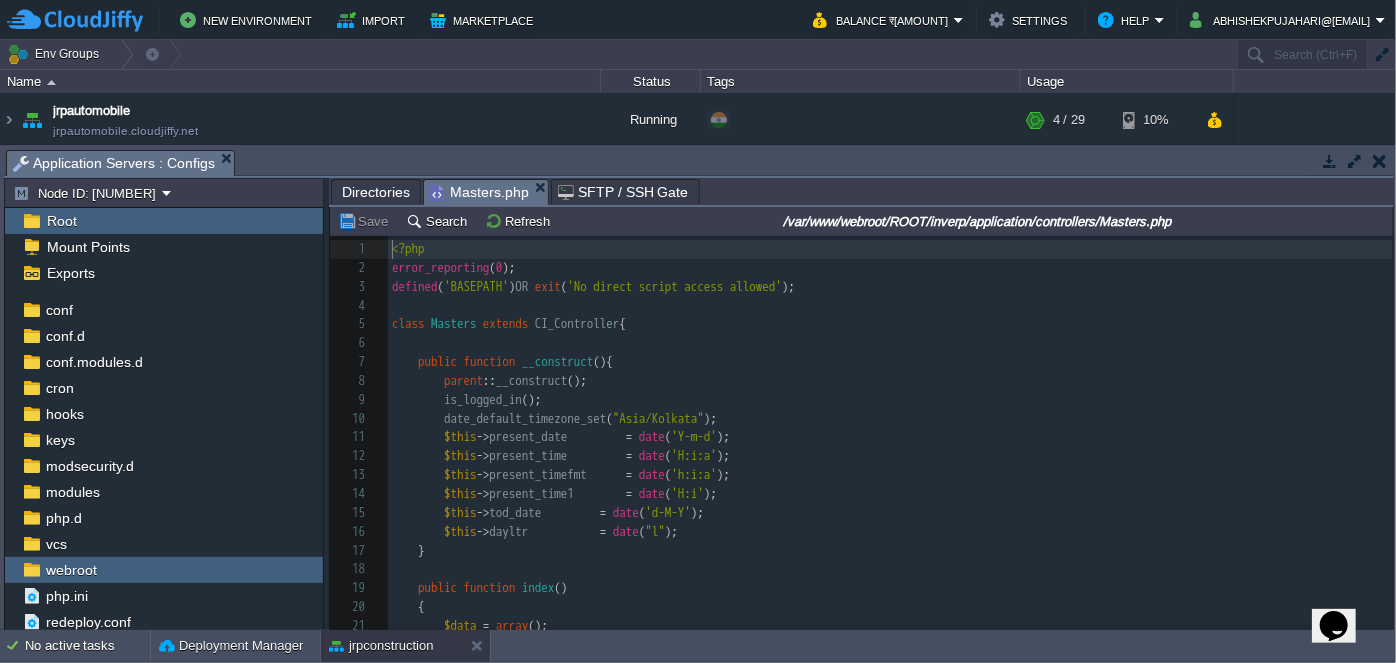 scroll, scrollTop: 6, scrollLeft: 0, axis: vertical 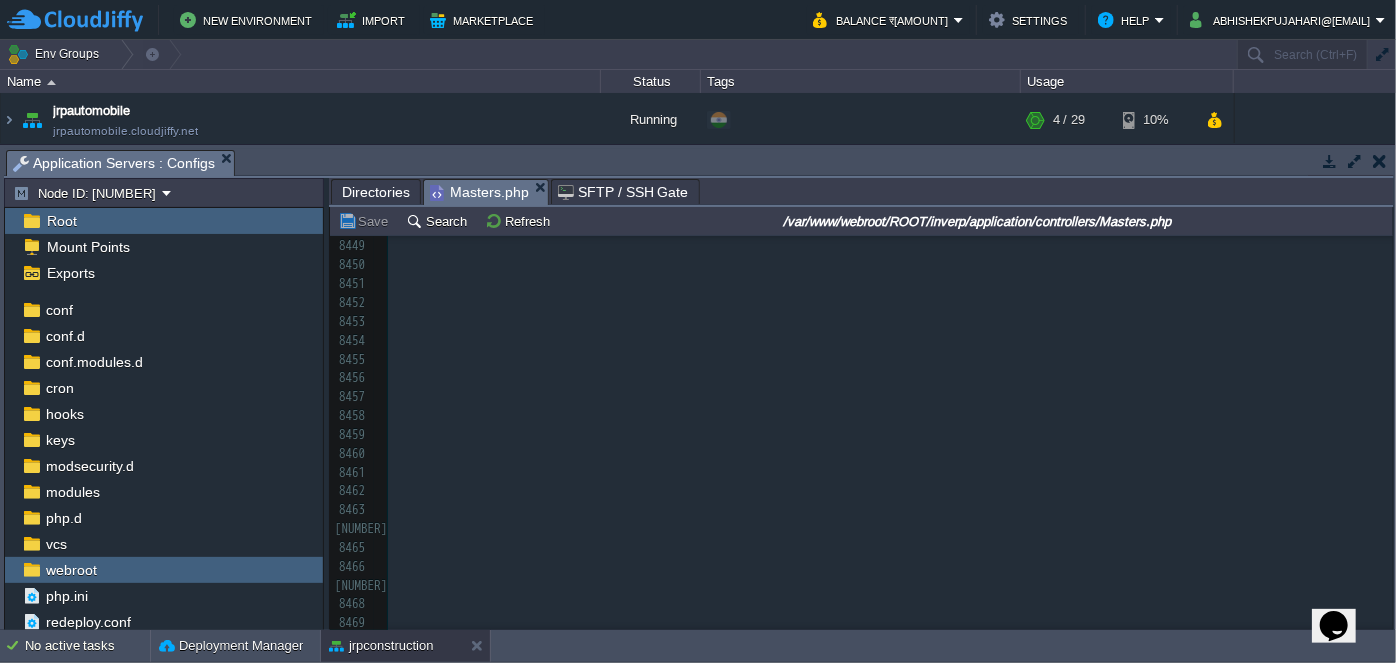 drag, startPoint x: 1391, startPoint y: 266, endPoint x: 34, endPoint y: 40, distance: 1375.6908 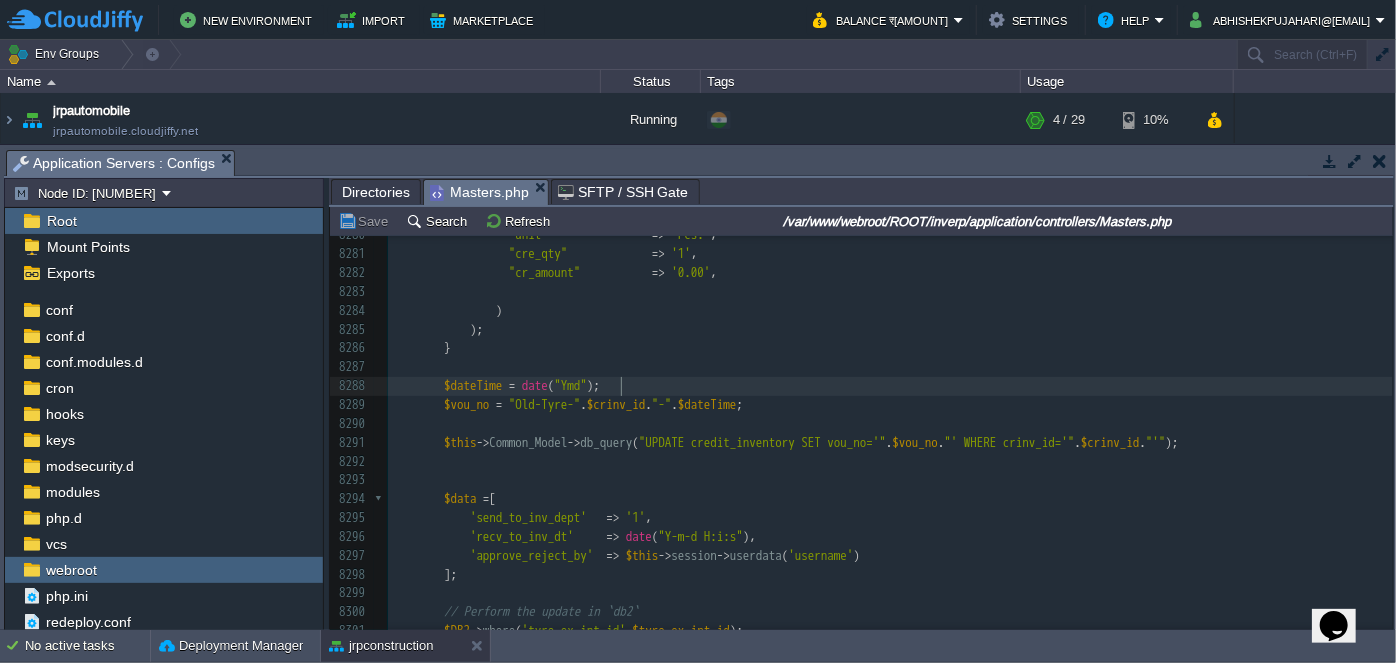 click on "$dateTime   =   date ( "Ymd" );" at bounding box center [890, 386] 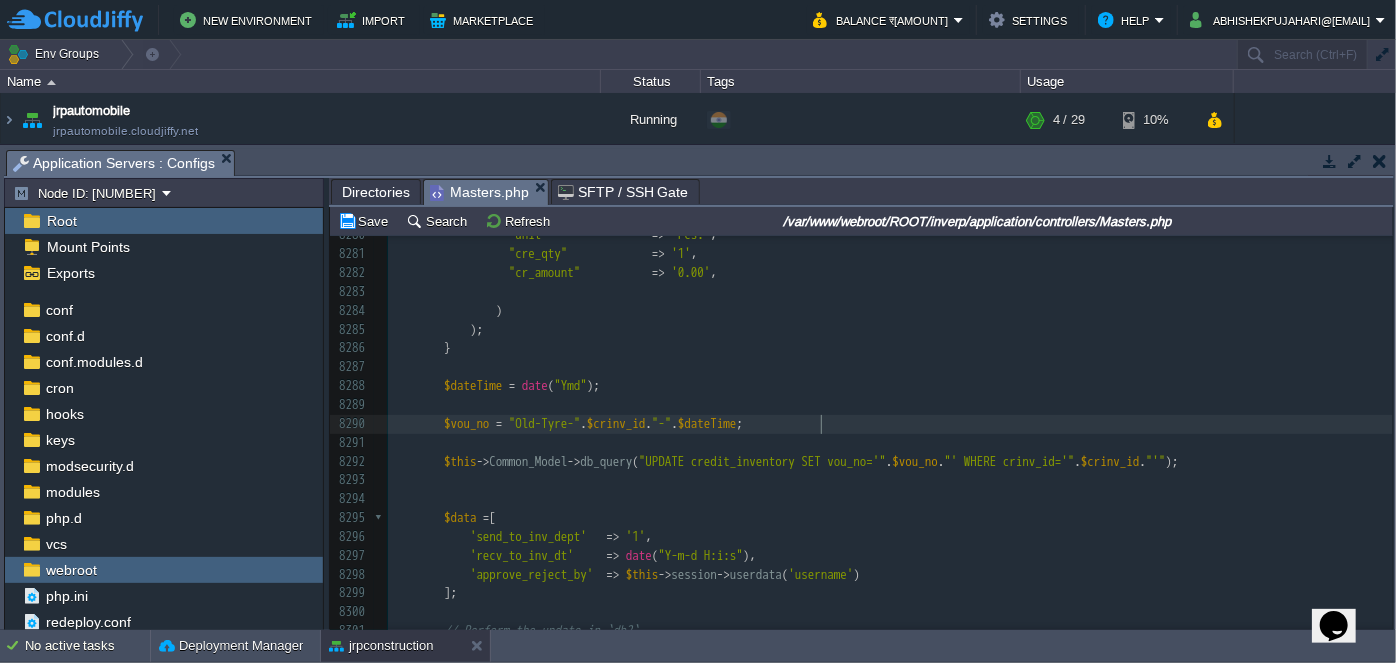 click on "$vou_no   =   "Old-Tyre-"  .  $crinv_id  .  "-"  .  $dateTime ;" at bounding box center [890, 424] 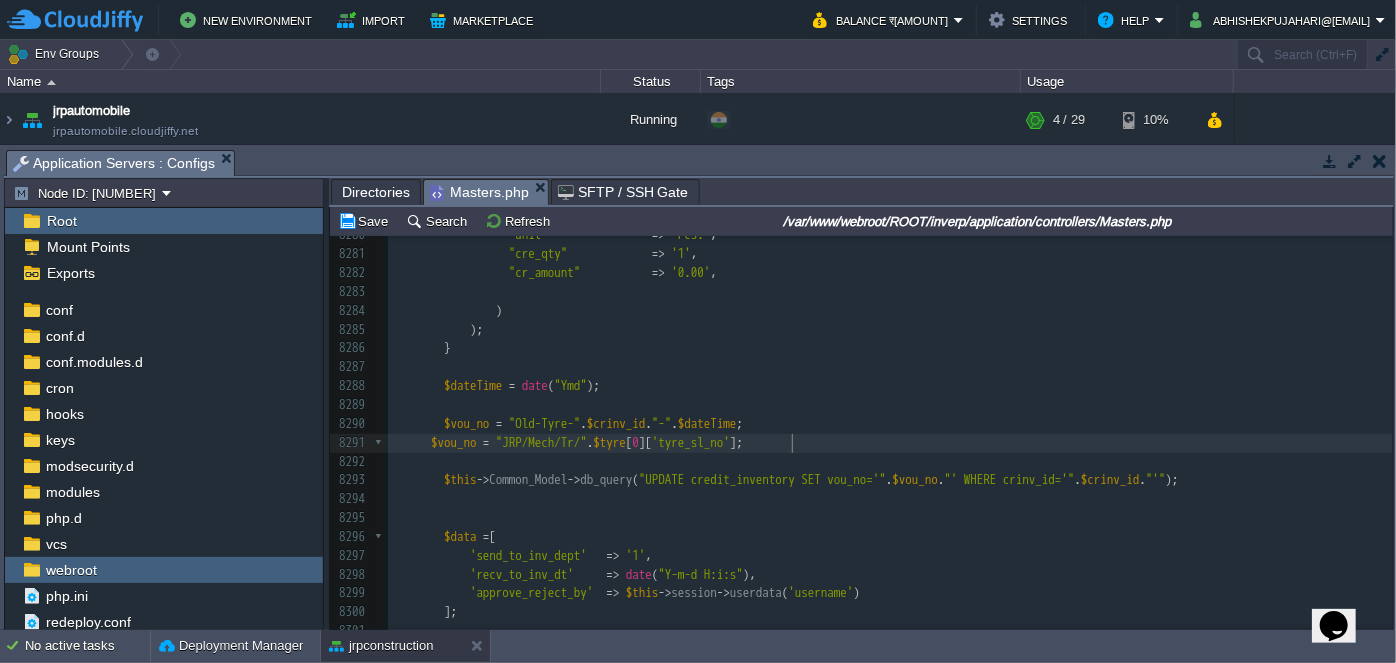 click on "xxxxxxxxxx <?php   8257                'credit_date'          =>   date ( 'Y-m-d' ), 8258                'cr_dr_date'           =>   date ( 'Y-m-d' ), 8259                'remarks'               =>   'Old Tyre Received' , 8260                'total_qty'             =>   '1' , 8261                'subtotal_amount'     =>   '0.00' , 8262                'total_amount'         =>   '0.00' , 8263                'rounded_amt'          =>   '0.00' , 8264                'grand_total'          =>   '0.00' , 8265                'transfer_status'     =>   '1' , 8266                'entry_date'           =>   date ( 'Y-m-d' ), 8267                'user_id'               =>   $this -> session -> userdata ( 'user_id' ), 8268                8269           );  8270                               8271           $crinv_id   =   $this -> Common_Model -> dbinsertid ( "credit_inventory" ,  $data_list ); 8272           8273           if  ( $crinv_id ) {  8274                $this -> Common_Model -> dbinsertid ( ,  8275           (" at bounding box center [890, 386] 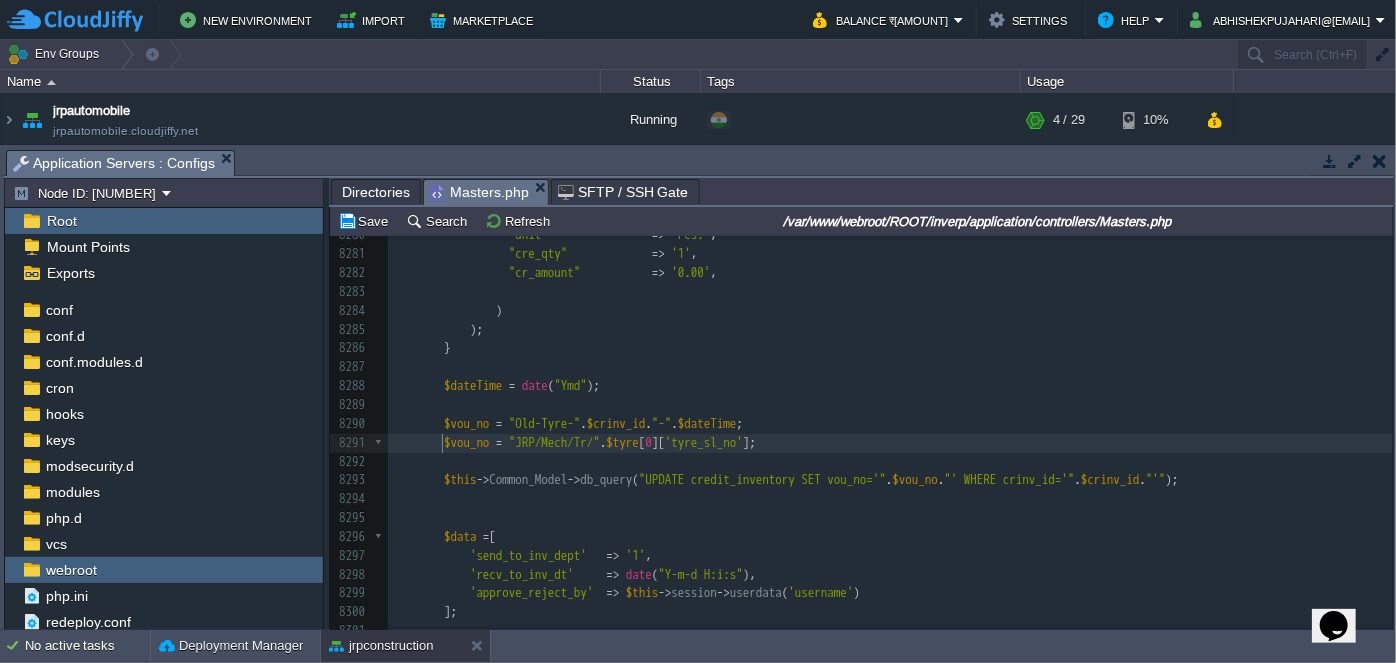 click on "$vou_no   =   "Old-Tyre-"  .  $crinv_id  .  "-"  .  $dateTime ;" at bounding box center (890, 424) 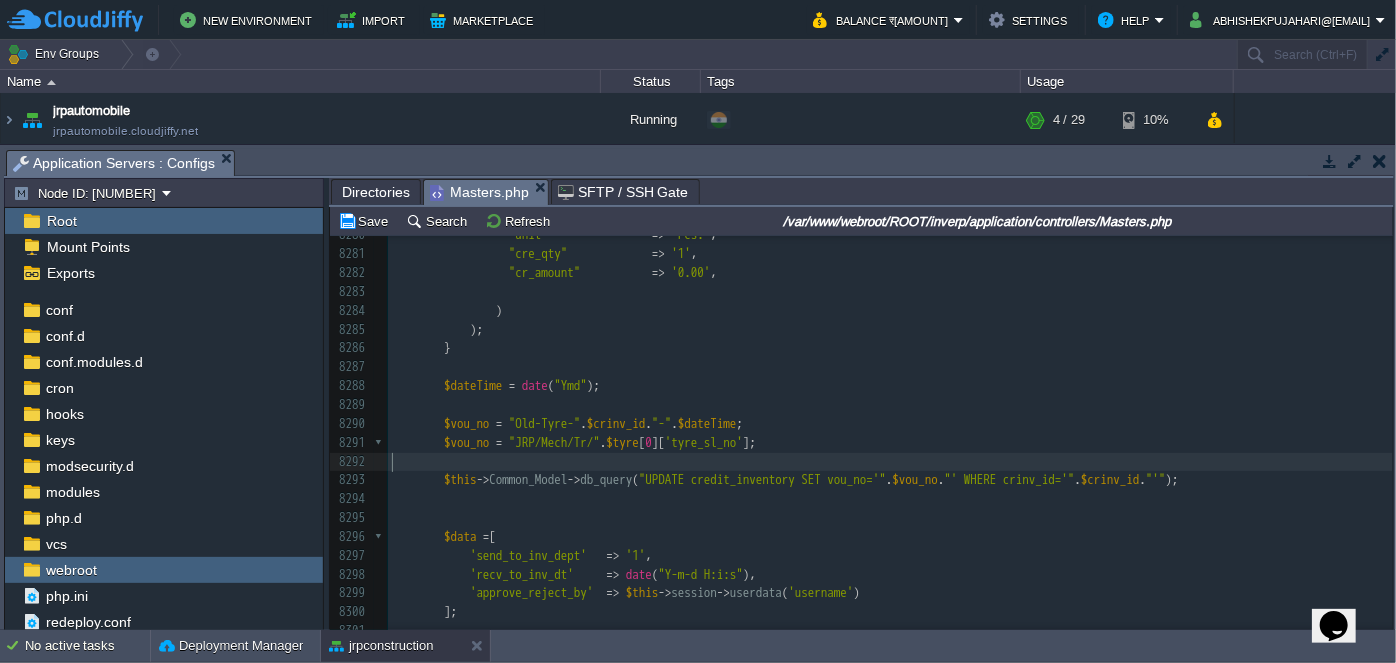 click on "​" at bounding box center (890, 462) 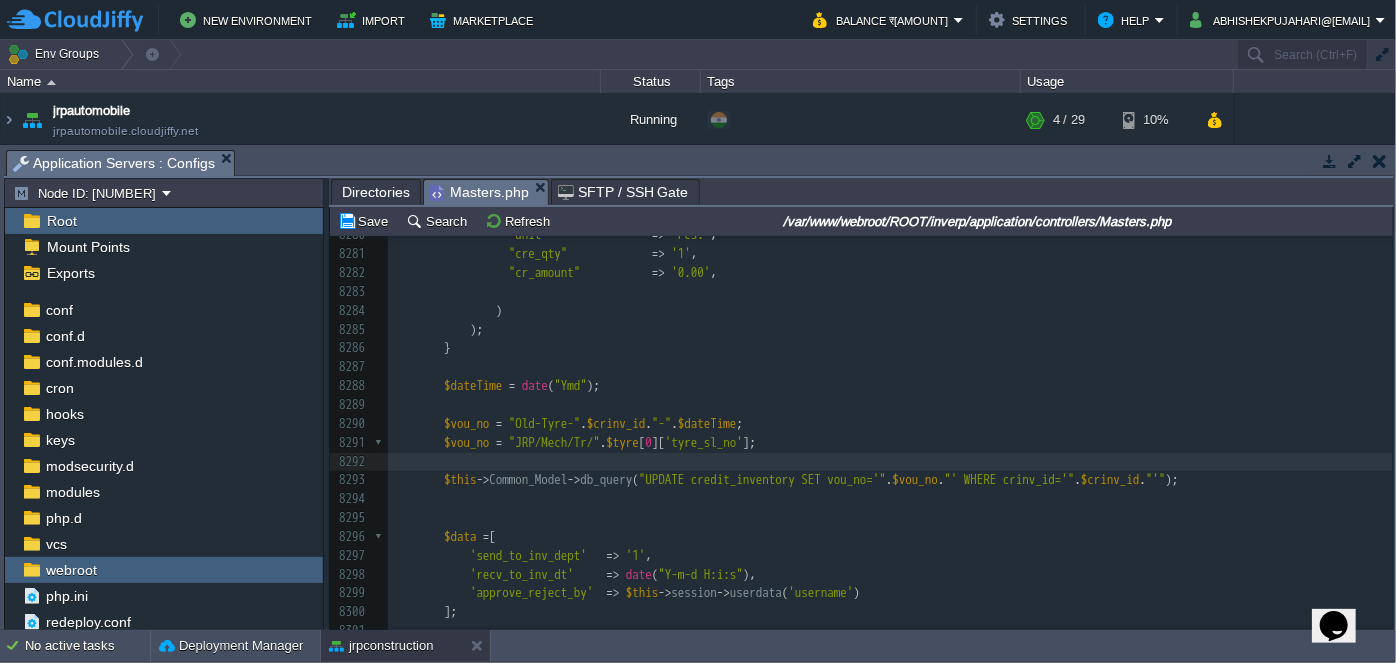 click on "$vou_no   =   "Old-Tyre-"  .  $crinv_id  .  "-"  .  $dateTime ;" at bounding box center (890, 424) 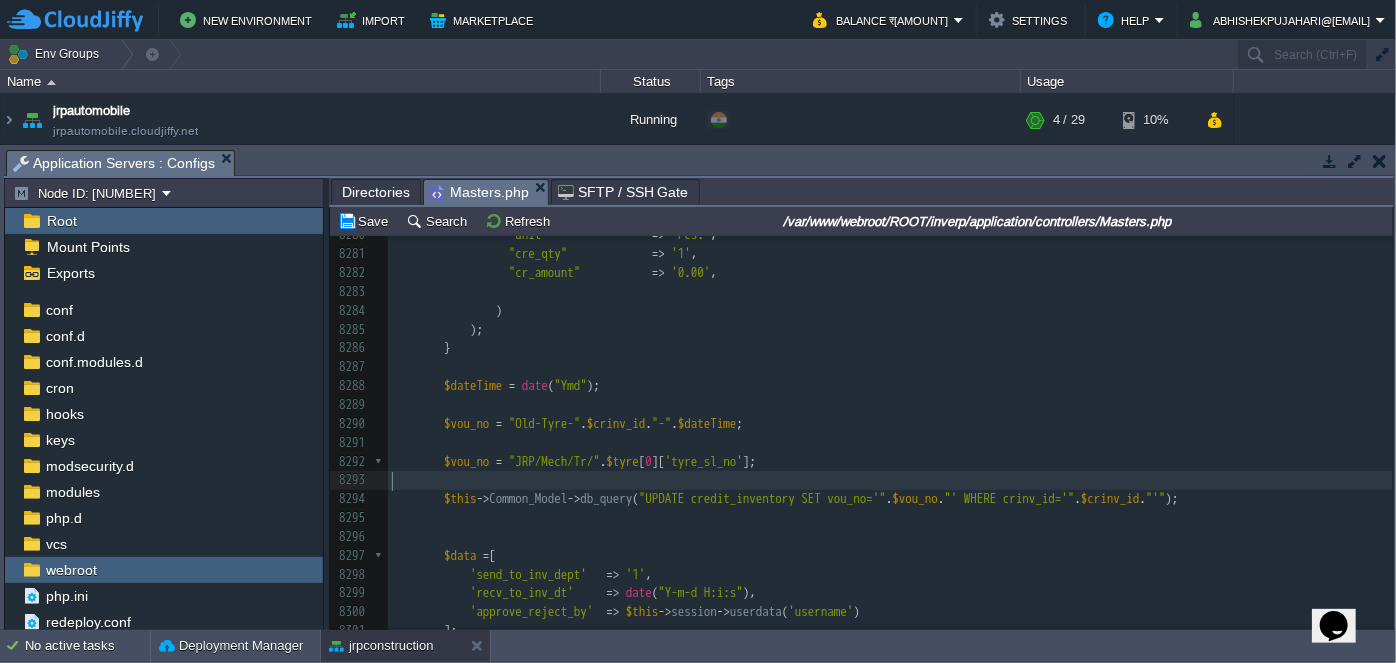 click on "​" at bounding box center (890, 480) 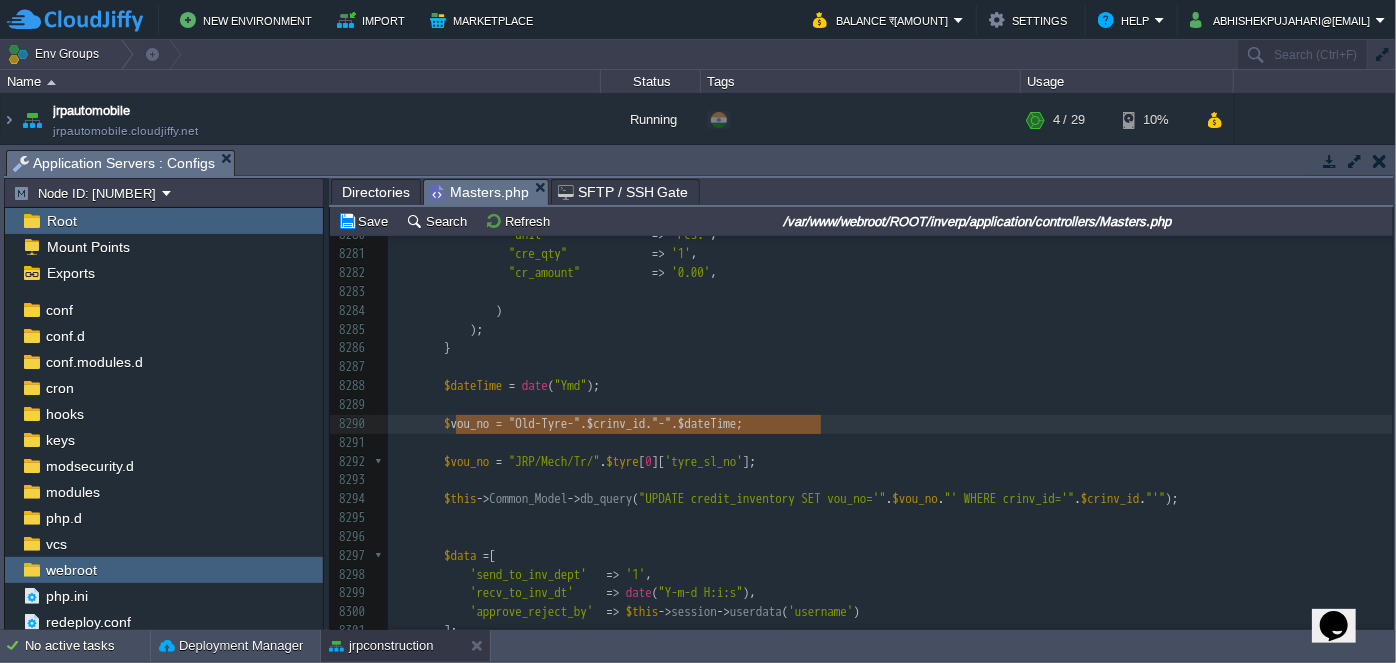 type on "[VOUCHER_PREFIX]" . [INV_ID] . "-" . [DATETIME]" 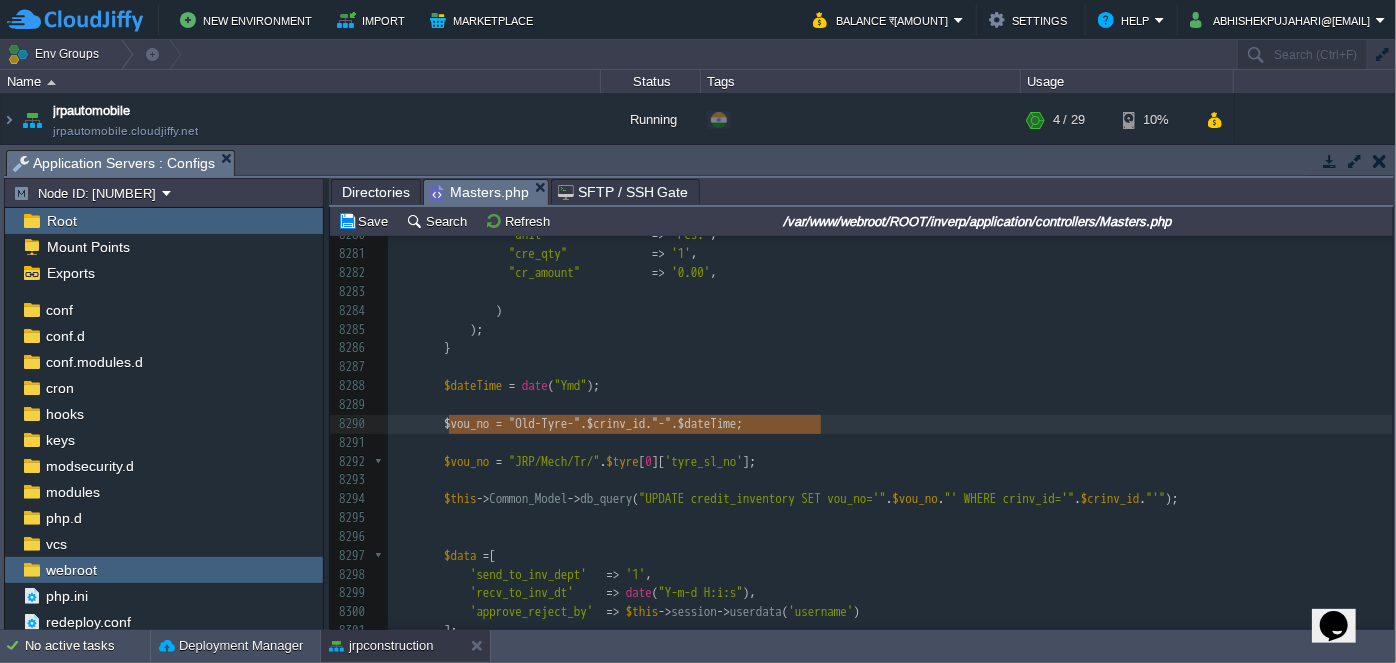 drag, startPoint x: 834, startPoint y: 424, endPoint x: 451, endPoint y: 419, distance: 383.03262 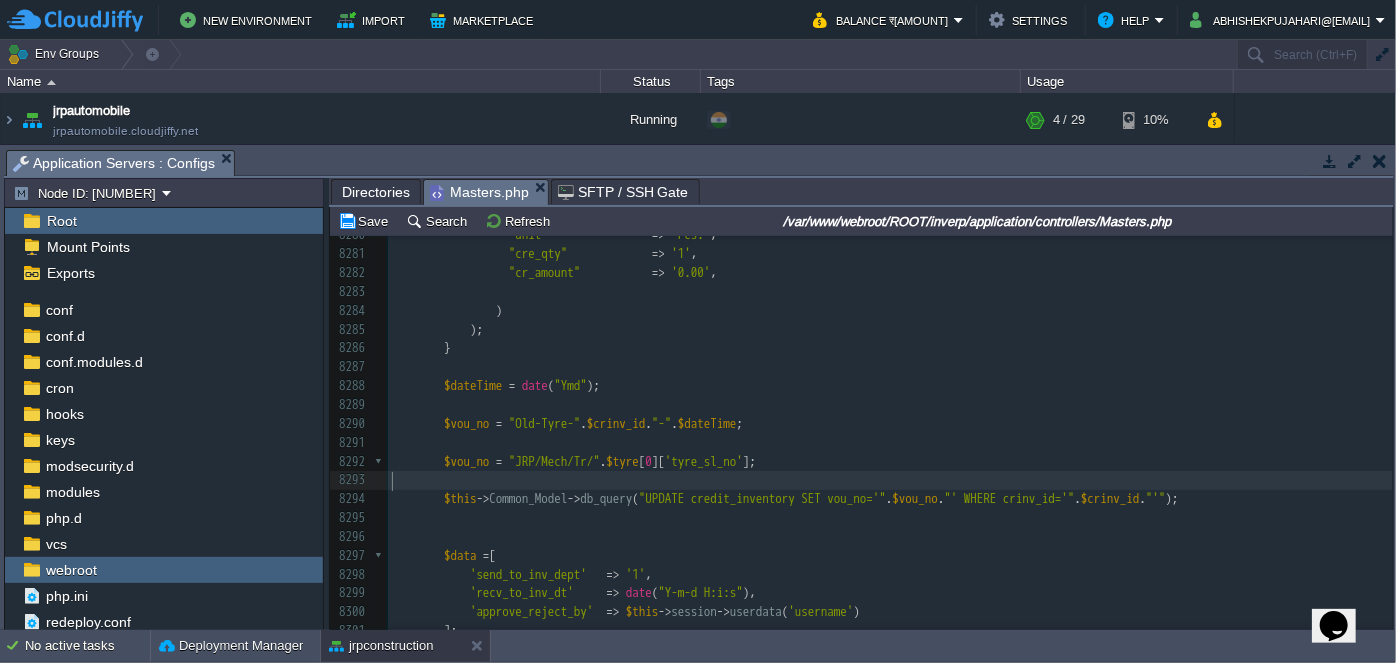 click on "​" at bounding box center [890, 480] 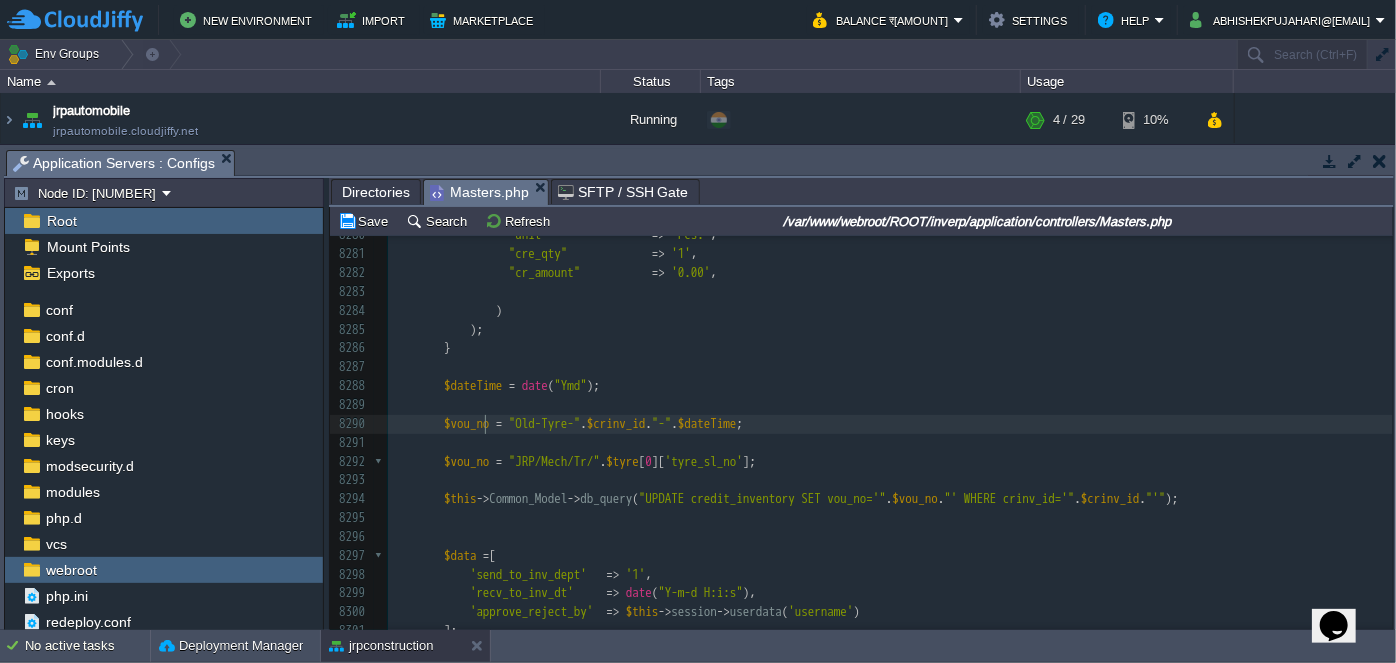 click on "x <?php   8257                'credit_date'          =>   date ( 'Y-m-d' ), 8258                'cr_dr_date'           =>   date ( 'Y-m-d' ), 8259                'remarks'               =>   'Old Tyre Received' , 8260                'total_qty'             =>   '1' , 8261                'subtotal_amount'     =>   '0.00' , 8262                'total_amount'         =>   '0.00' , 8263                'rounded_amt'          =>   '0.00' , 8264                'grand_total'          =>   '0.00' , 8265                'transfer_status'     =>   '1' , 8266                'entry_date'           =>   date ( 'Y-m-d' ), 8267                'user_id'               =>   $this -> session -> userdata ( 'user_id' ), 8268                8269           );  8270                               8271           $crinv_id   =   $this -> Common_Model -> dbinsertid ( "credit_inventory" ,  $data_list ); 8272           8273           if  ( $crinv_id ) {  8274                $this -> Common_Model -> dbinsertid ( "credit_inventory_items" ," at bounding box center (890, 396) 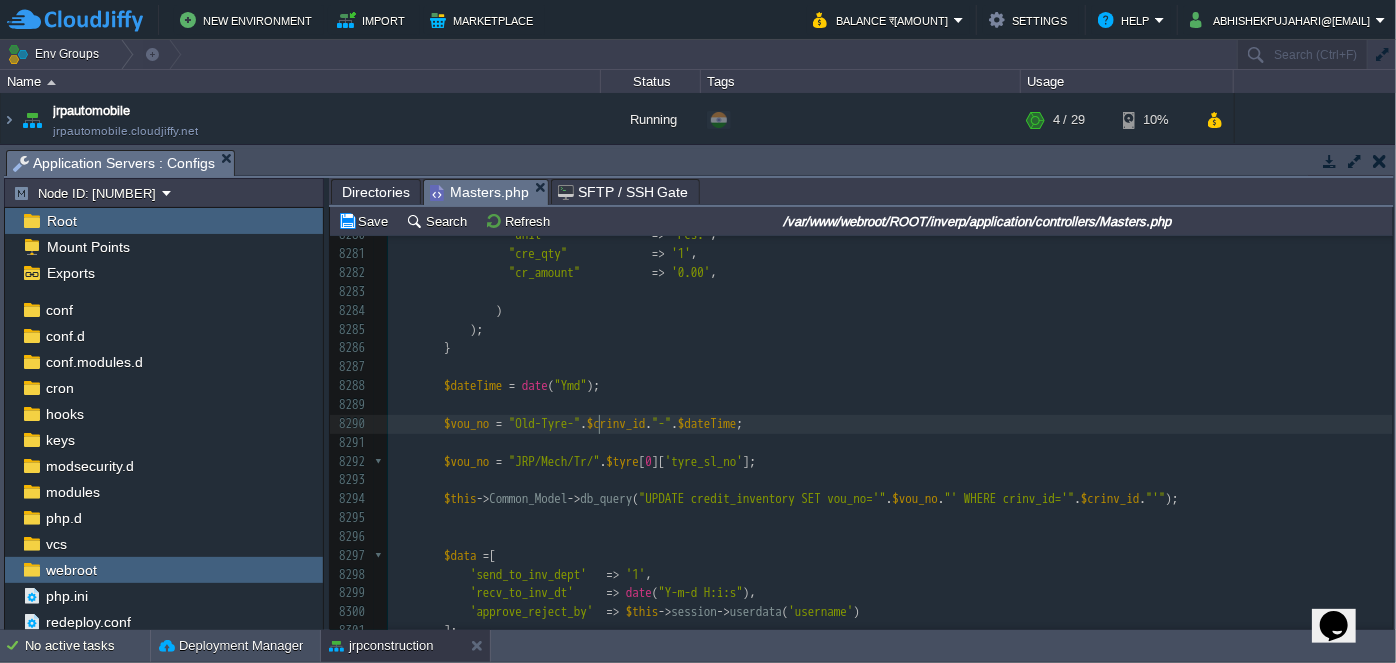 click on "x <?php   8257                'credit_date'          =>   date ( 'Y-m-d' ), 8258                'cr_dr_date'           =>   date ( 'Y-m-d' ), 8259                'remarks'               =>   'Old Tyre Received' , 8260                'total_qty'             =>   '1' , 8261                'subtotal_amount'     =>   '0.00' , 8262                'total_amount'         =>   '0.00' , 8263                'rounded_amt'          =>   '0.00' , 8264                'grand_total'          =>   '0.00' , 8265                'transfer_status'     =>   '1' , 8266                'entry_date'           =>   date ( 'Y-m-d' ), 8267                'user_id'               =>   $this -> session -> userdata ( 'user_id' ), 8268                8269           );  8270                               8271           $crinv_id   =   $this -> Common_Model -> dbinsertid ( "credit_inventory" ,  $data_list ); 8272           8273           if  ( $crinv_id ) {  8274                $this -> Common_Model -> dbinsertid ( "credit_inventory_items" ," at bounding box center (890, 396) 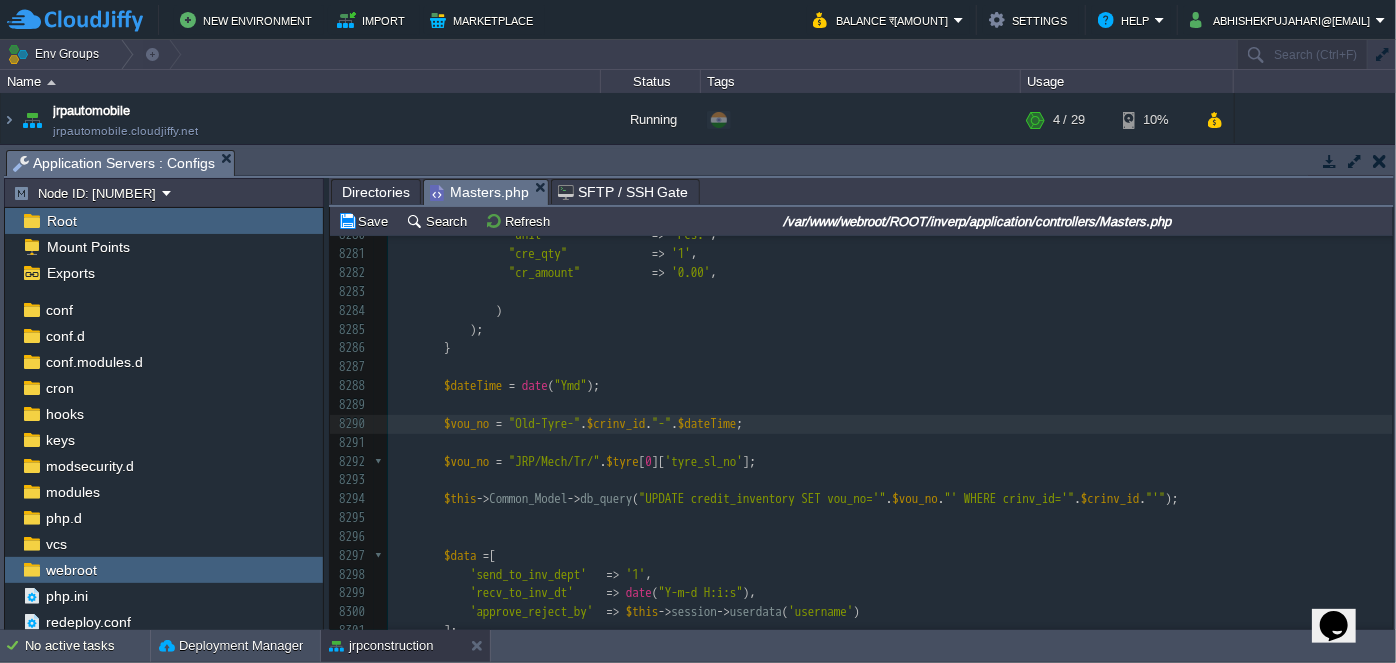 click on "$dateTime" at bounding box center (707, 423) 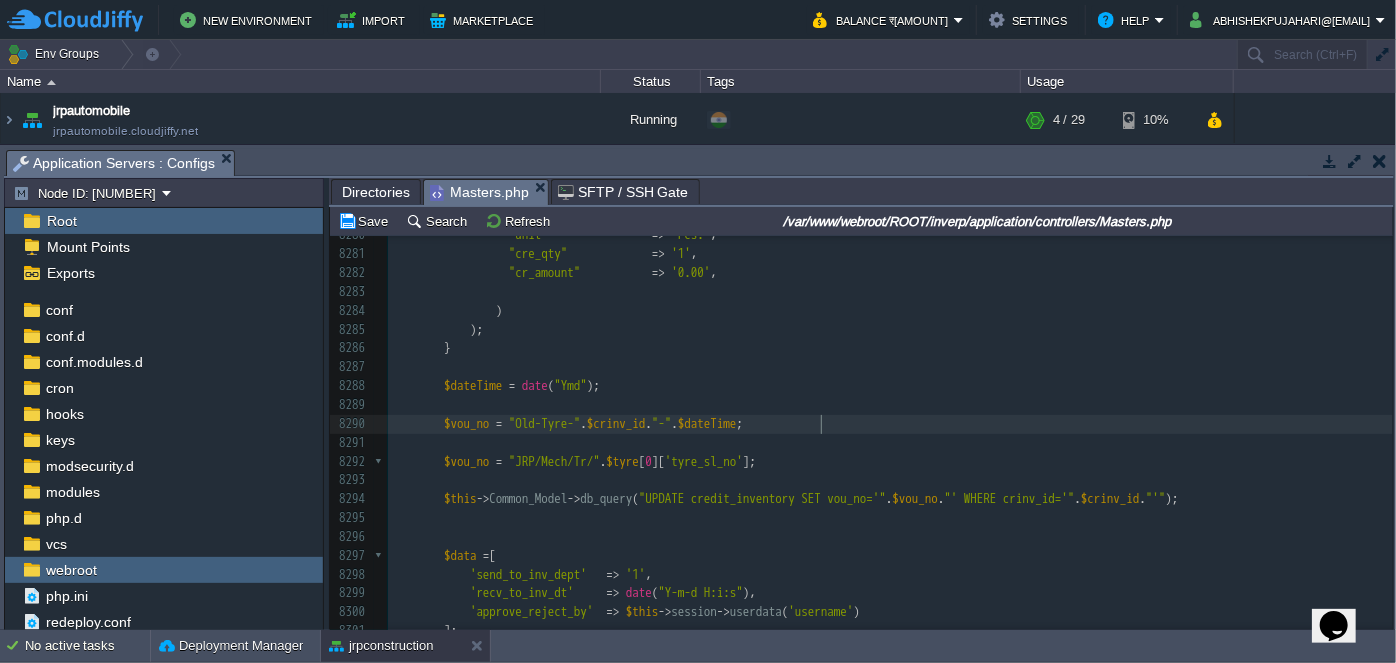 click on "$vou_no   =   "Old-Tyre-"  .  $crinv_id  .  "-"  .  $dateTime ;" at bounding box center [890, 424] 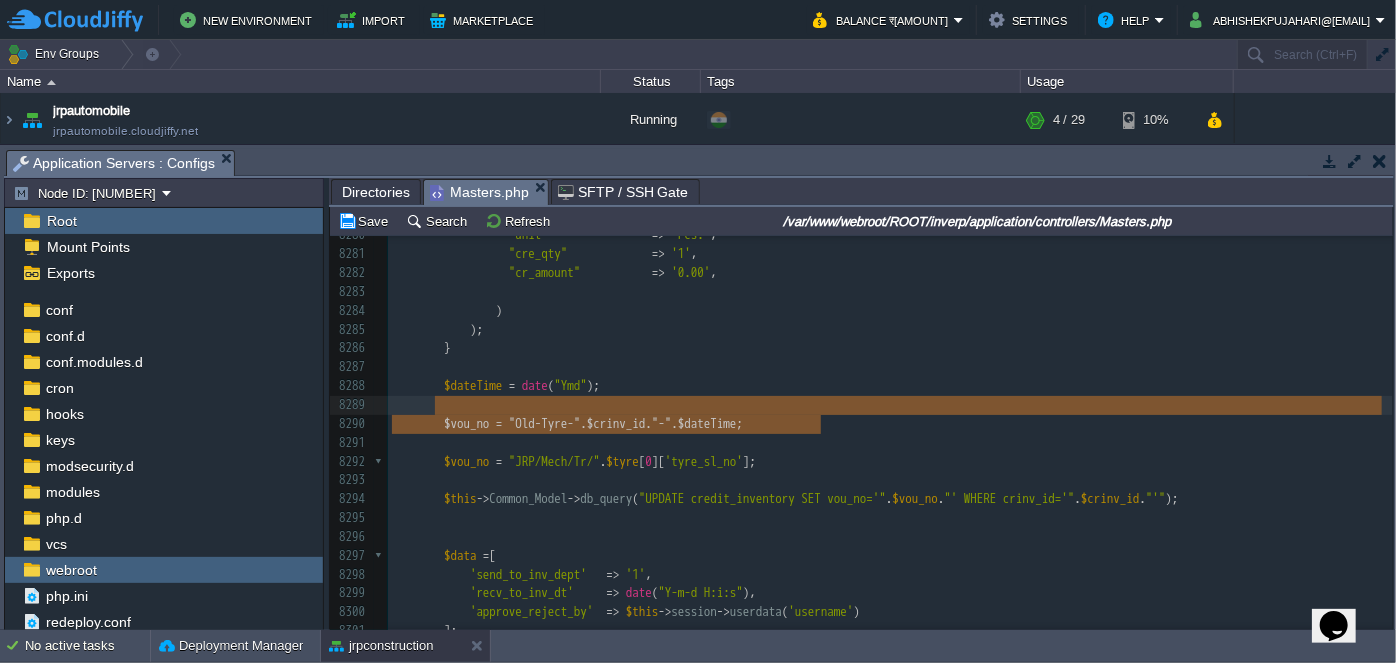 type on "[VOUCHER_PREFIX]" . [INV_ID] . "-" . [DATETIME]" 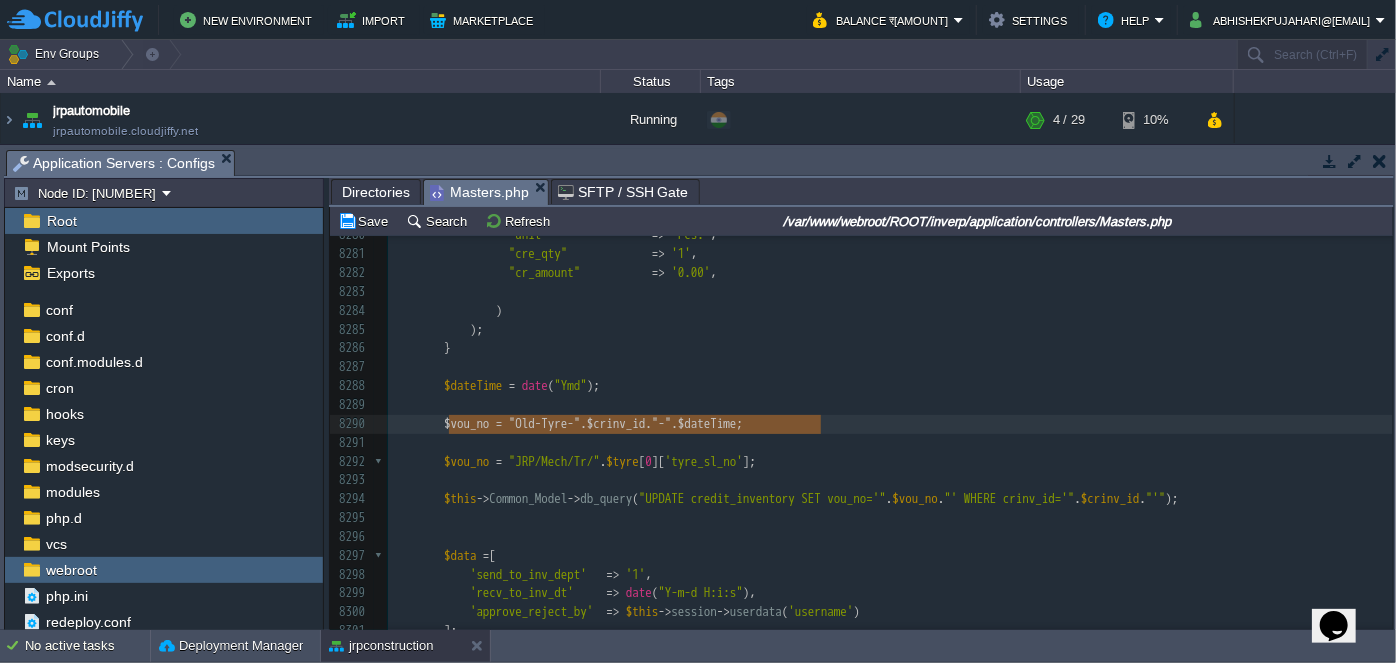 drag, startPoint x: 841, startPoint y: 423, endPoint x: 440, endPoint y: 425, distance: 401.00497 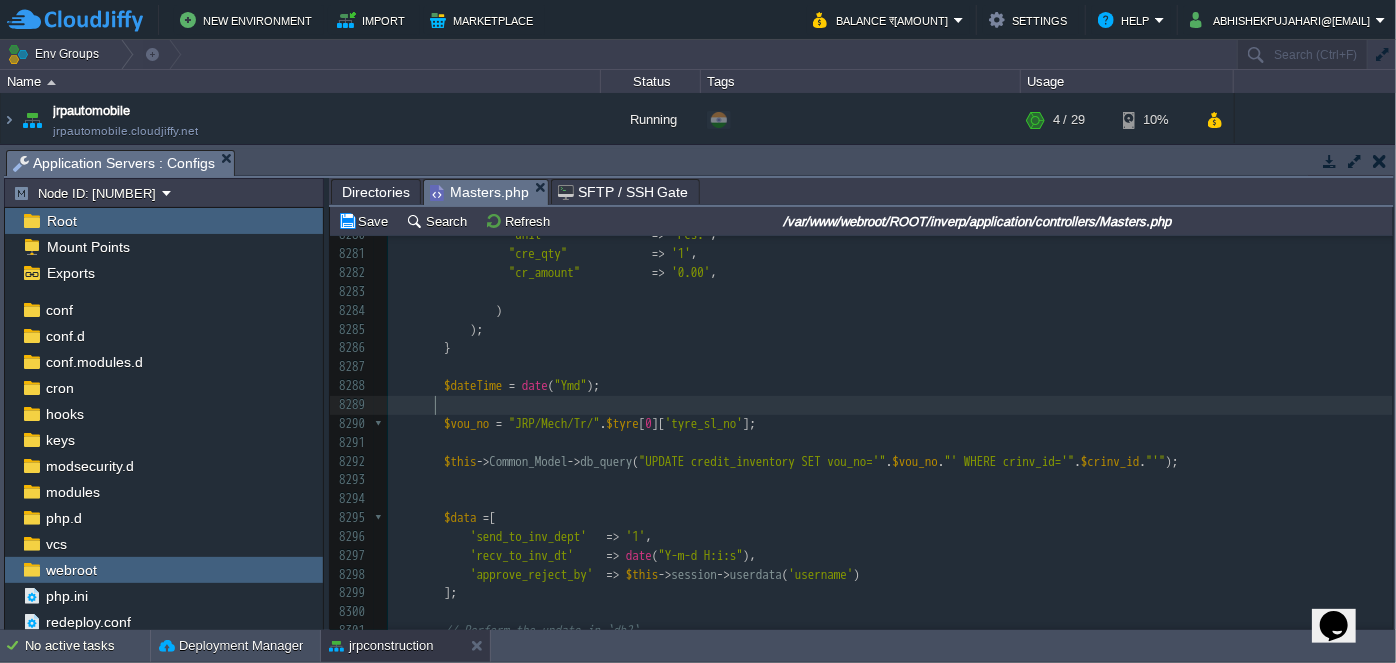 click at bounding box center (890, 405) 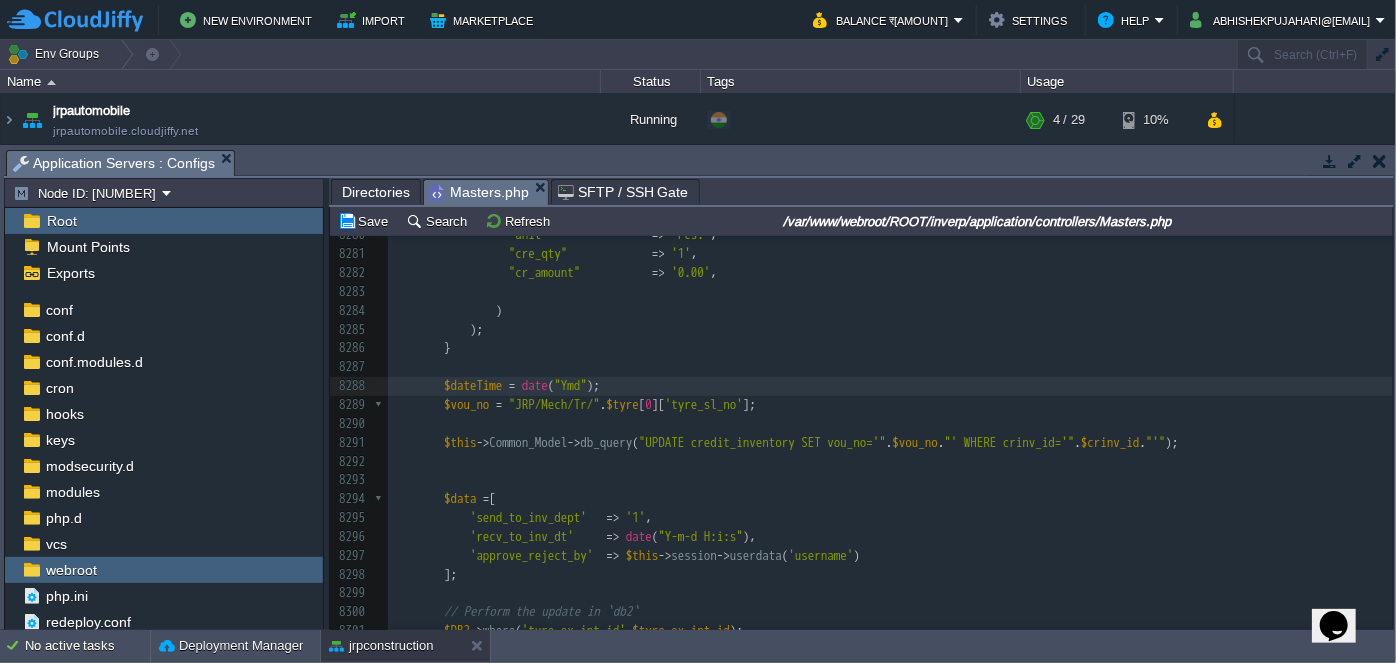 click on "​" at bounding box center (890, 424) 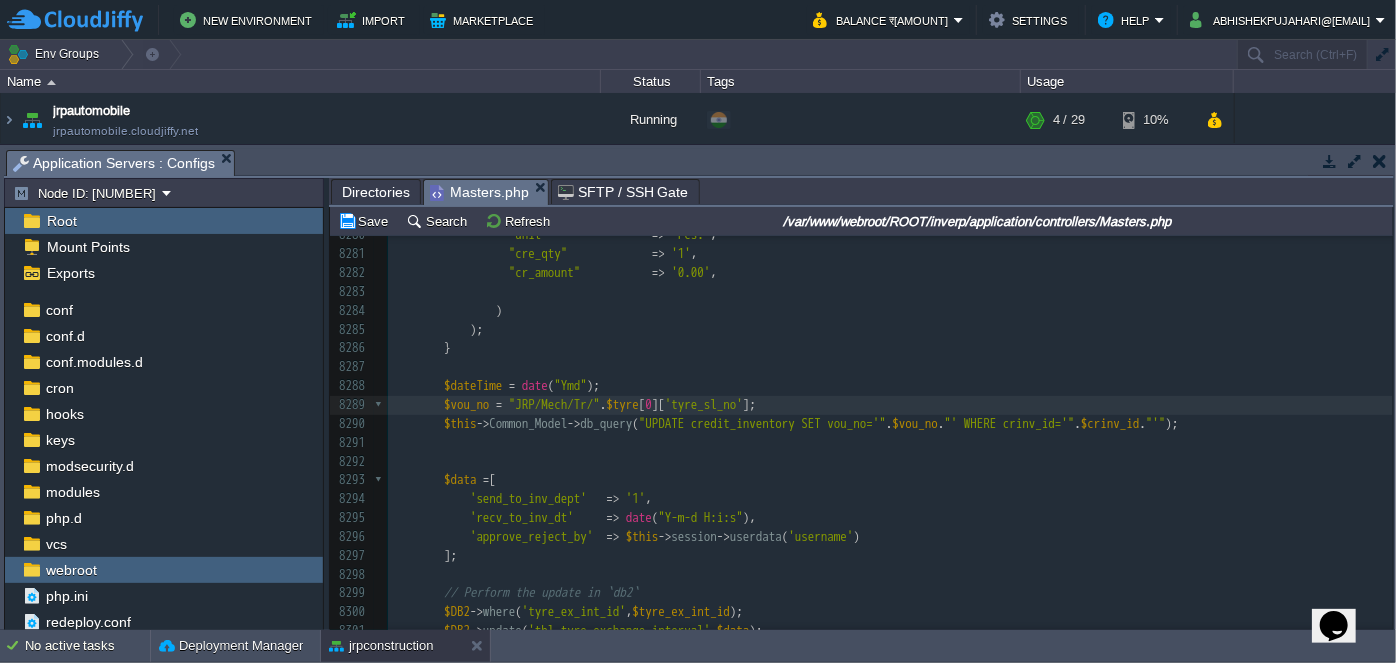 scroll, scrollTop: 171050, scrollLeft: 0, axis: vertical 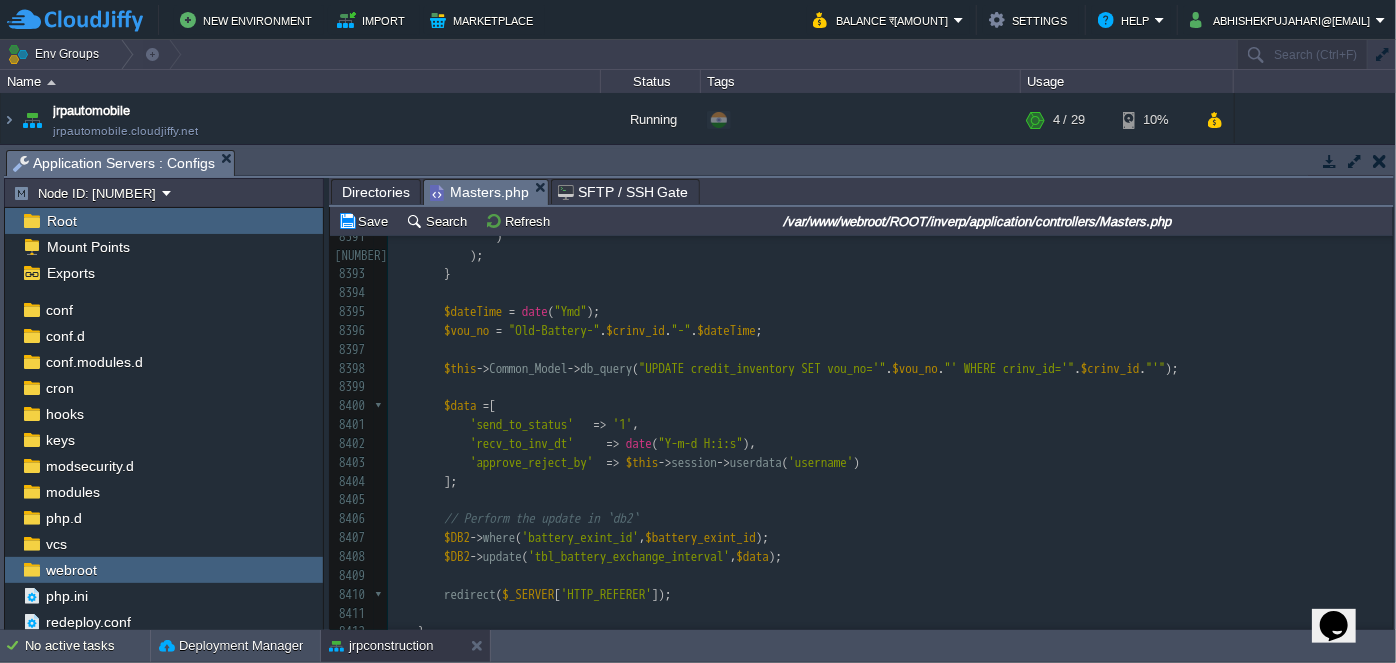 click on "$vou_no   =   "Old-Battery-"  .  $crinv_id  .  "-"  .  $dateTime ;" at bounding box center [890, 331] 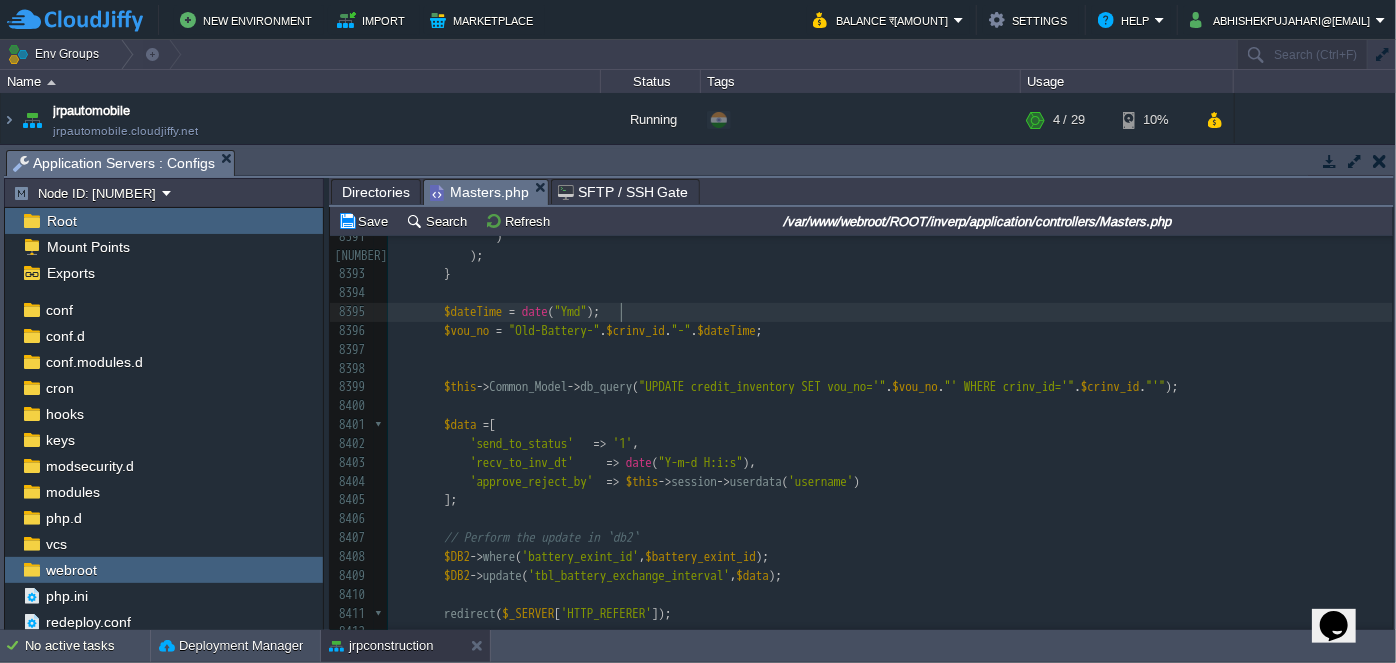 click on "$dateTime   =   date ( "Ymd" );" at bounding box center [890, 312] 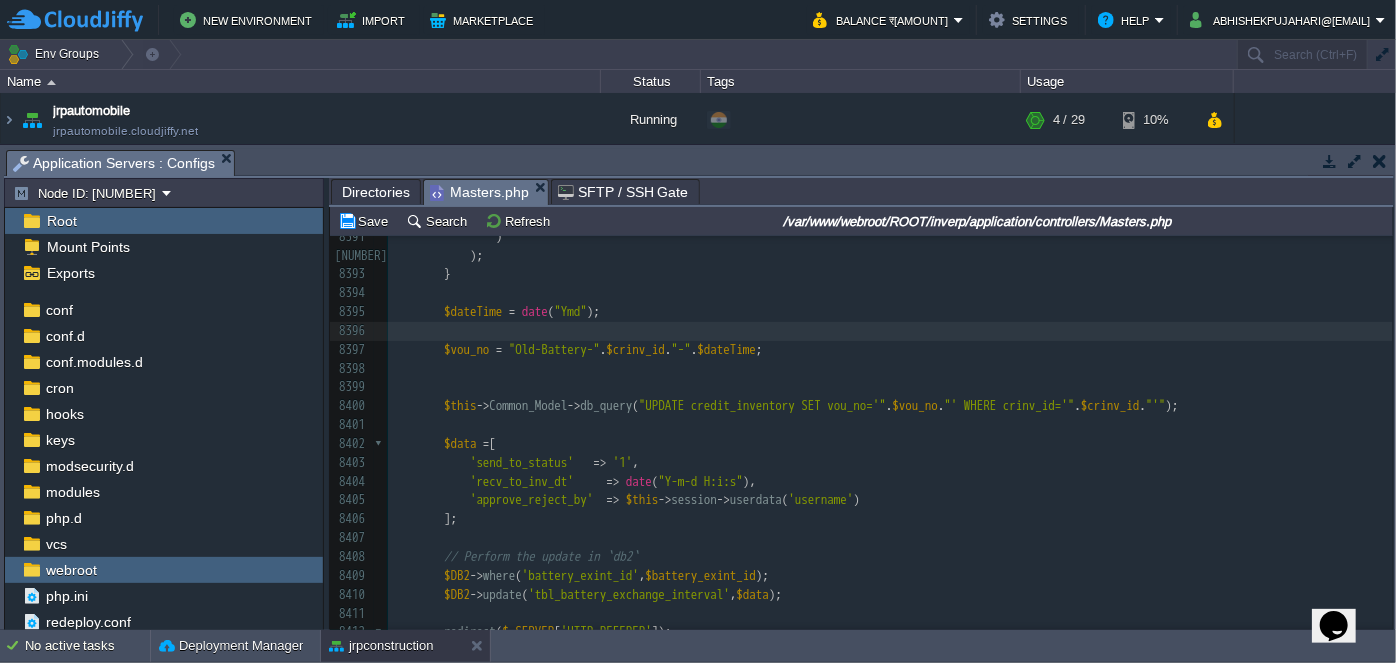 click at bounding box center (890, 369) 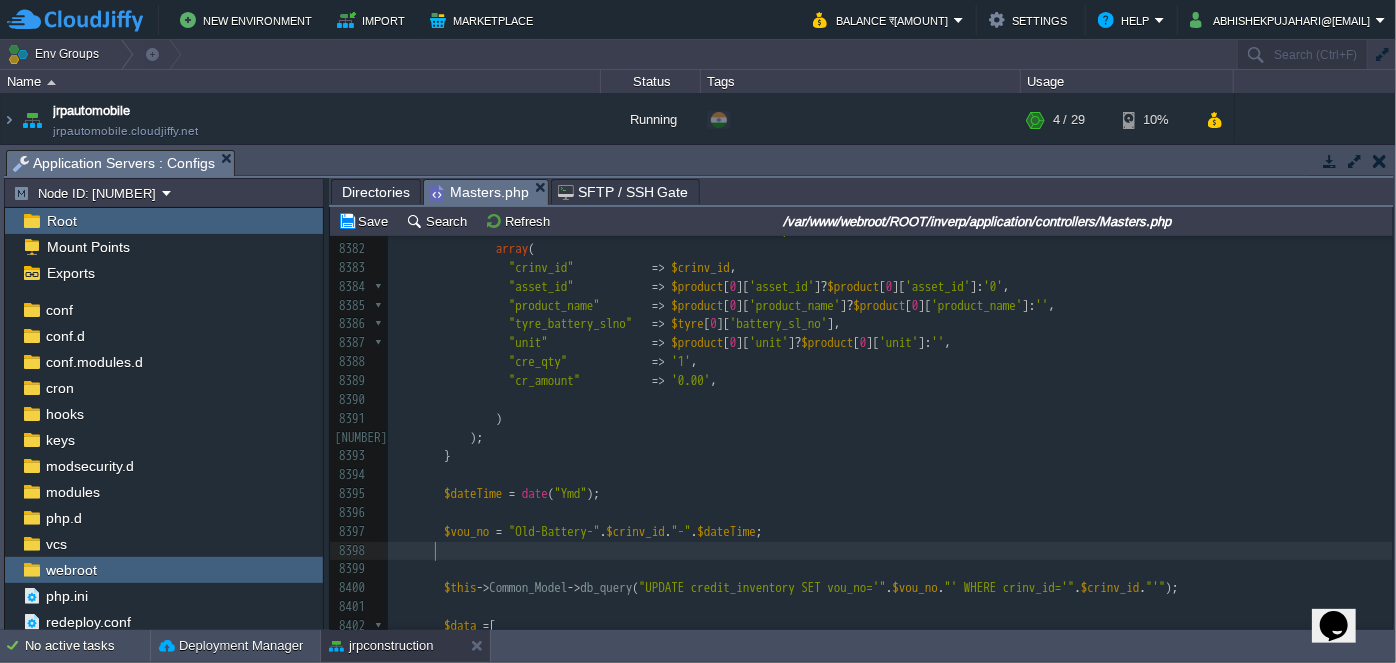 click on "$vou_no   =   "Old-Battery-"  .  $crinv_id  .  "-"  .  $dateTime ;" at bounding box center (890, 532) 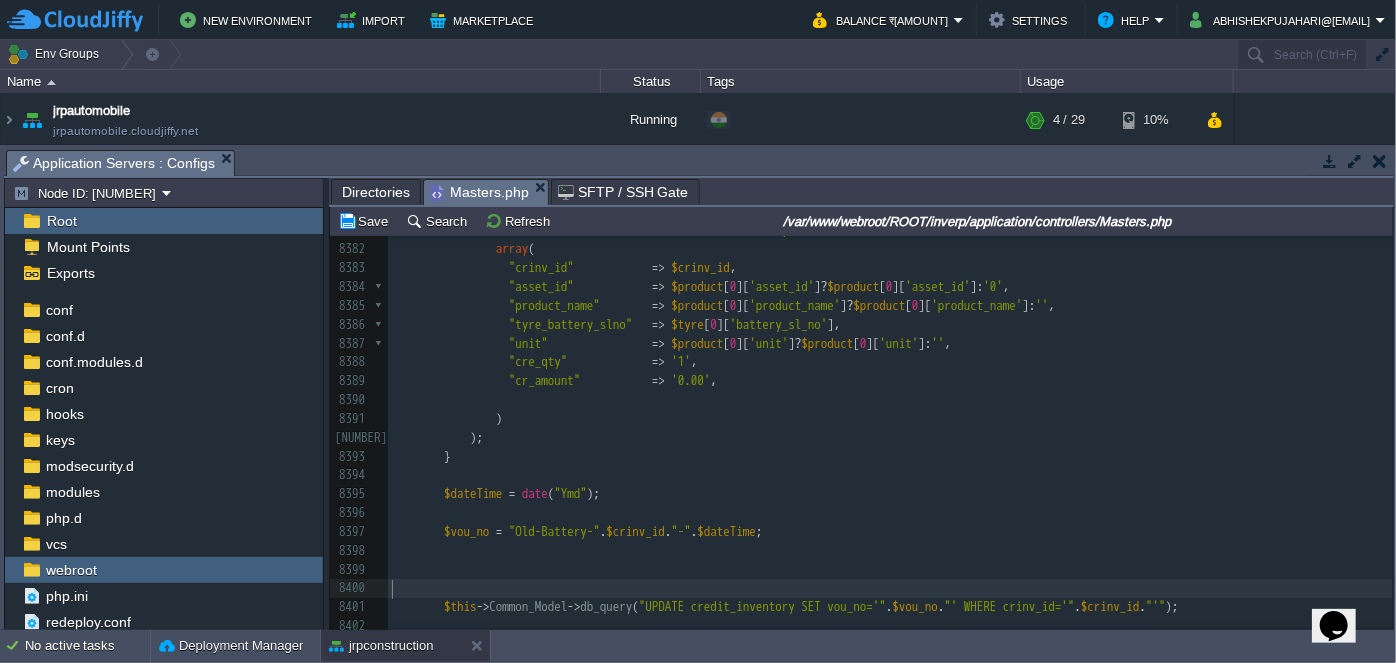 click on "​" at bounding box center [890, 588] 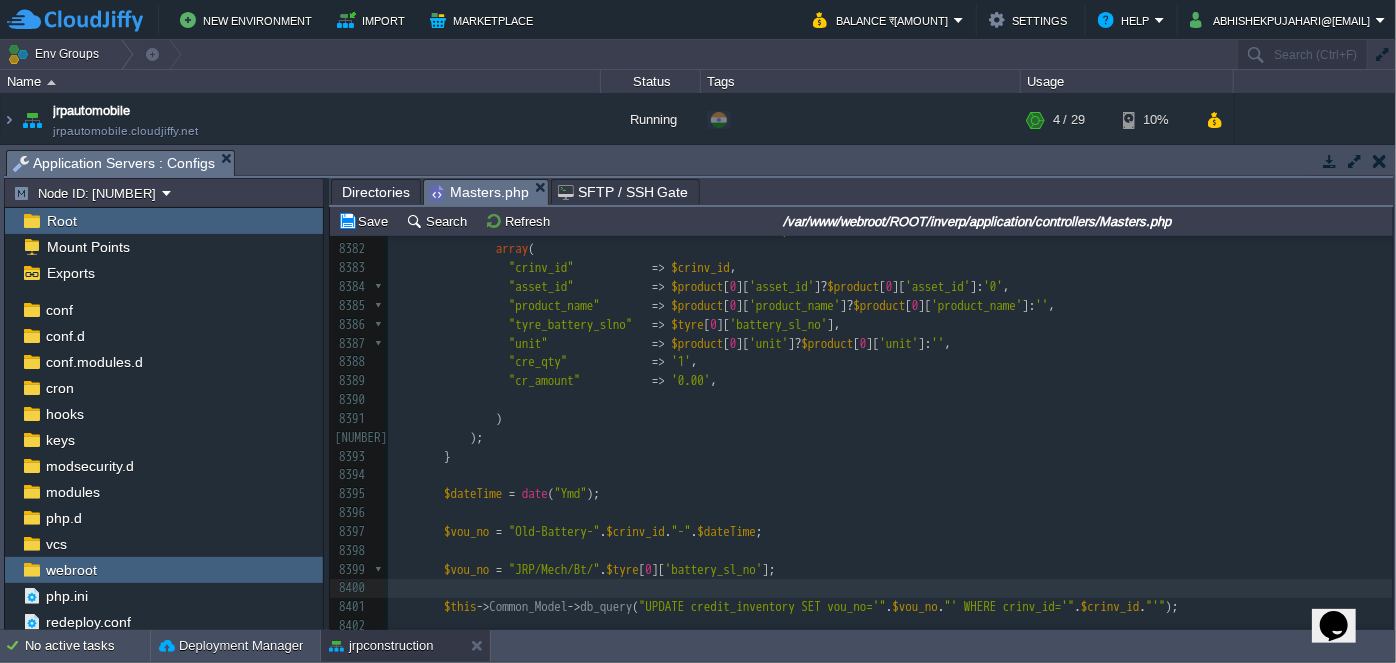 scroll, scrollTop: 172915, scrollLeft: 0, axis: vertical 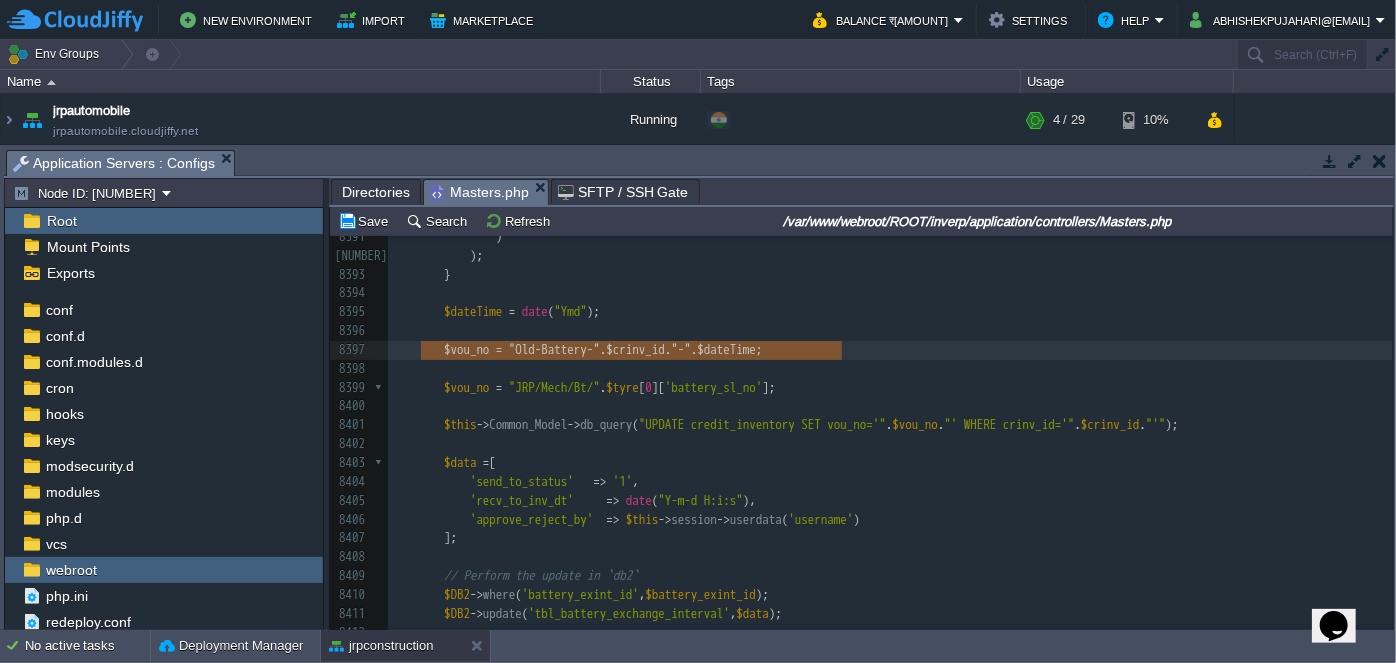 type on "$vou_no = "Old-Battery-" . $crinv_id . "-" . $dateTime;" 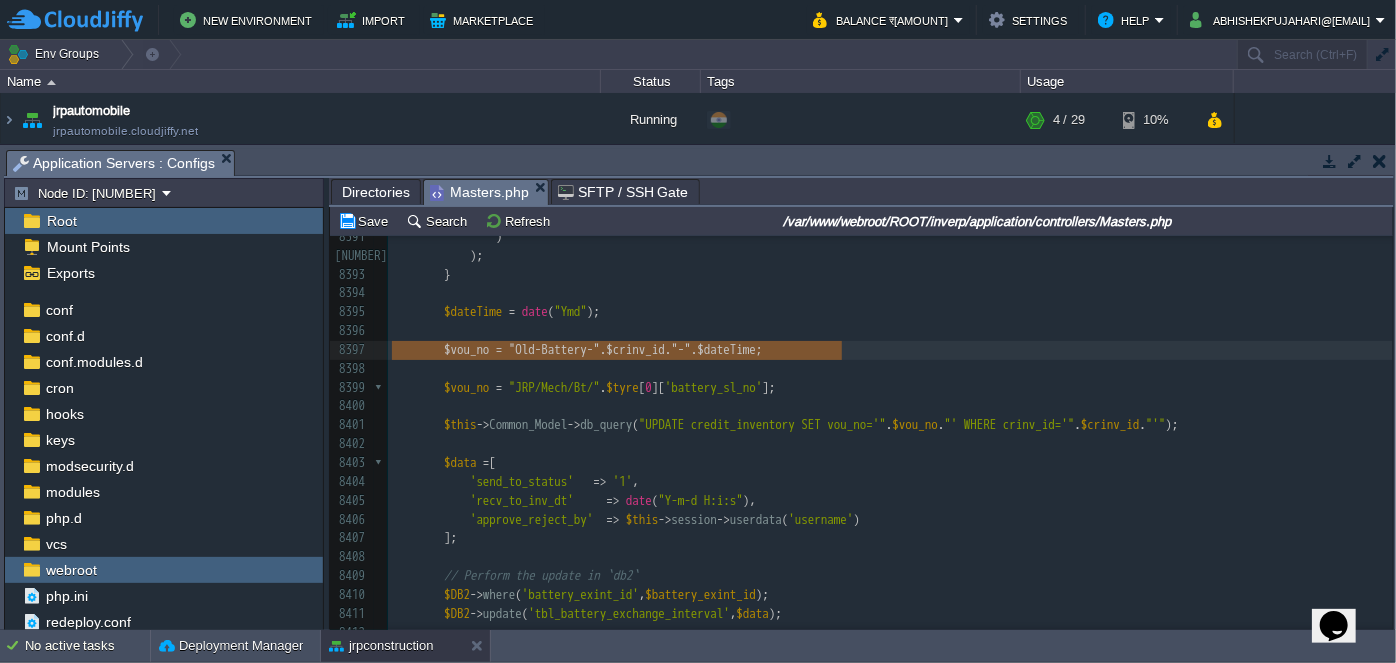 drag, startPoint x: 861, startPoint y: 354, endPoint x: 387, endPoint y: 348, distance: 474.03796 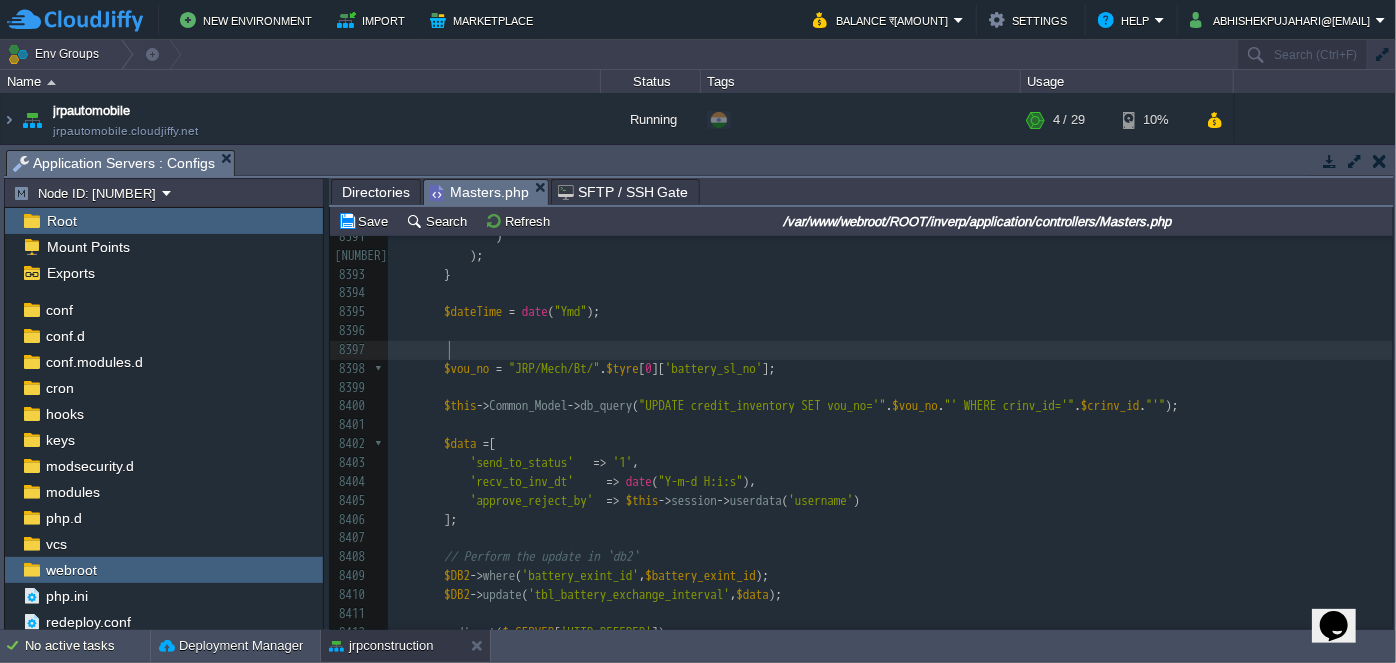 click on "$vou_no = "JRP/Mech/Bt/" . $tyre[0]['tyre_sl_no']; 8371 'rounded_amt' => '0.00', 8372 'grand_total' => '0.00', 8373 'transfer_status' => '1', 8374 'entry_date' => date('Y-m-d'), 8375 'user_id' => $this->session->userdata('user_id'), 8376 ); 8377 8378 $crinv_id = $this->Common_Model->dbinsertid("credit_inventory", $data_list); 8379 8380 if ($crinv_id) { $this->Common_Model->dbinsertid("credit_inventory_items", 8382 array( 8383 "crinv_id" => $crinv_id, 8384 "asset_id" => $product[0]['asset_id'] ? $product[0]['asset_id'] : '0', 8385 "product_name" => $product[0]['product_name']" at bounding box center [890, 331] 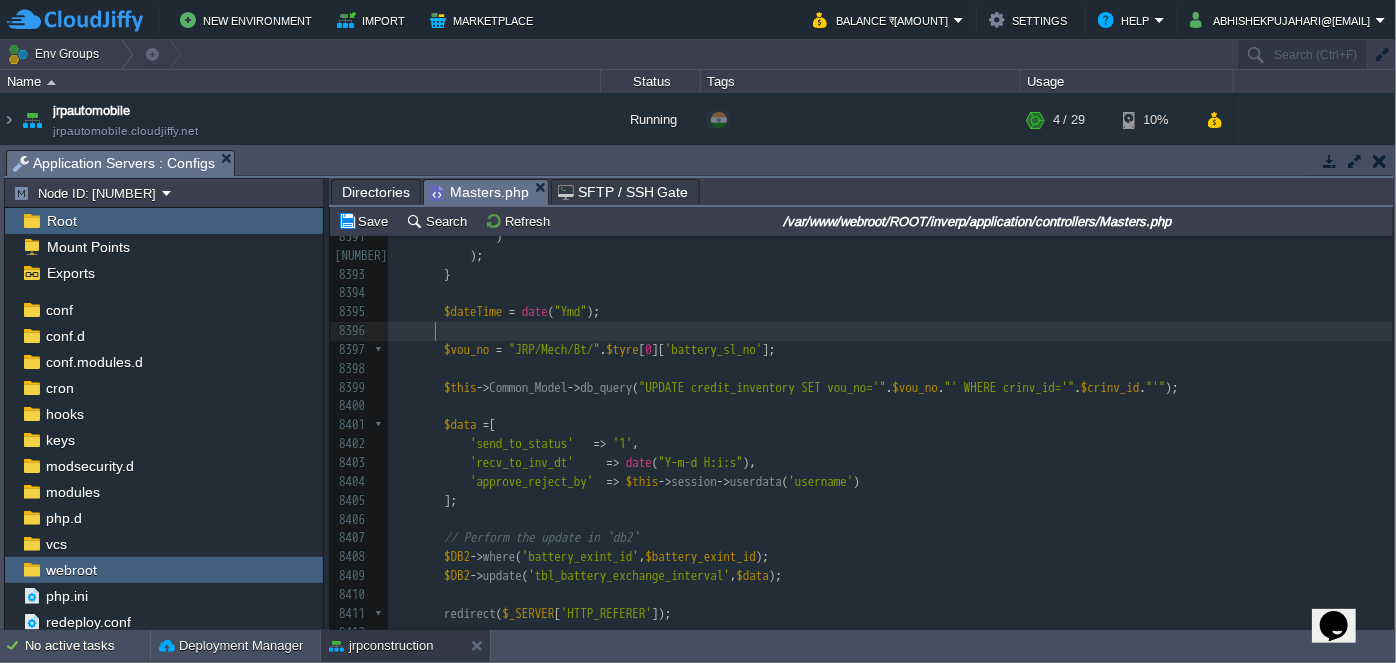 click on "'send_to_status'     =>   '1' ," at bounding box center (890, 444) 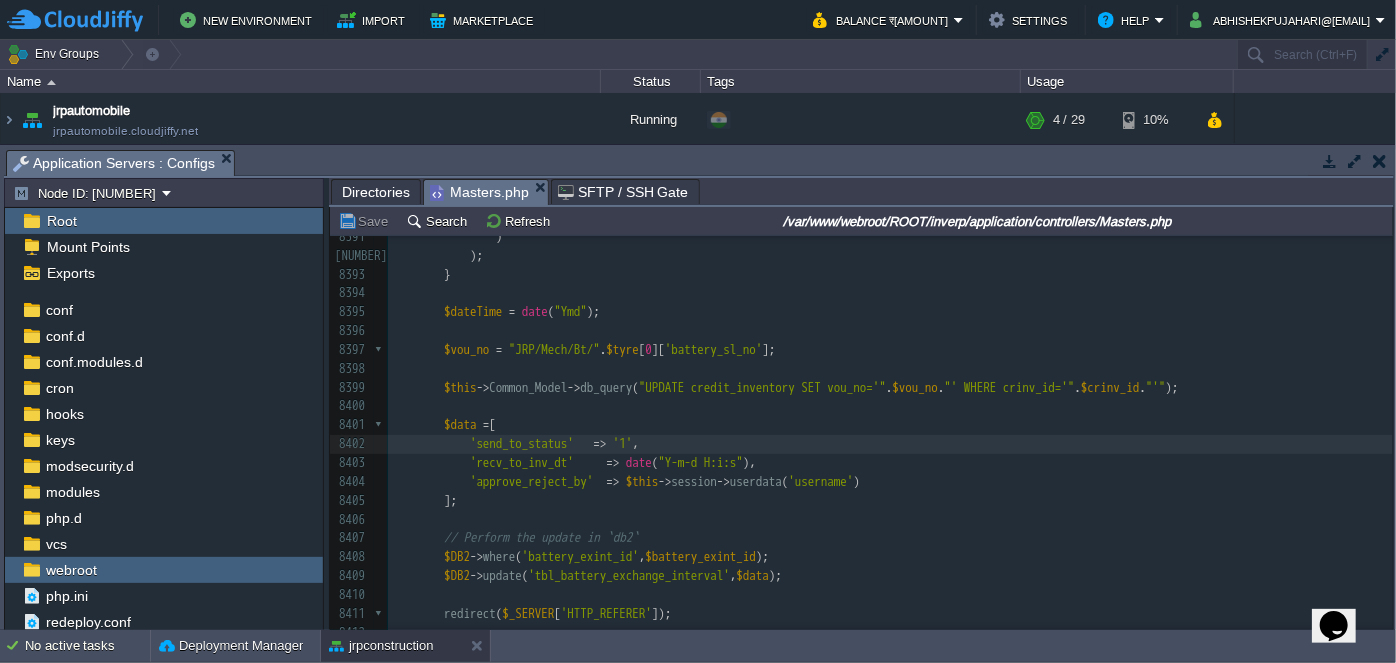 click at bounding box center [890, 331] 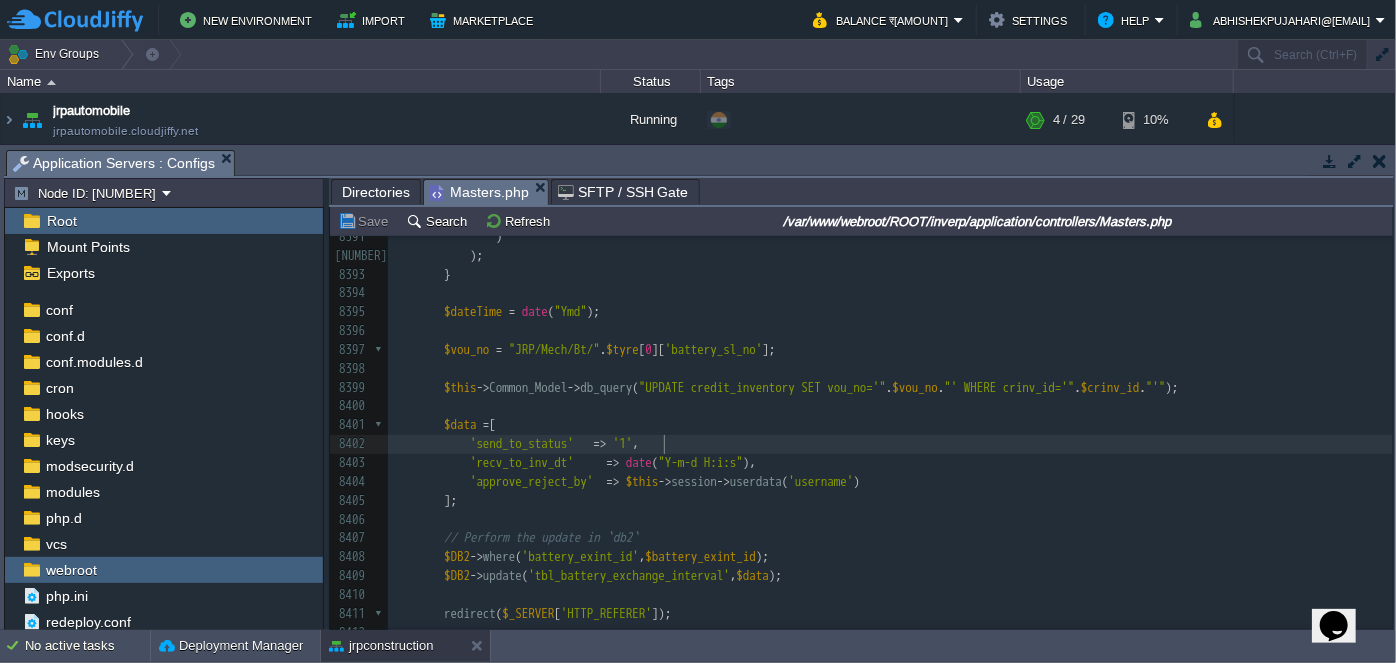 click on "'recv_to_inv_dt'       =>   date ( "Y-m-d H:i:s" )," at bounding box center (890, 463) 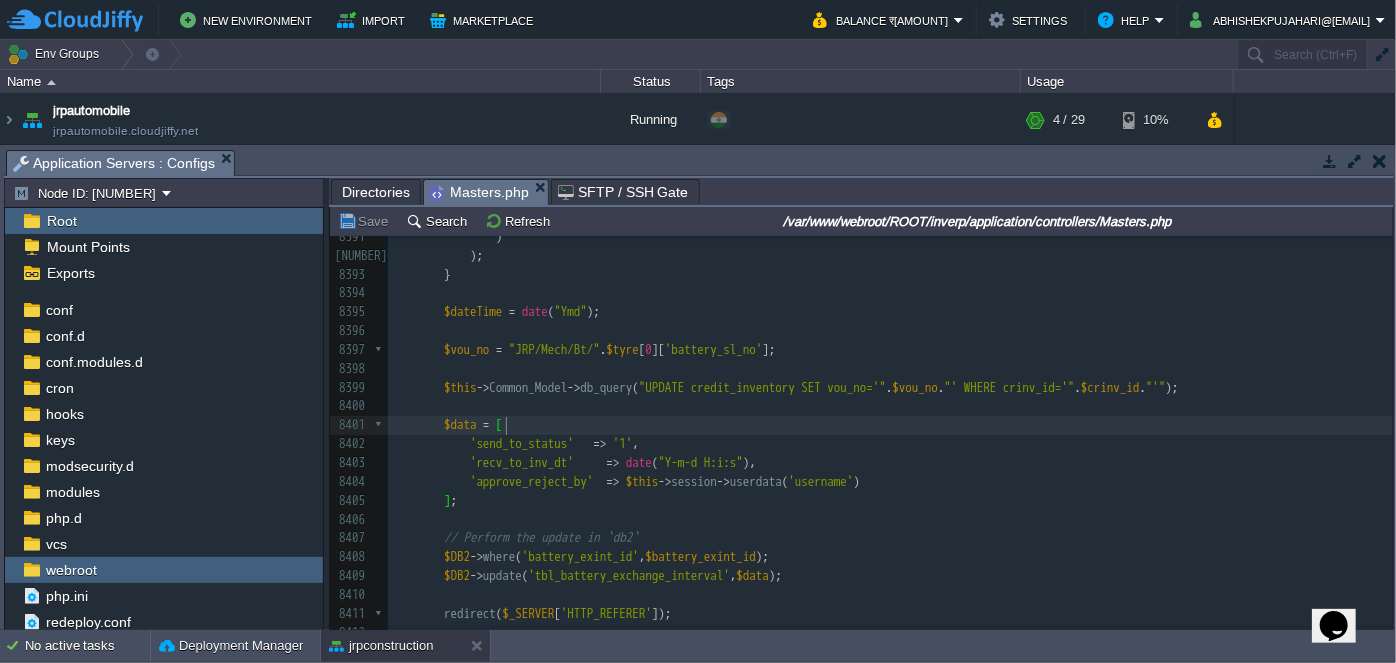 click on "​" at bounding box center (890, 520) 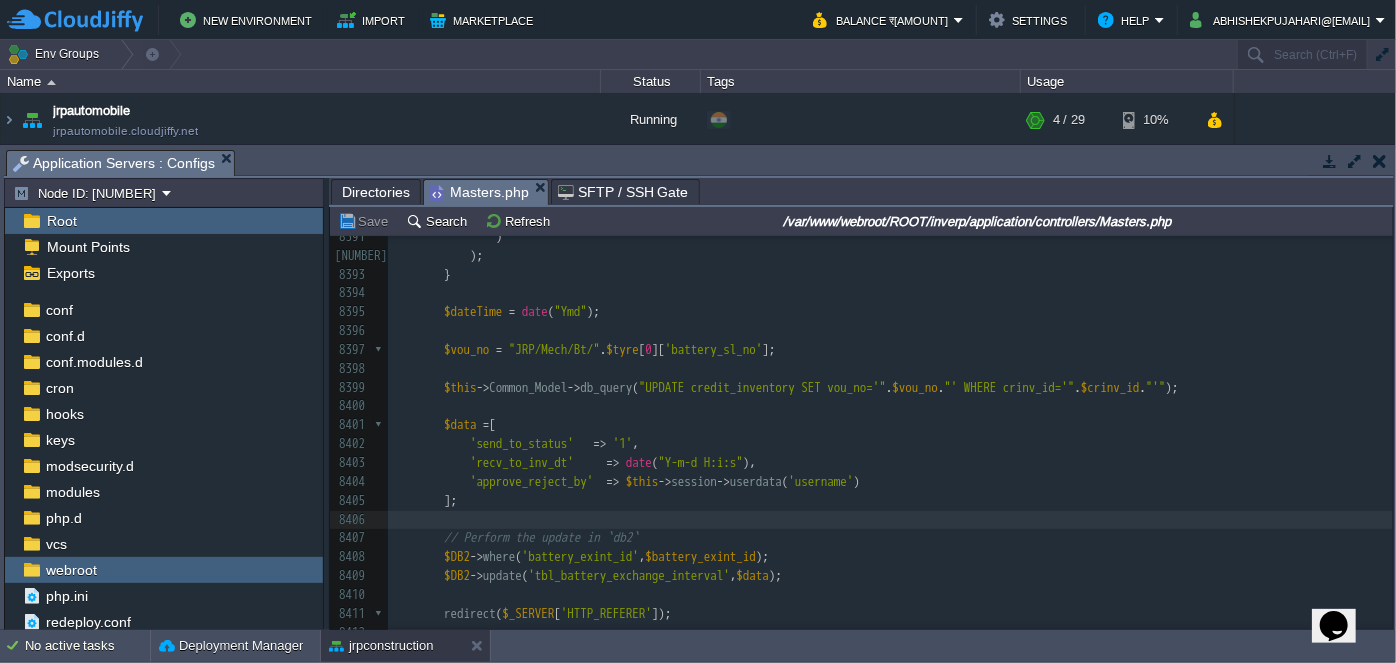 click on "'recv_to_inv_dt'       =>   date ( "Y-m-d H:i:s" )," at bounding box center (890, 463) 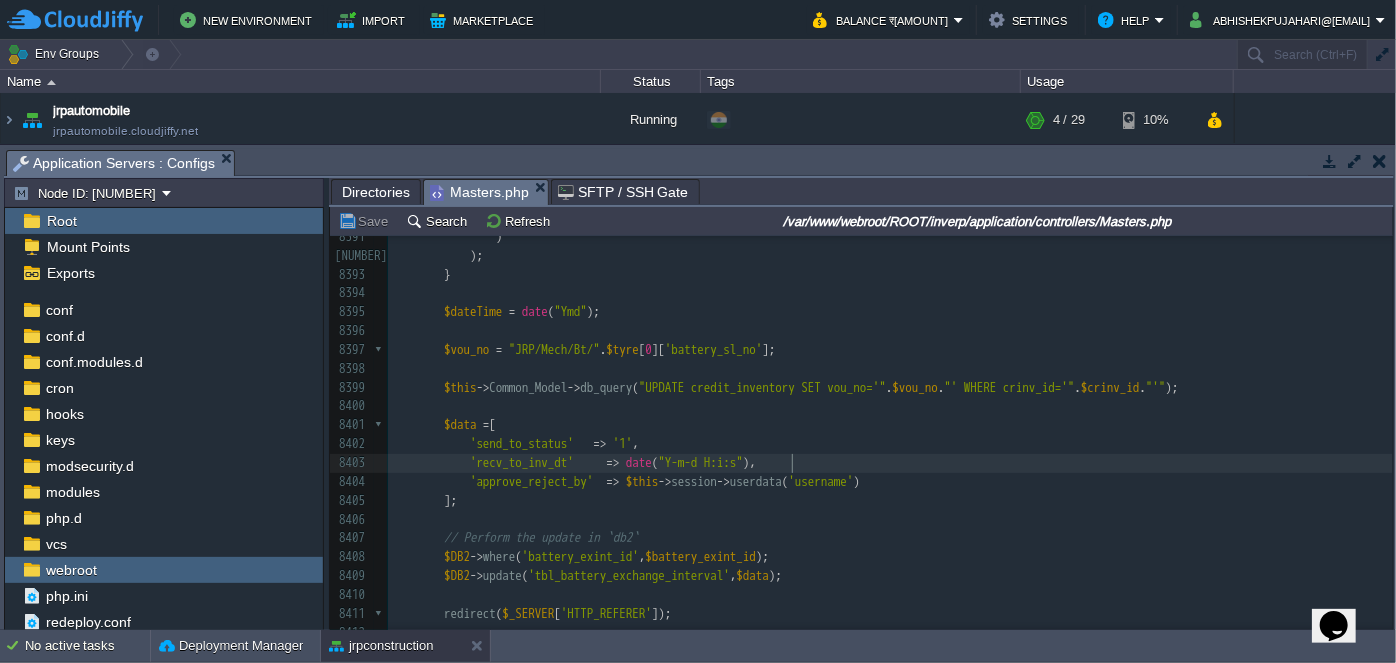 scroll, scrollTop: 173116, scrollLeft: 0, axis: vertical 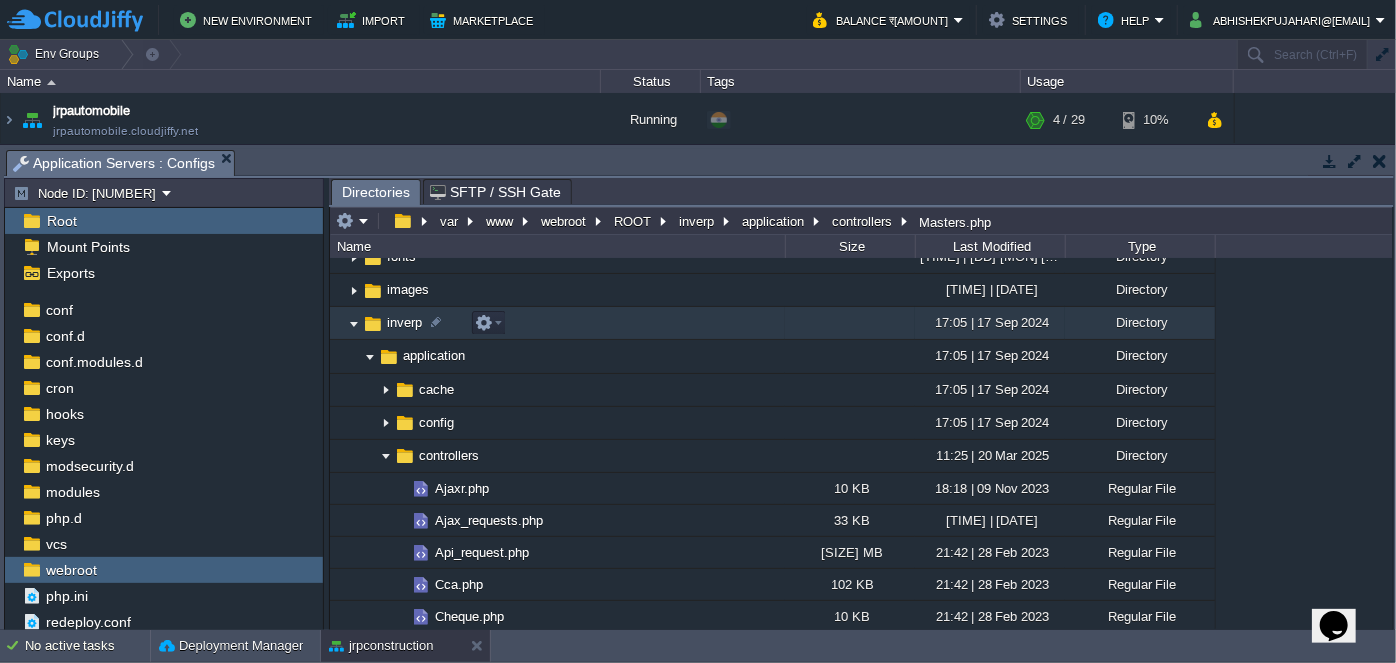 click at bounding box center (354, 323) 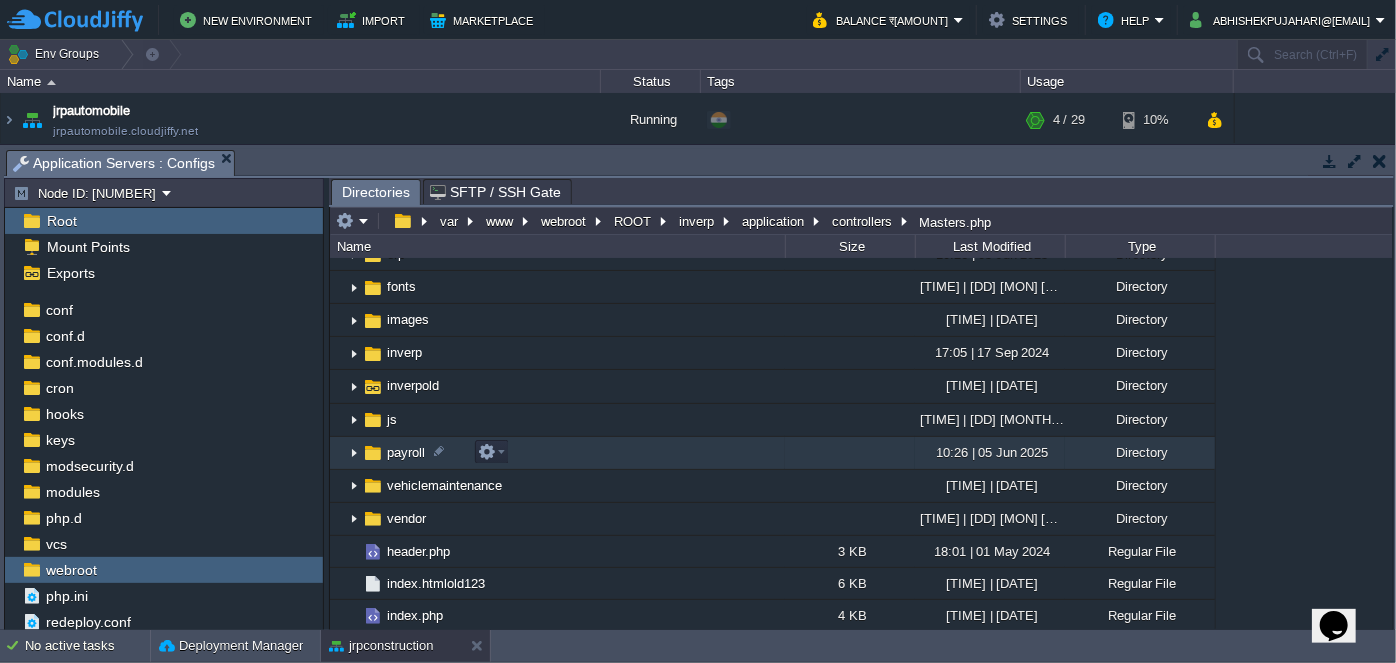 scroll, scrollTop: 181, scrollLeft: 0, axis: vertical 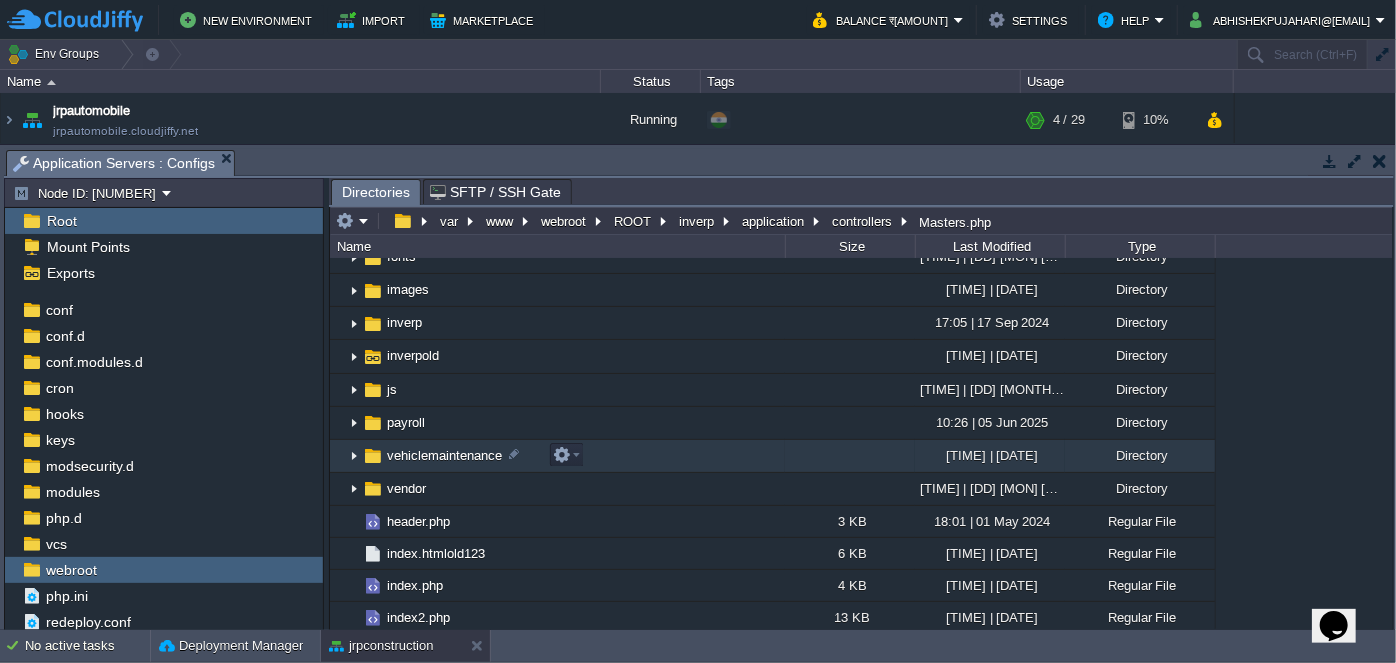 click at bounding box center (354, 456) 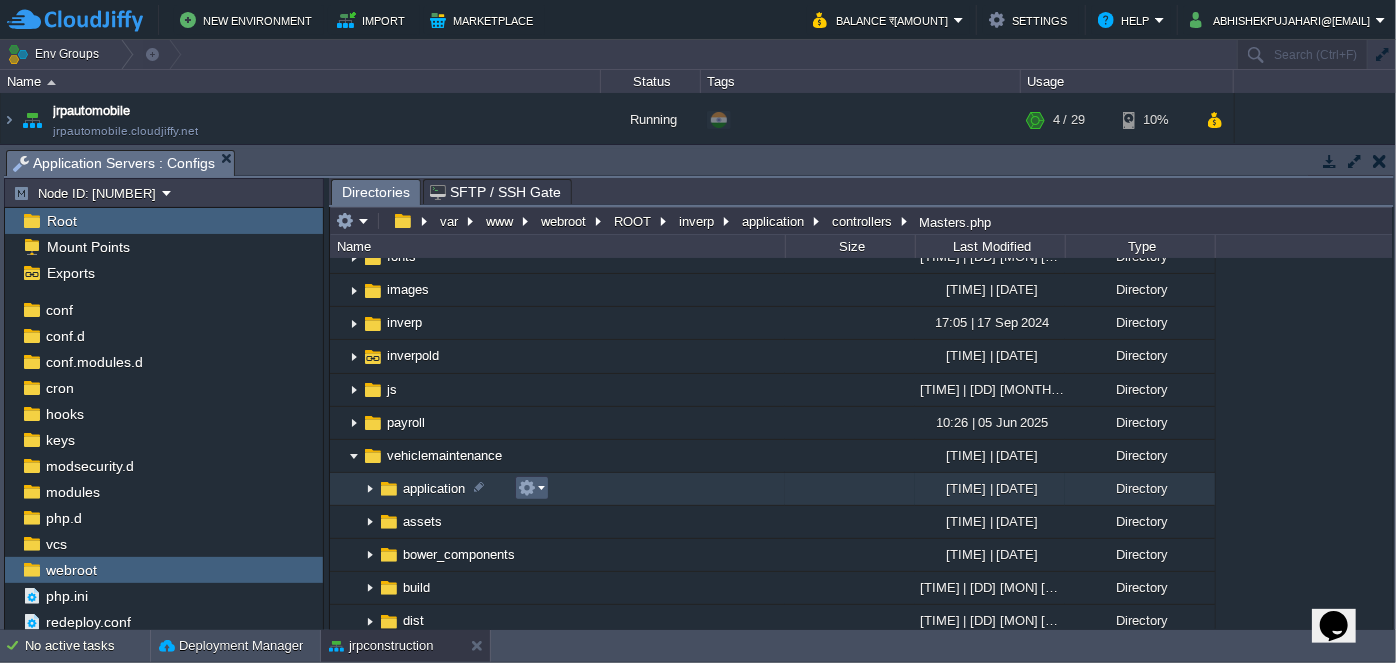 scroll, scrollTop: 272, scrollLeft: 0, axis: vertical 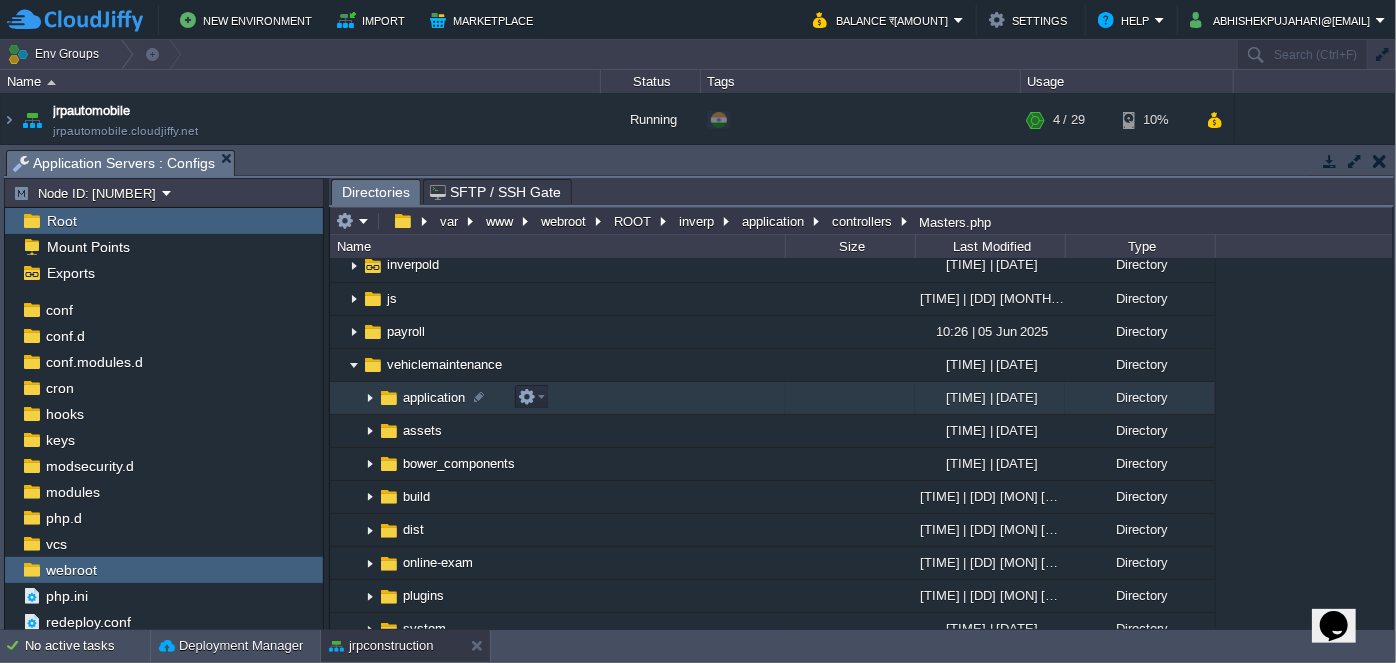click at bounding box center [370, 398] 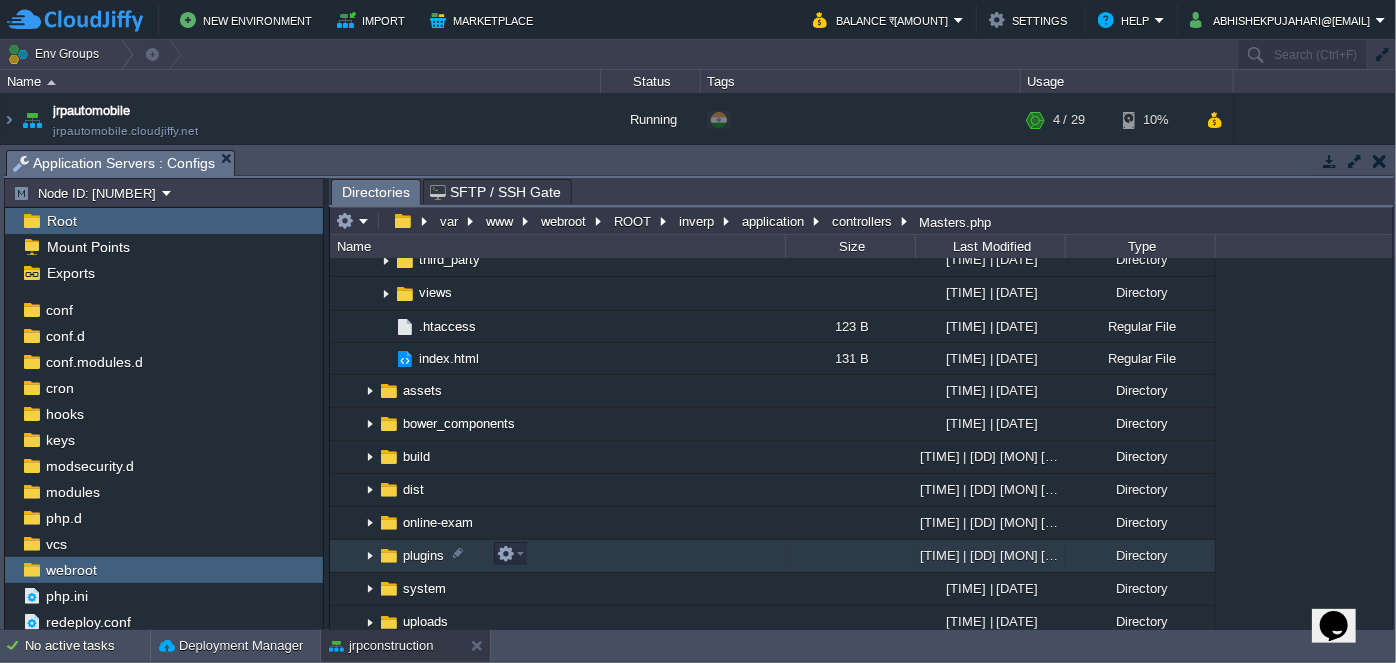 scroll, scrollTop: 727, scrollLeft: 0, axis: vertical 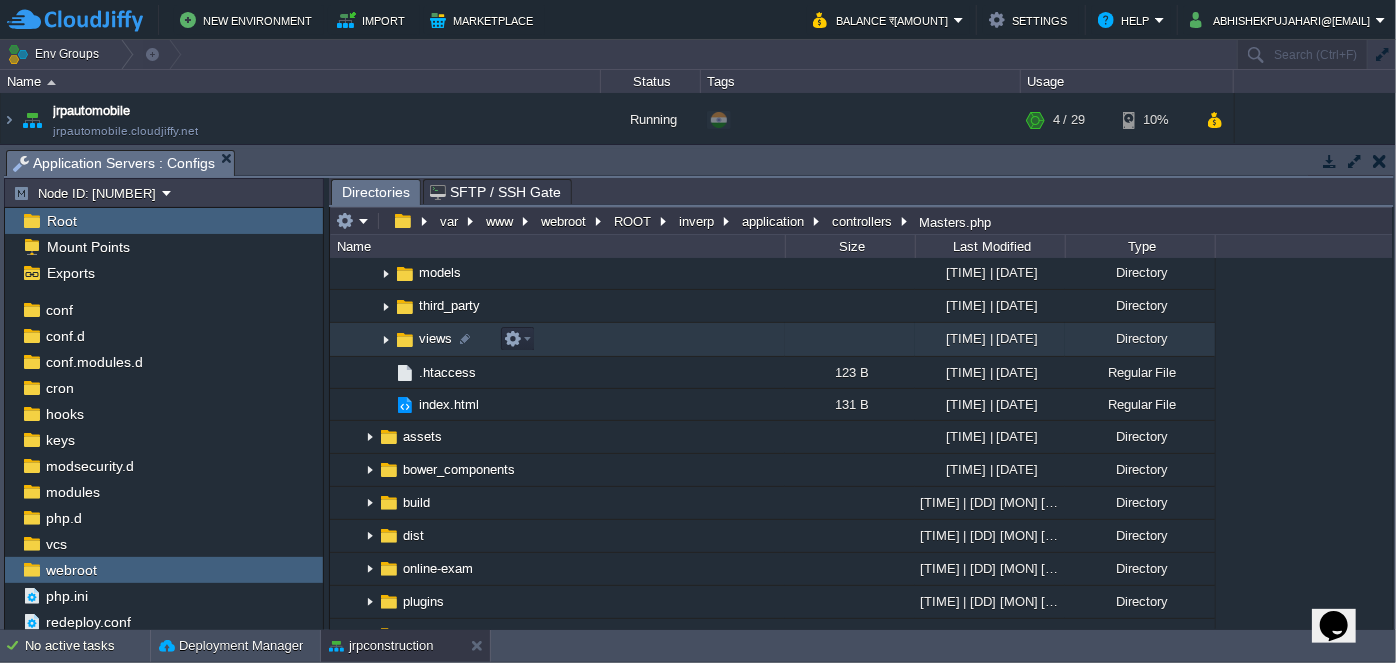 click at bounding box center [386, 340] 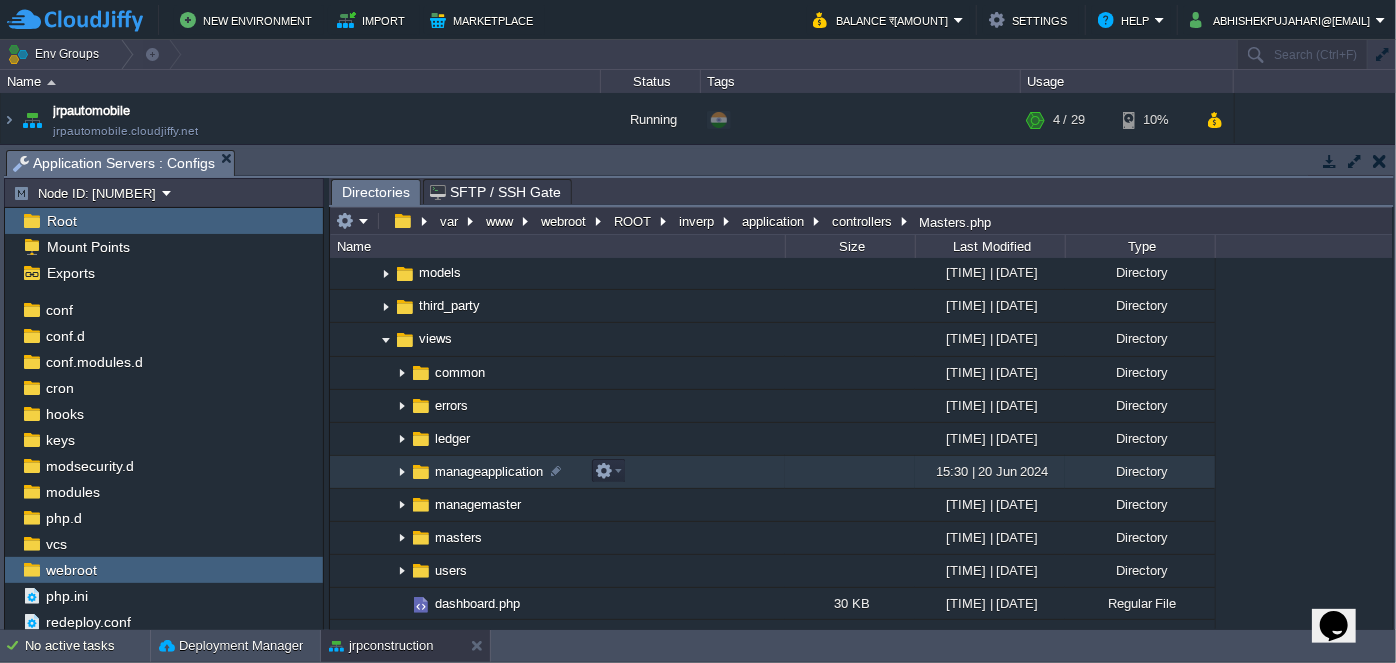 click at bounding box center (402, 472) 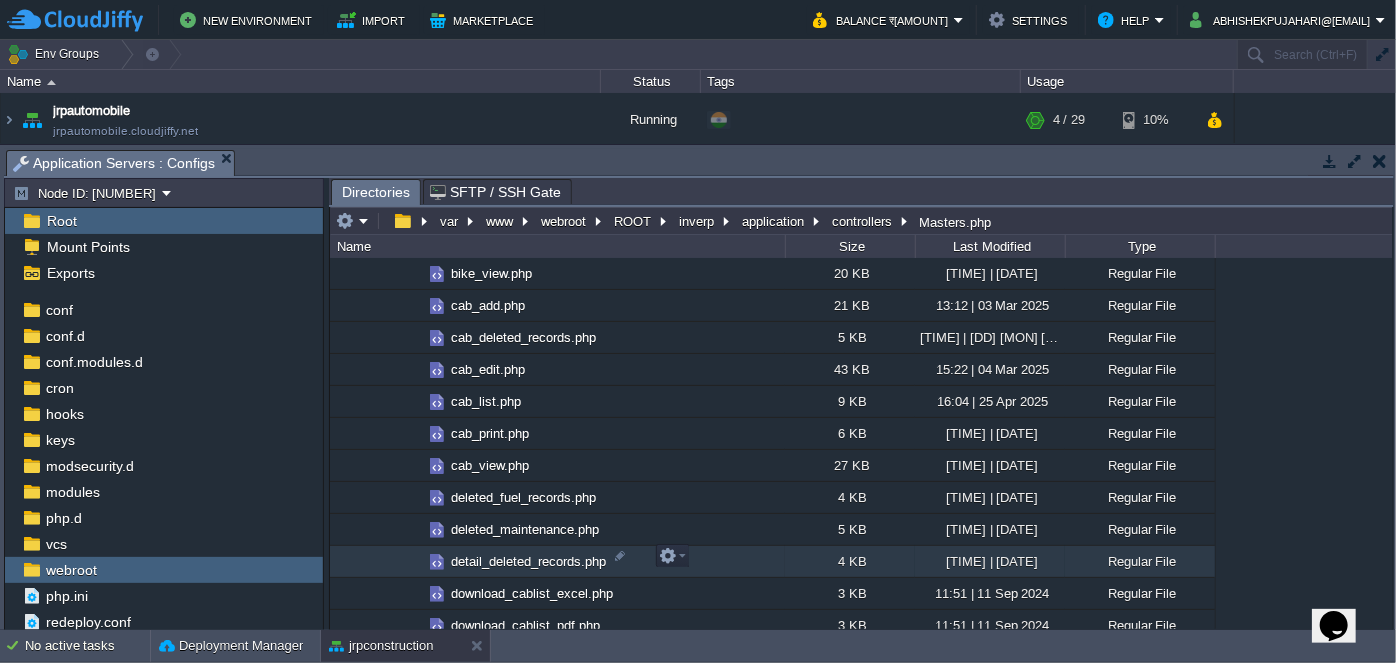 scroll, scrollTop: 1181, scrollLeft: 0, axis: vertical 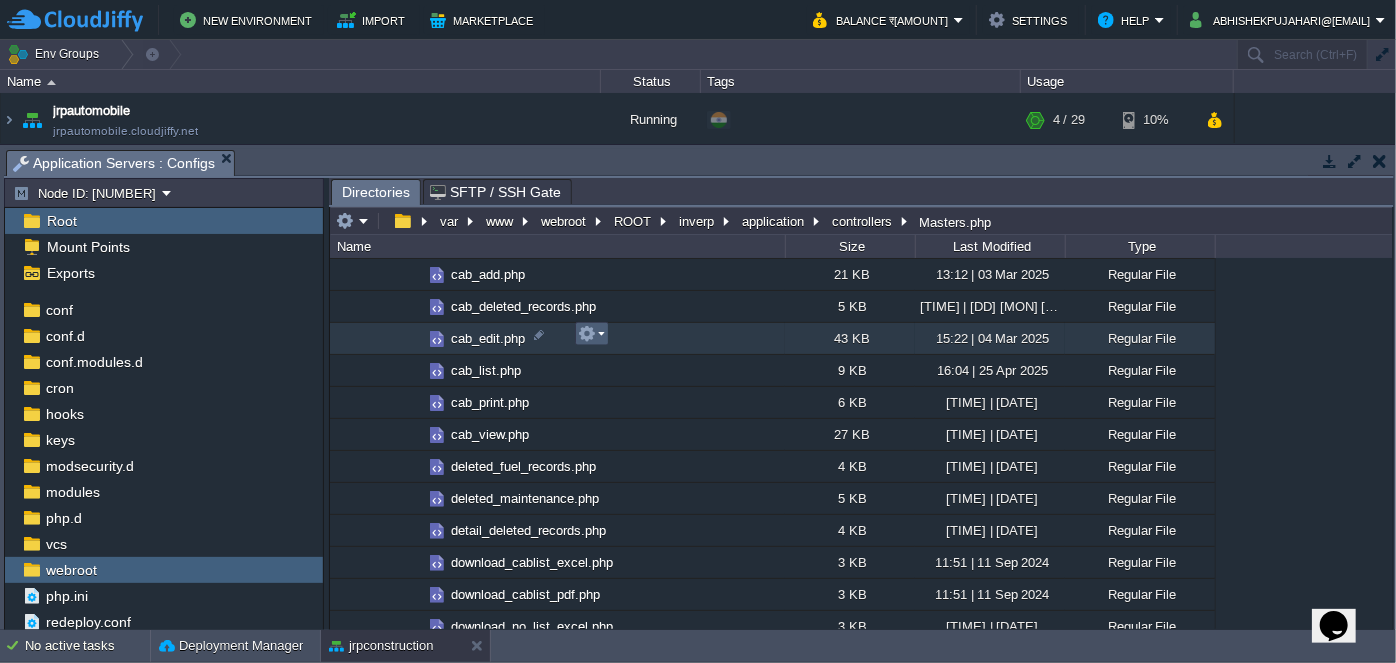 click at bounding box center (591, 334) 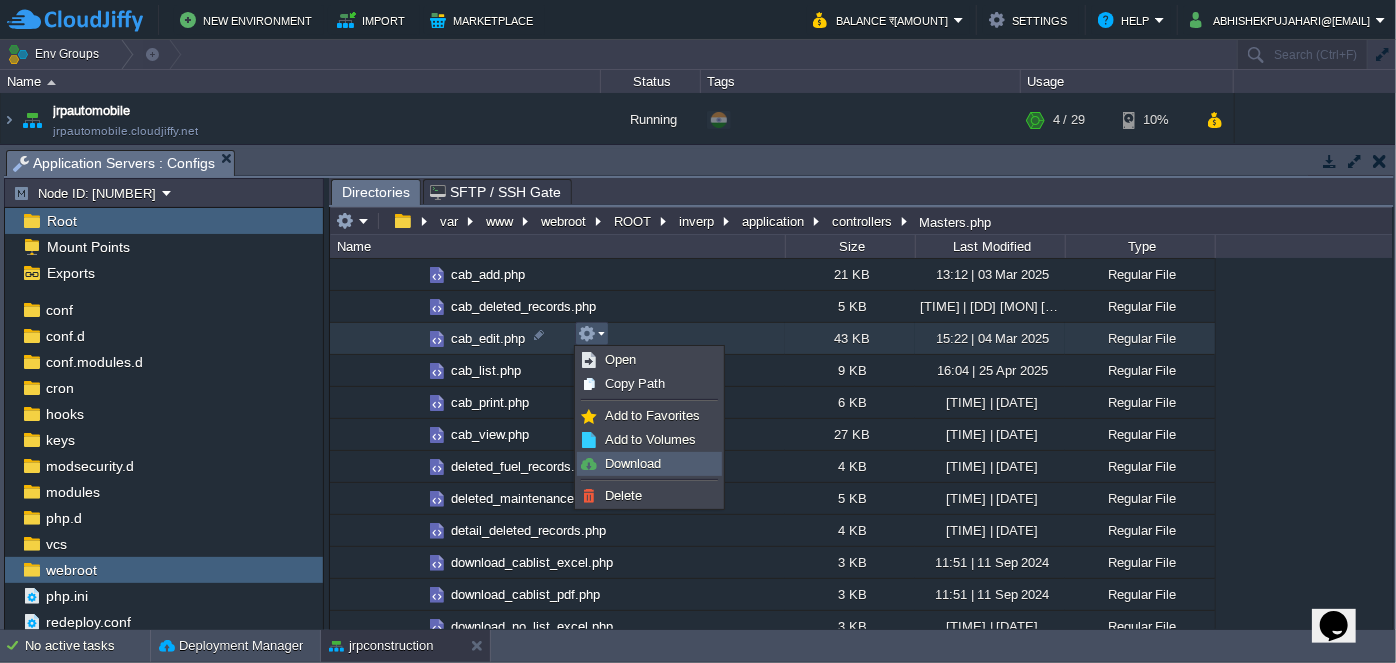click on "Download" at bounding box center [633, 463] 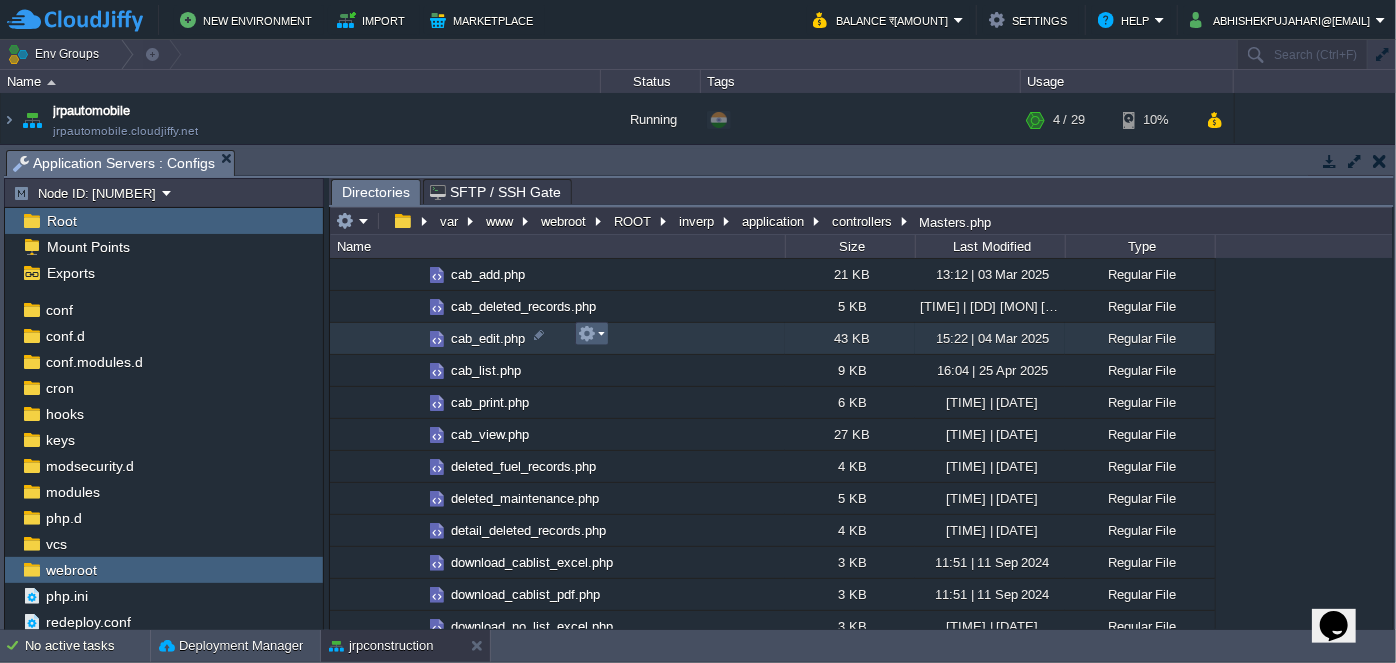 click at bounding box center [591, 334] 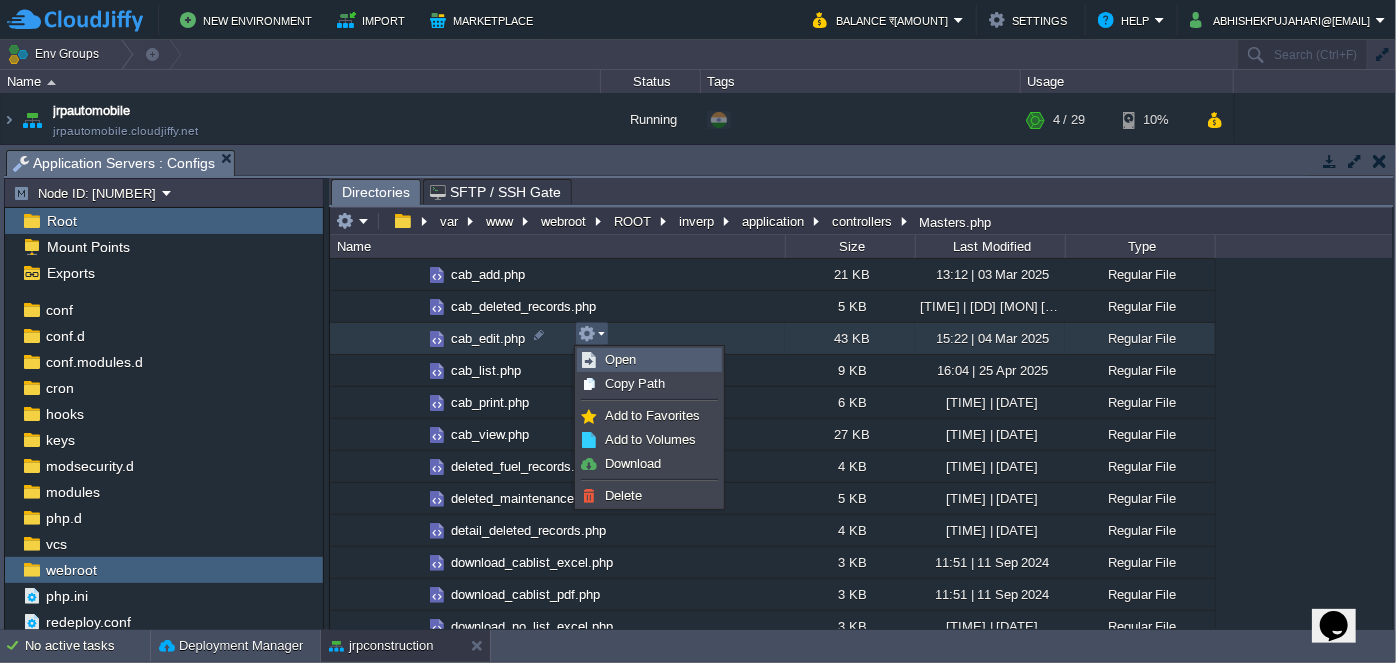 click on "Open" at bounding box center (649, 360) 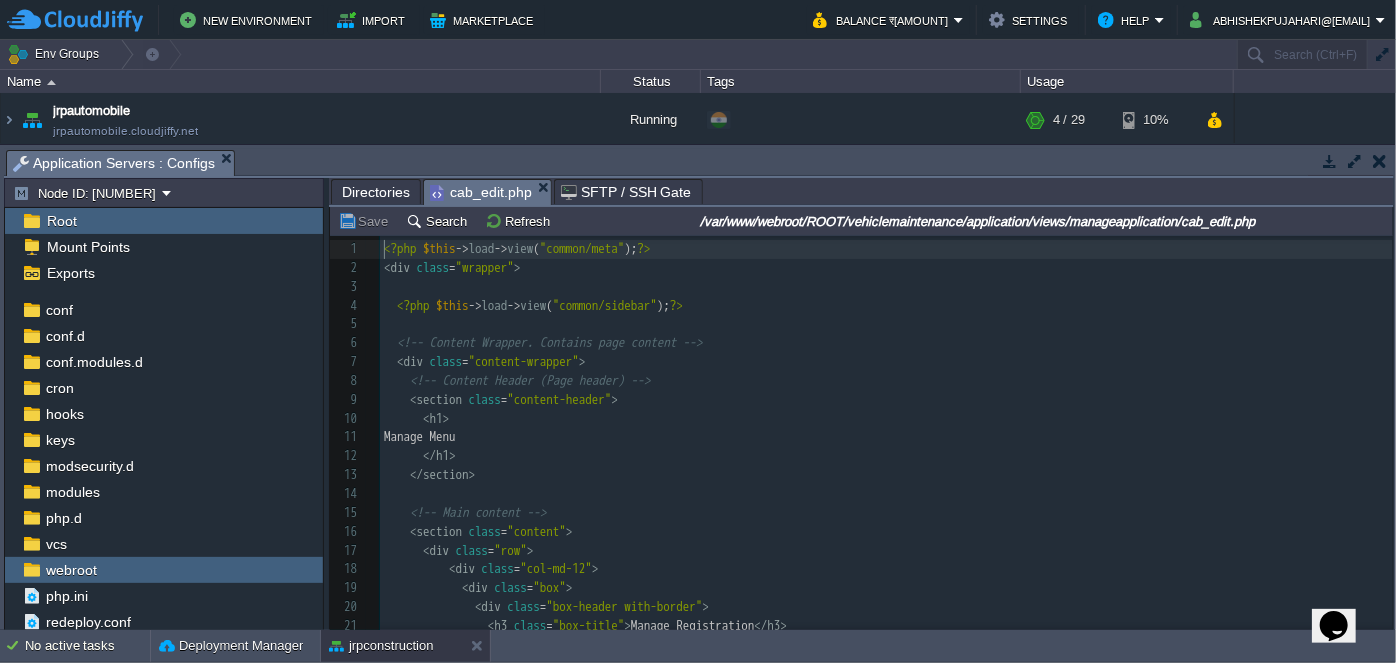 scroll, scrollTop: 6, scrollLeft: 0, axis: vertical 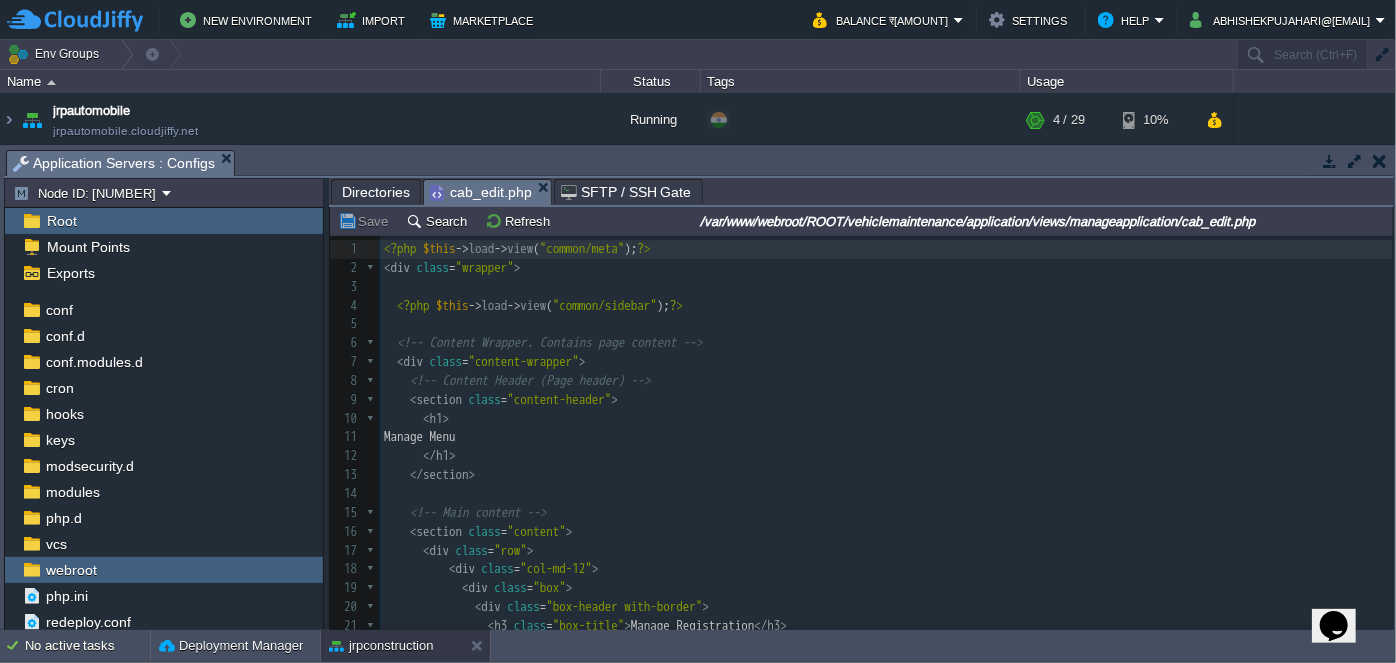 click at bounding box center (1381, 648) 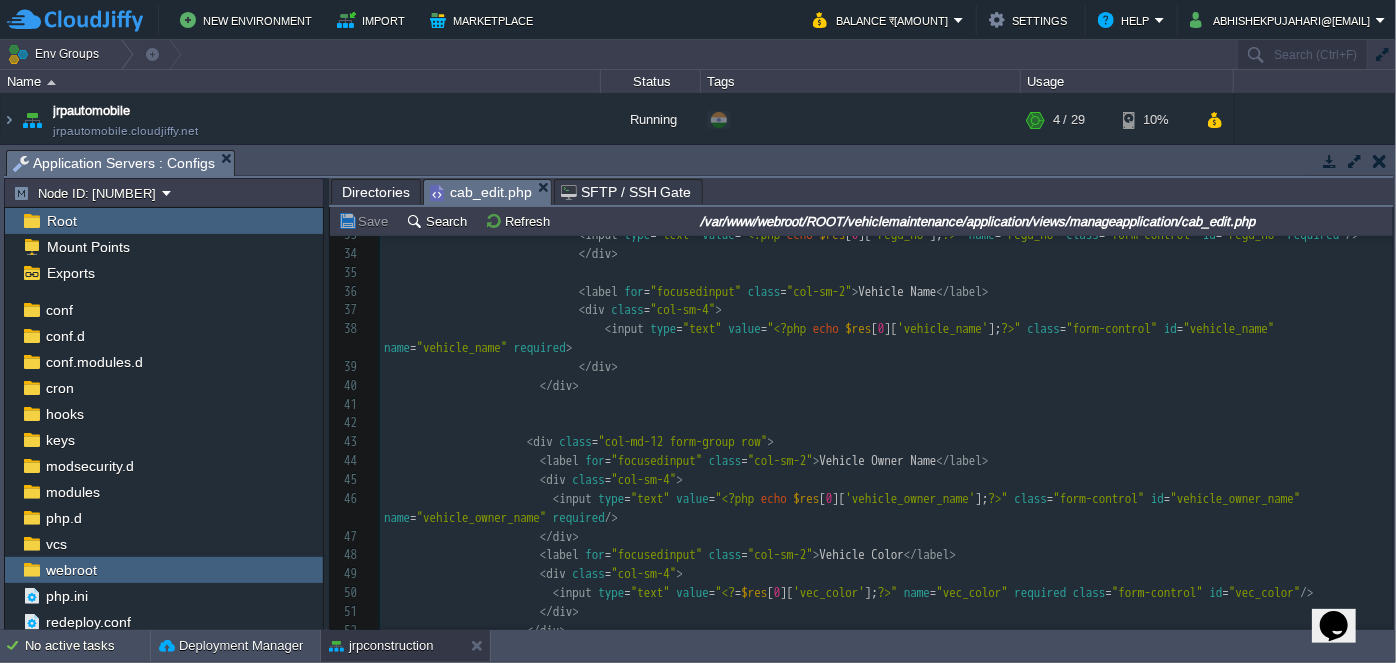 scroll, scrollTop: 1040, scrollLeft: 0, axis: vertical 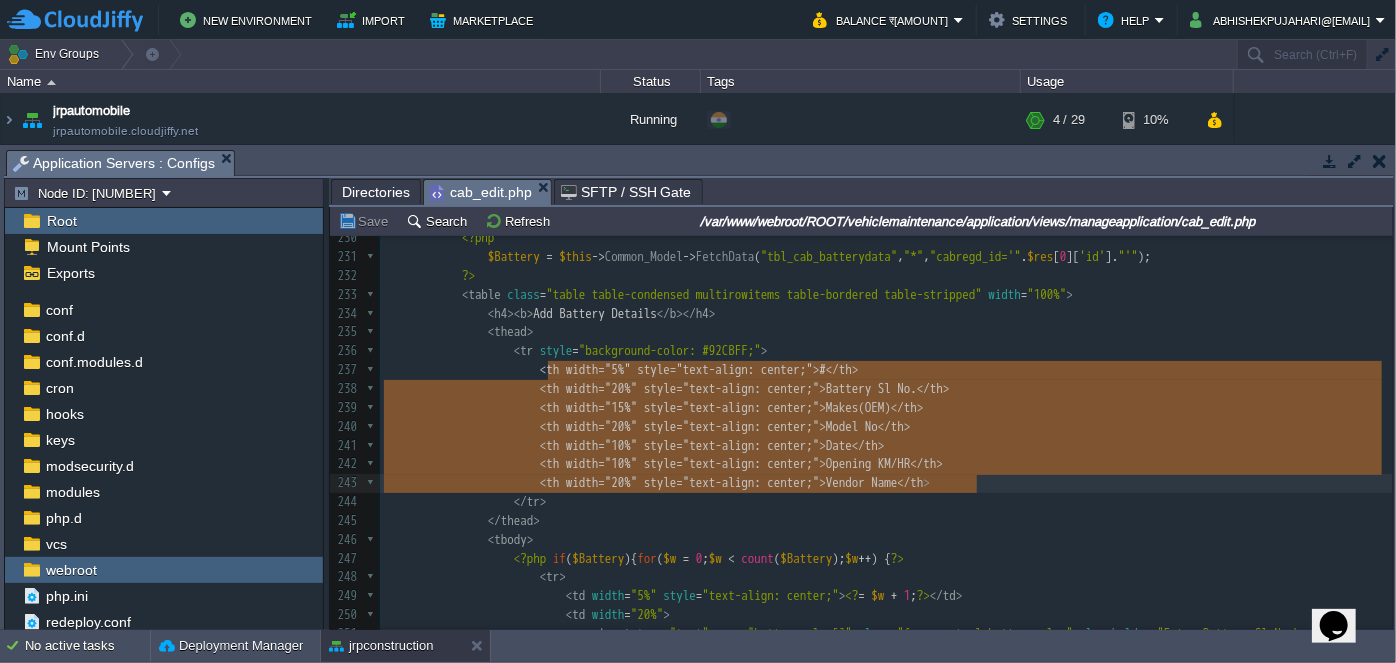 type on "<th width="5%" style="text-align: center;">#</th>
<th width="20%" style="text-align: center;">Battery Sl No.</th>
<th width="15%" style="text-align: center;">Makes(OEM)</th>
<th width="20%" style="text-align: center;">Model No</th>
<th width="10%" style="text-align: center;">Date</th>
<th width="10%" style="text-align: center;">Opening KM/HR</th>
<th width="20%" style="text-align: center;">Vendor Name</th>" 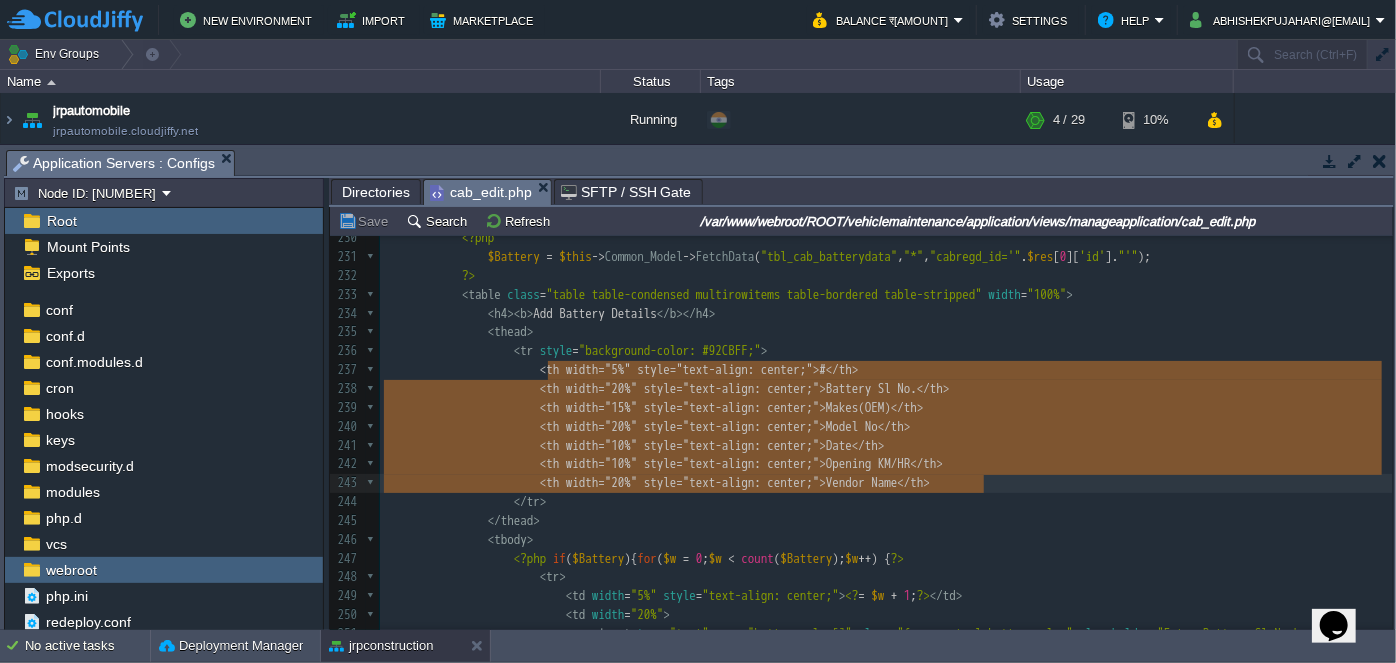 drag, startPoint x: 549, startPoint y: 367, endPoint x: 983, endPoint y: 478, distance: 447.96988 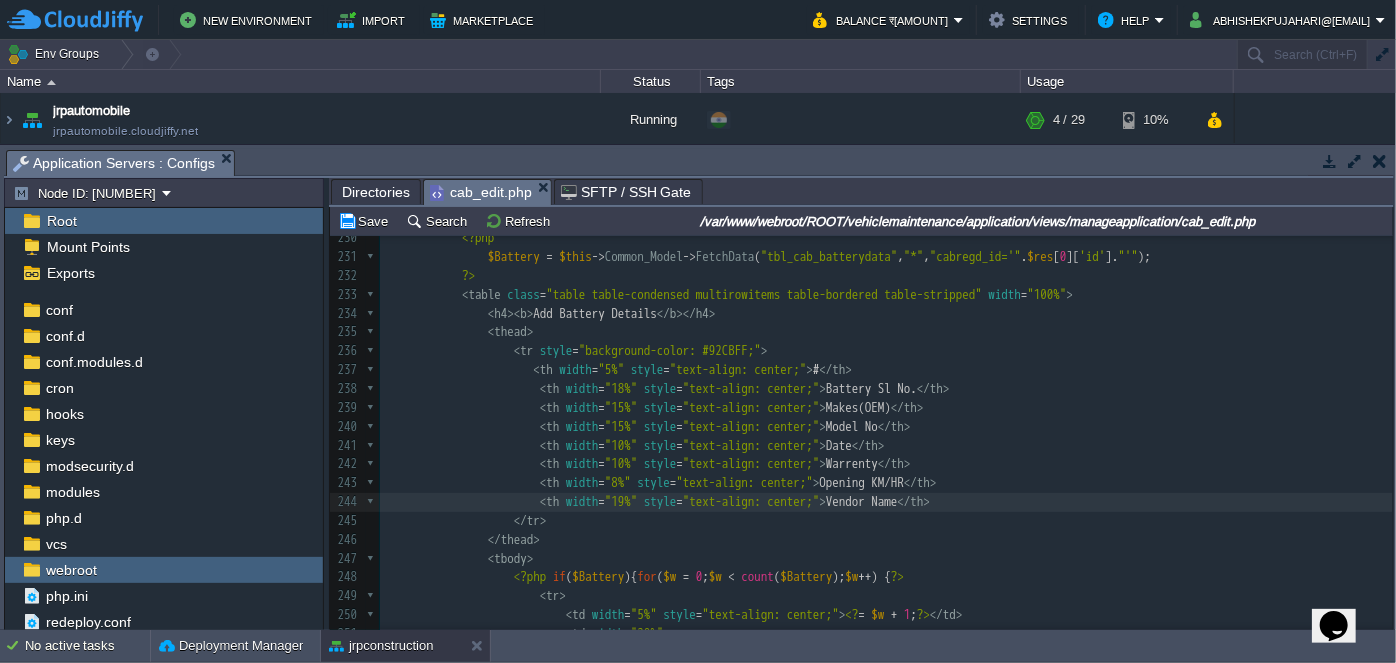 click on "< th   width = "15%"   style = "text-align: center;" > Model No </ th >" at bounding box center (886, 427) 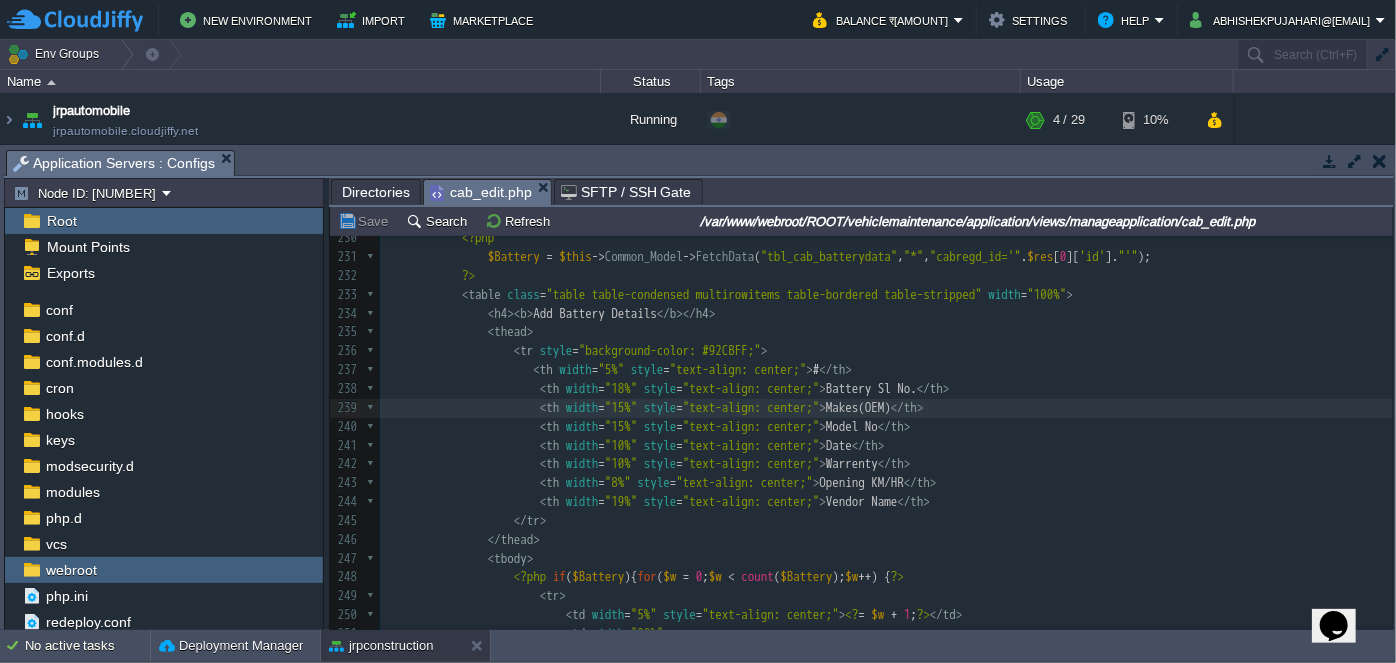 scroll, scrollTop: 4932, scrollLeft: 0, axis: vertical 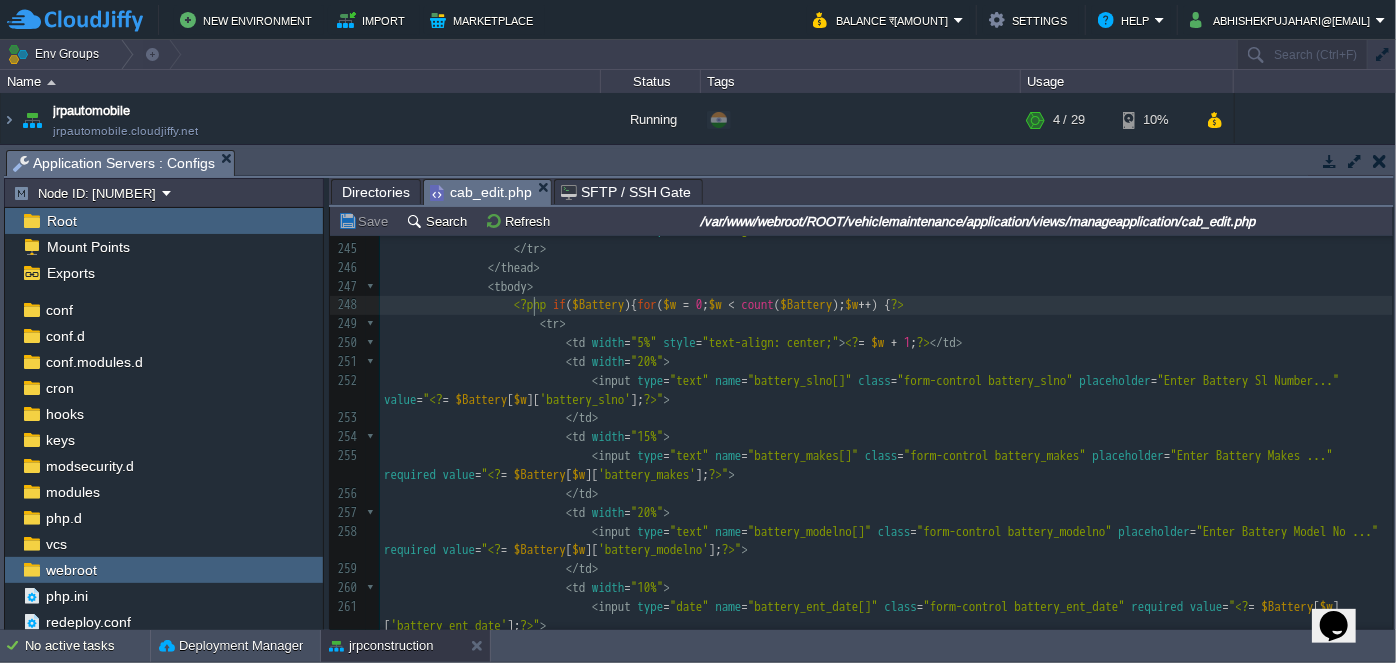click on "<?php" at bounding box center (530, 304) 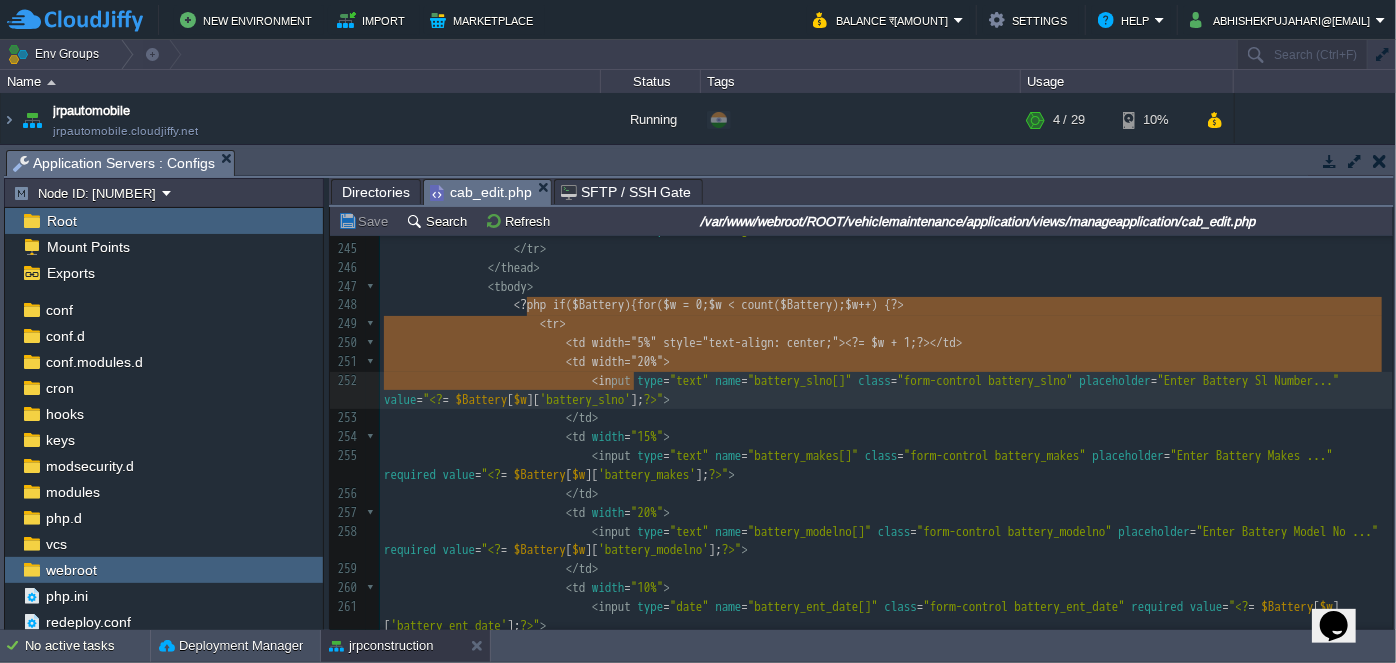 scroll, scrollTop: 5181, scrollLeft: 0, axis: vertical 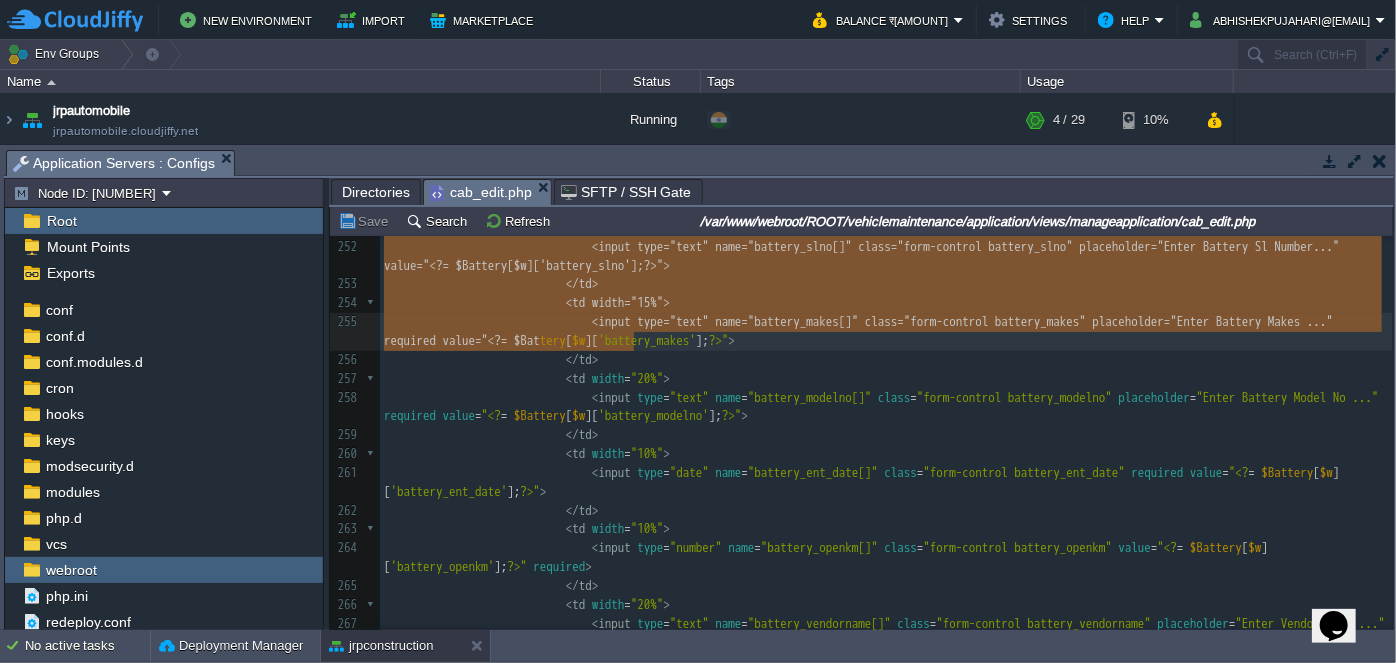 type on "-" 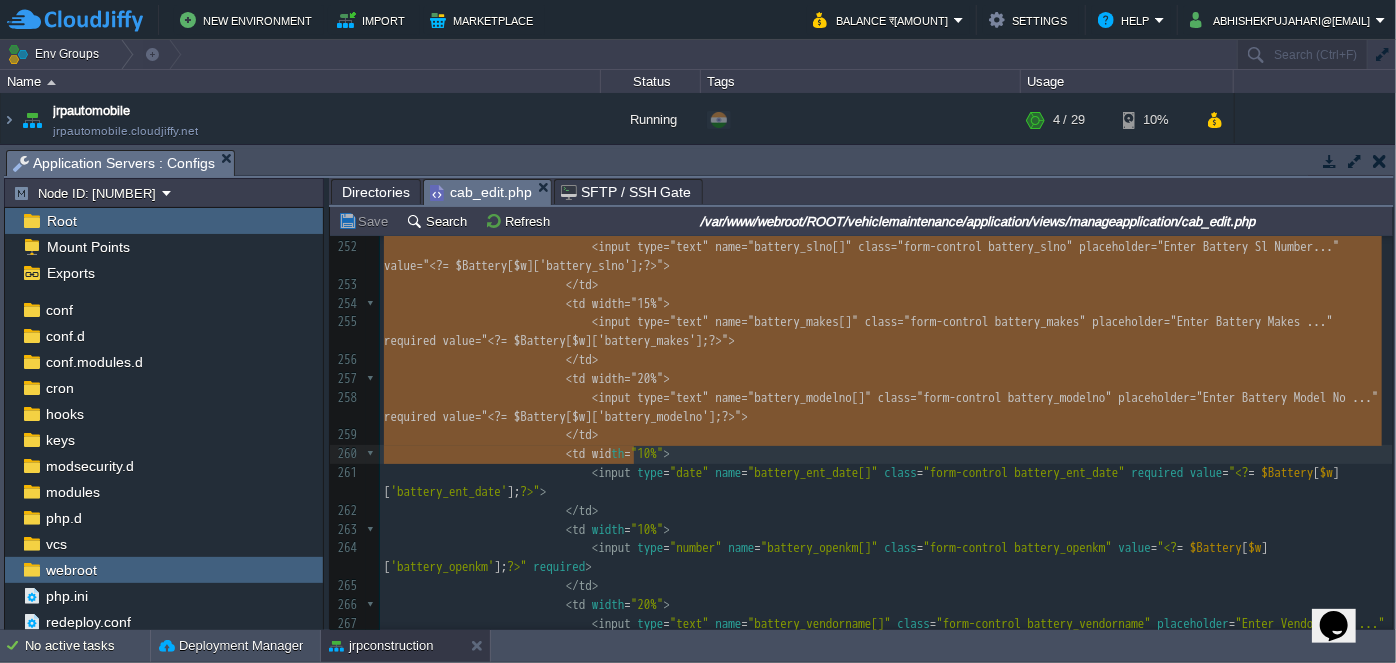 scroll, scrollTop: 5329, scrollLeft: 0, axis: vertical 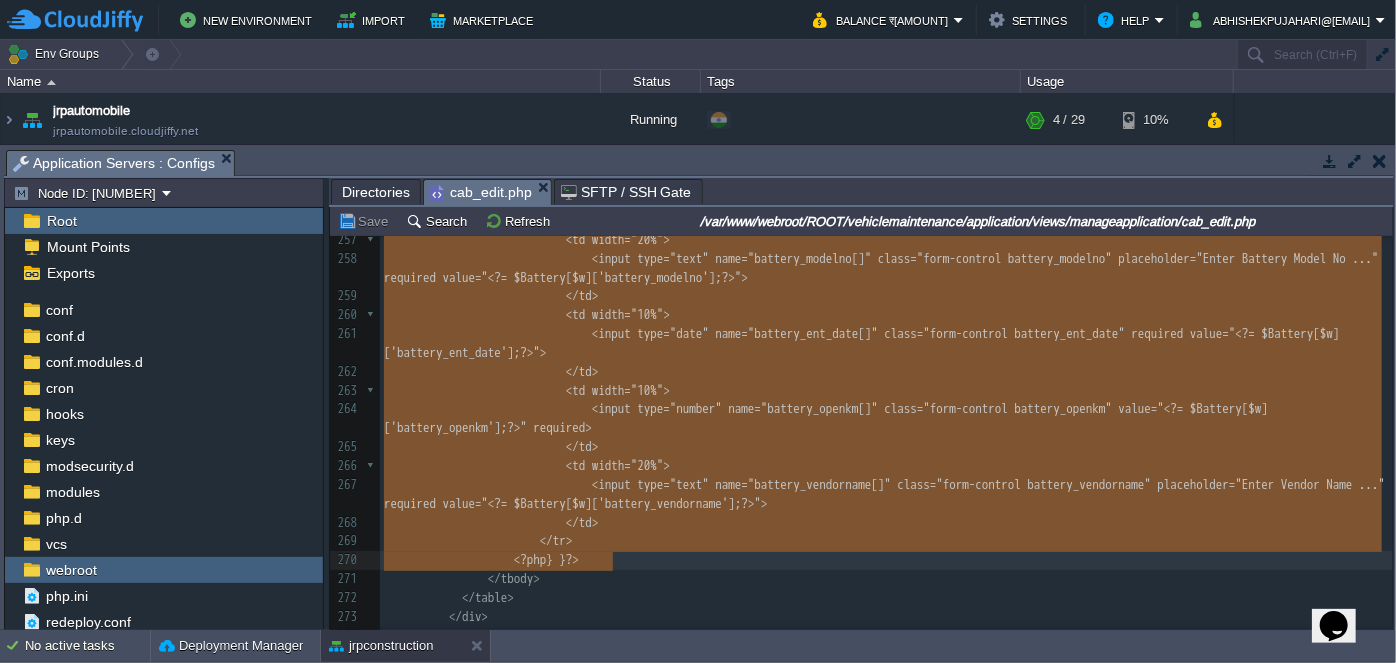drag, startPoint x: 523, startPoint y: 305, endPoint x: 633, endPoint y: 555, distance: 273.13 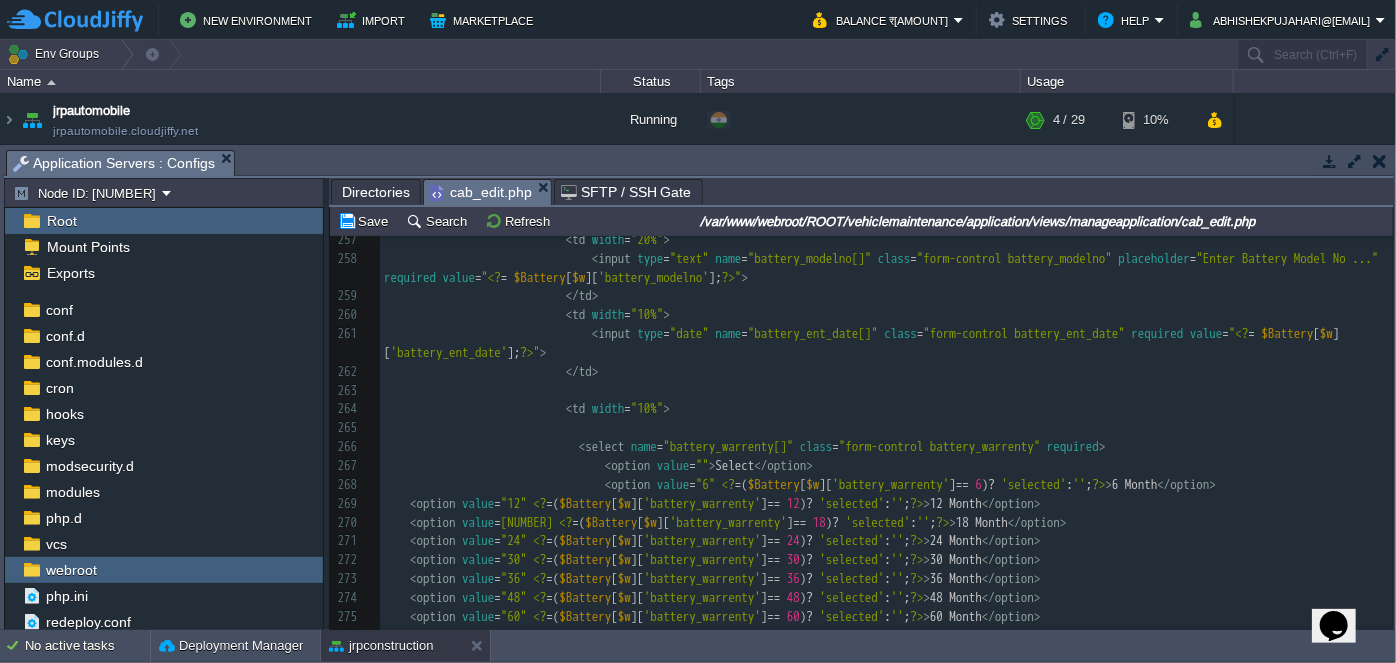 scroll, scrollTop: 5605, scrollLeft: 0, axis: vertical 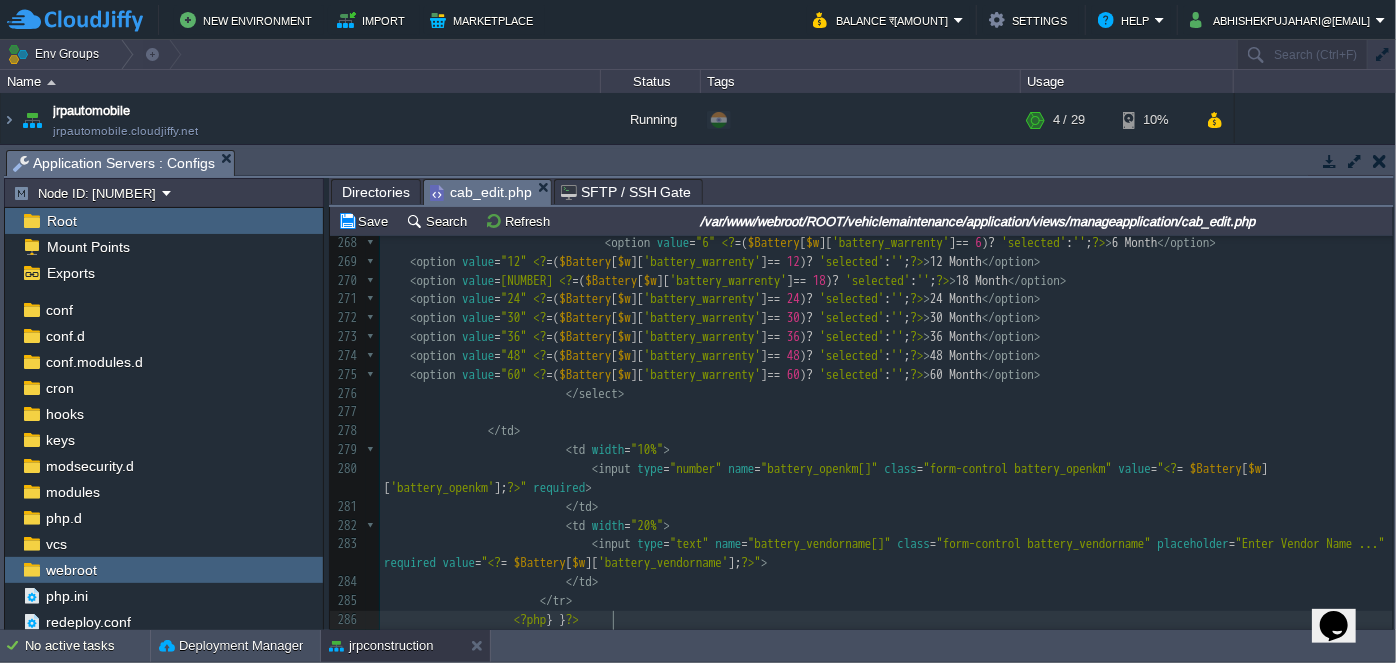 click at bounding box center (886, 412) 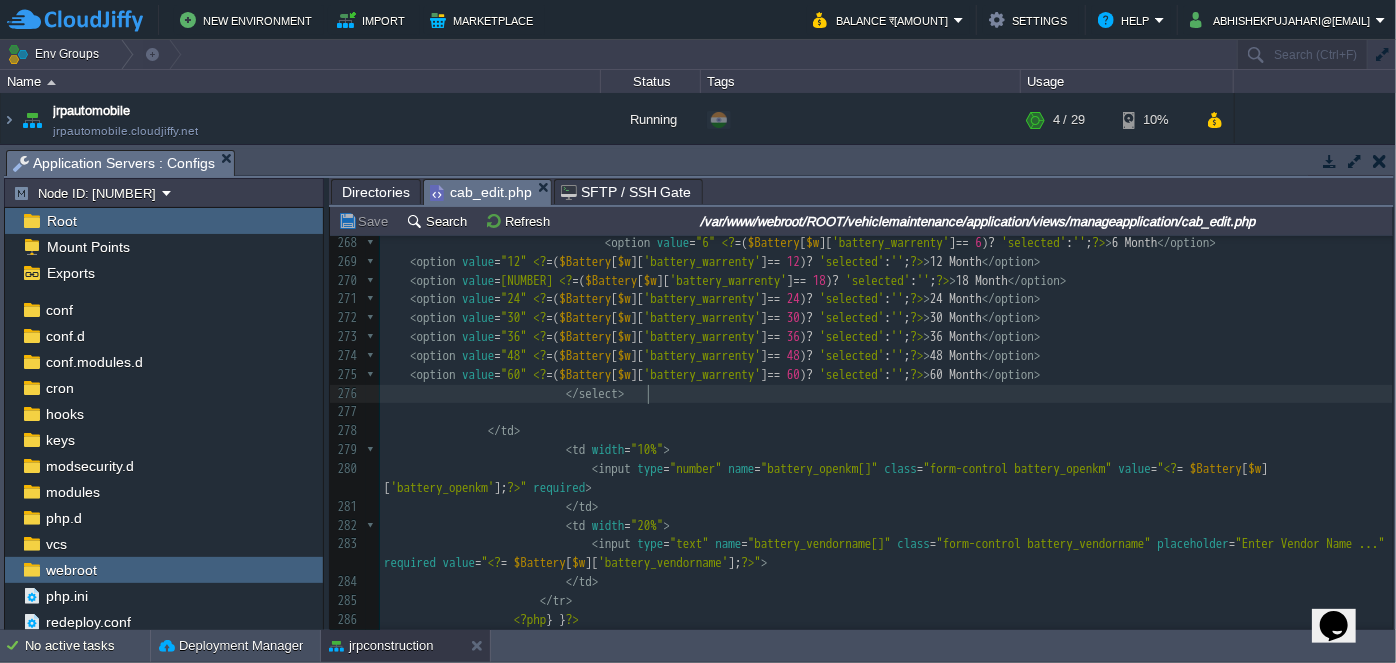 click on "</ select >" at bounding box center [886, 394] 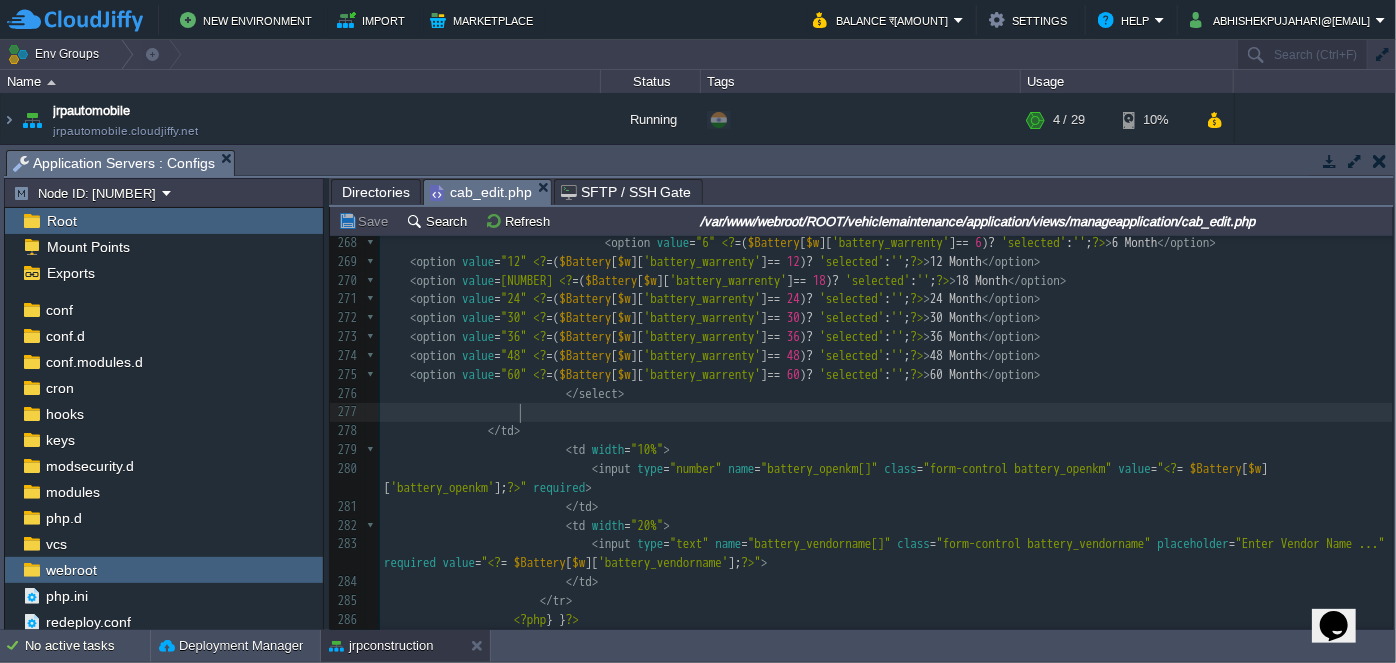 click on "</td>" at bounding box center [886, 431] 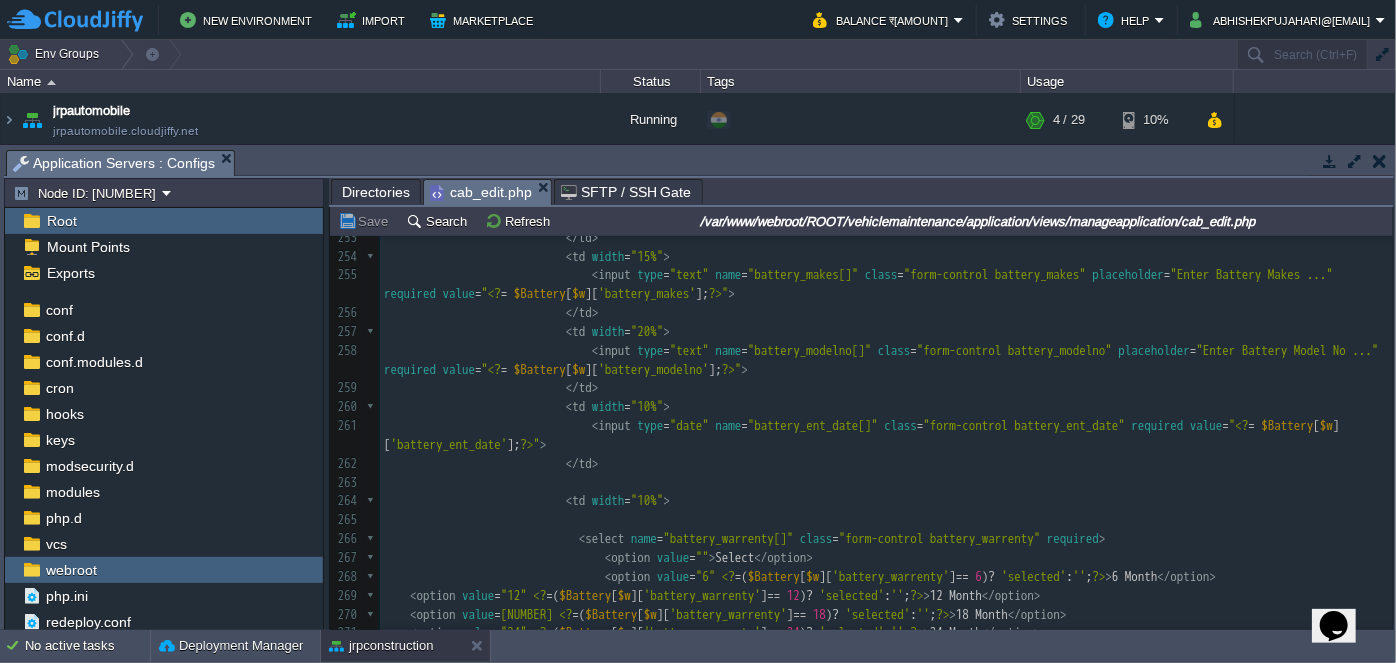 scroll, scrollTop: 5271, scrollLeft: 0, axis: vertical 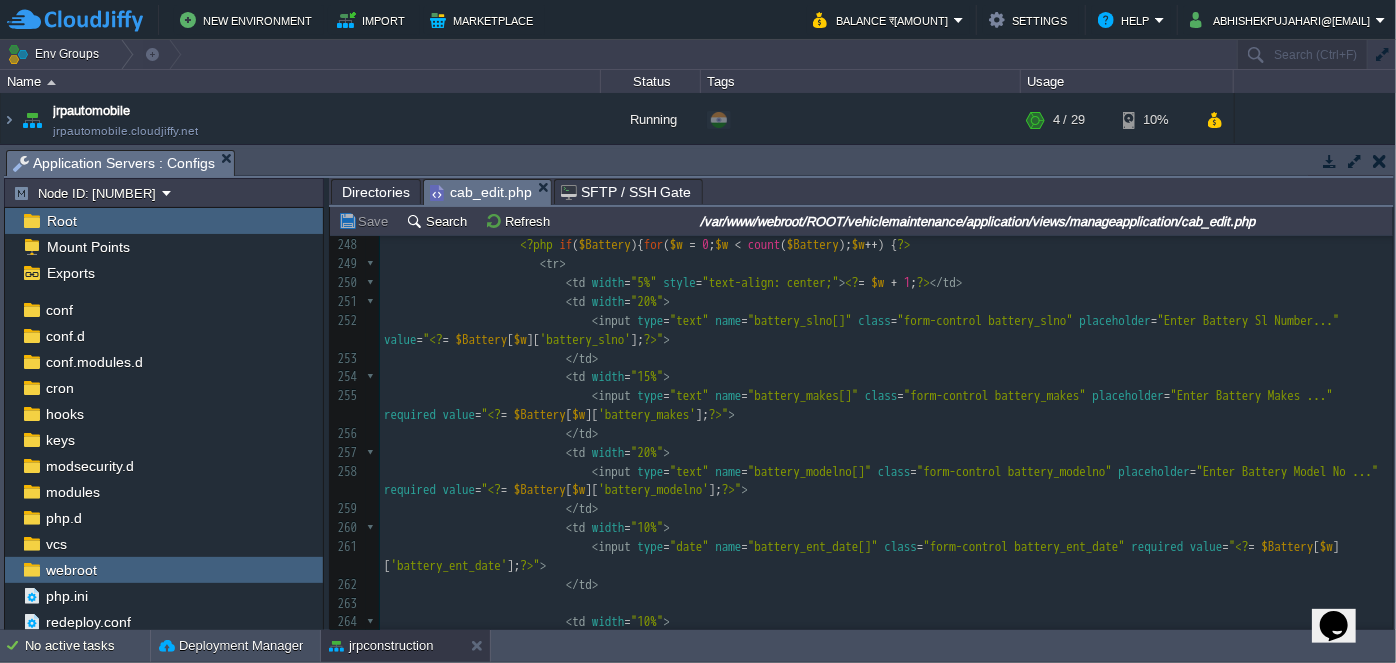 click on "< td   width = "20%" >" at bounding box center (886, 453) 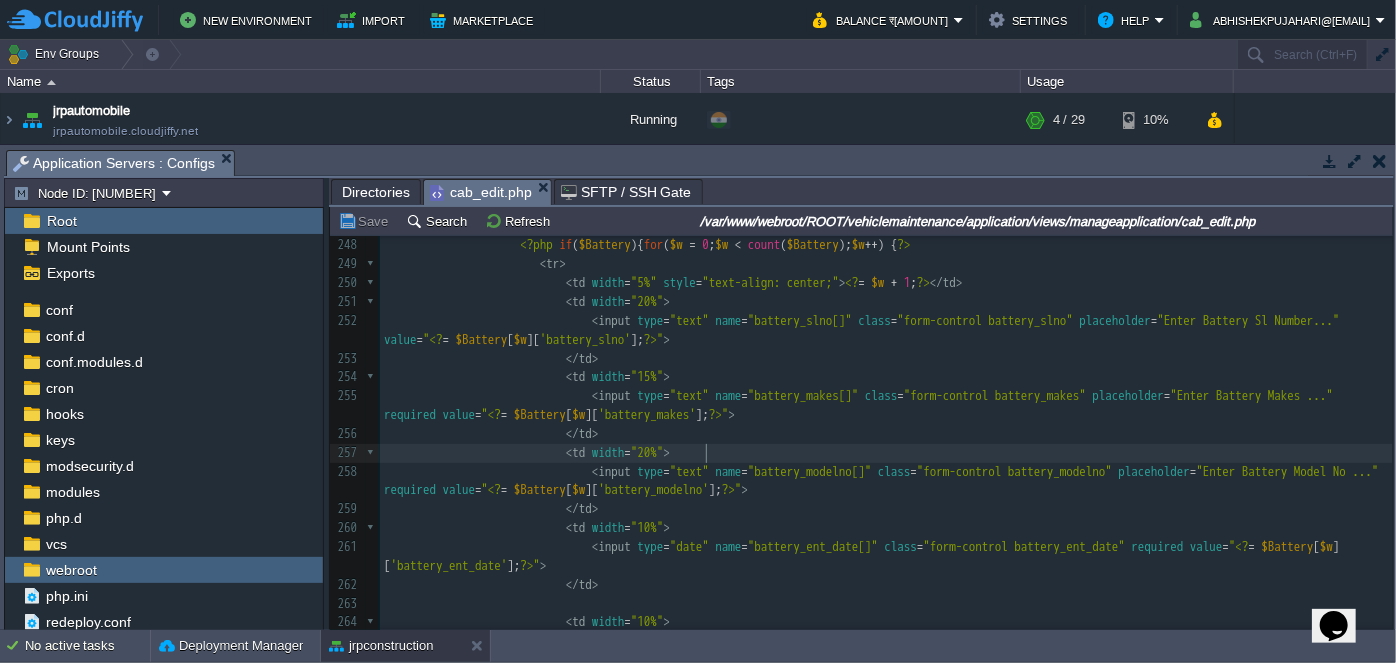 type 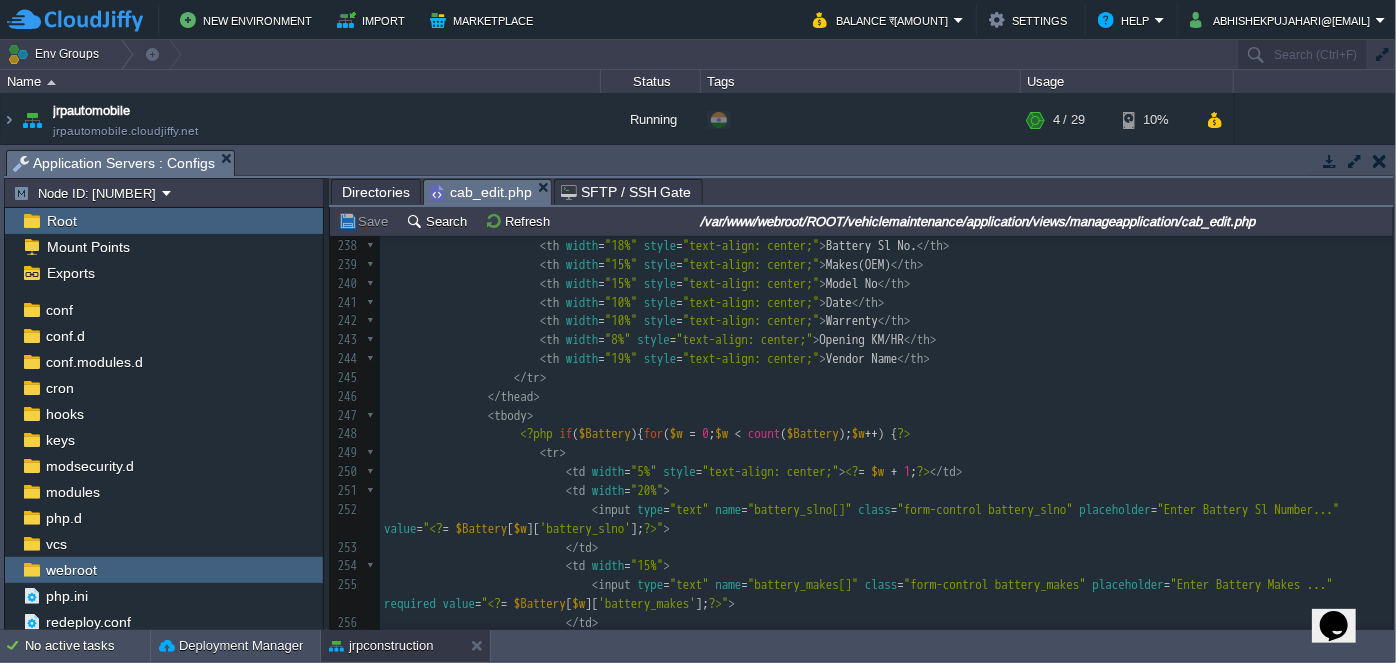 scroll, scrollTop: 4786, scrollLeft: 0, axis: vertical 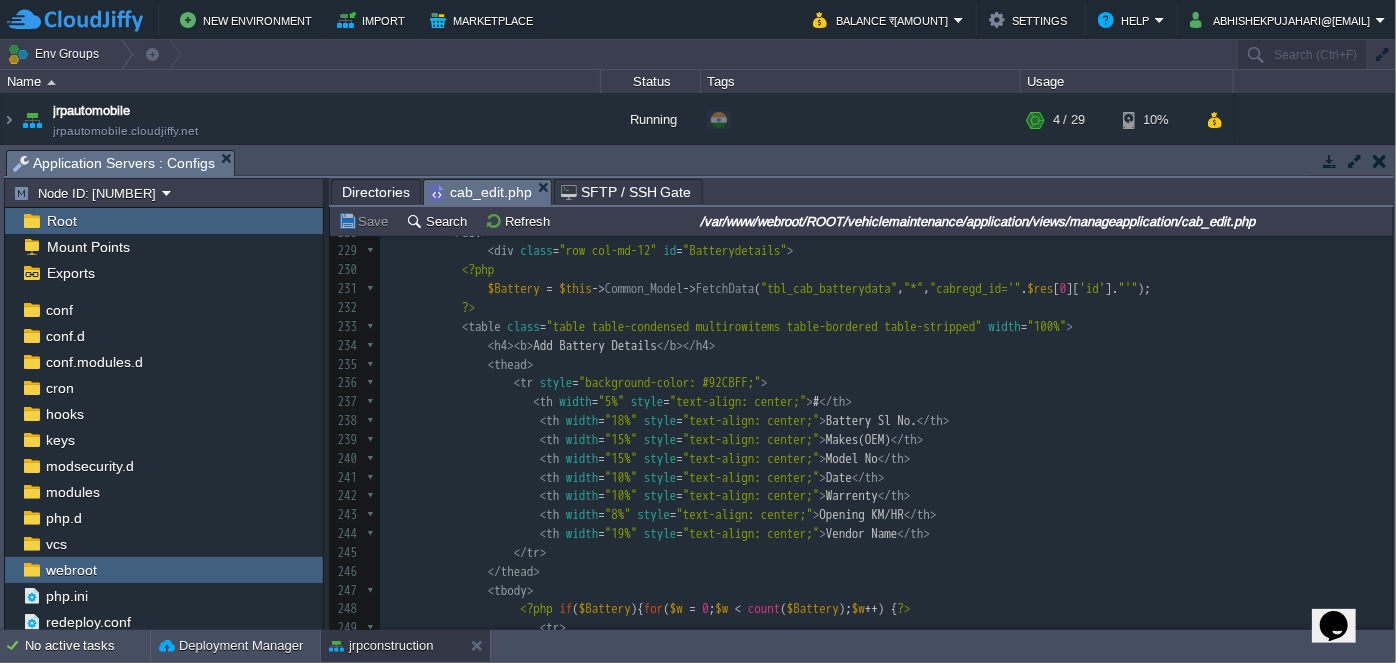 click on "Directories" at bounding box center (376, 192) 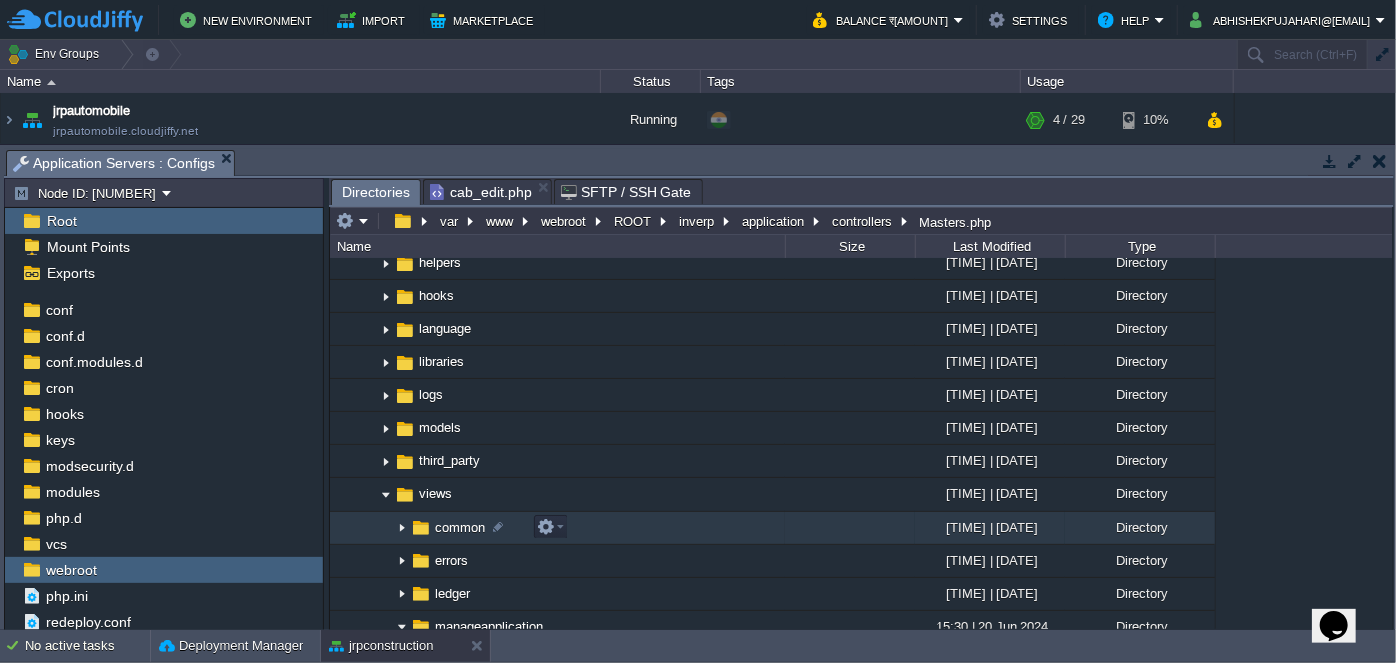 scroll, scrollTop: 727, scrollLeft: 0, axis: vertical 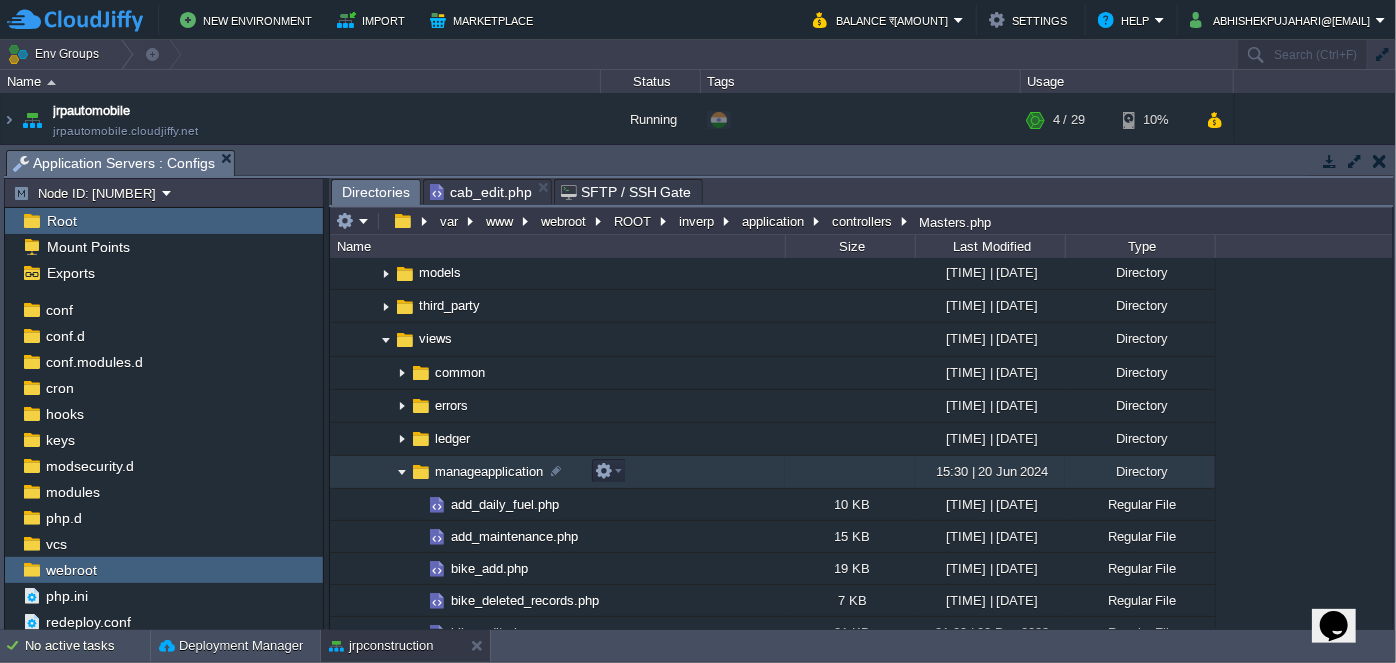 click at bounding box center [402, 472] 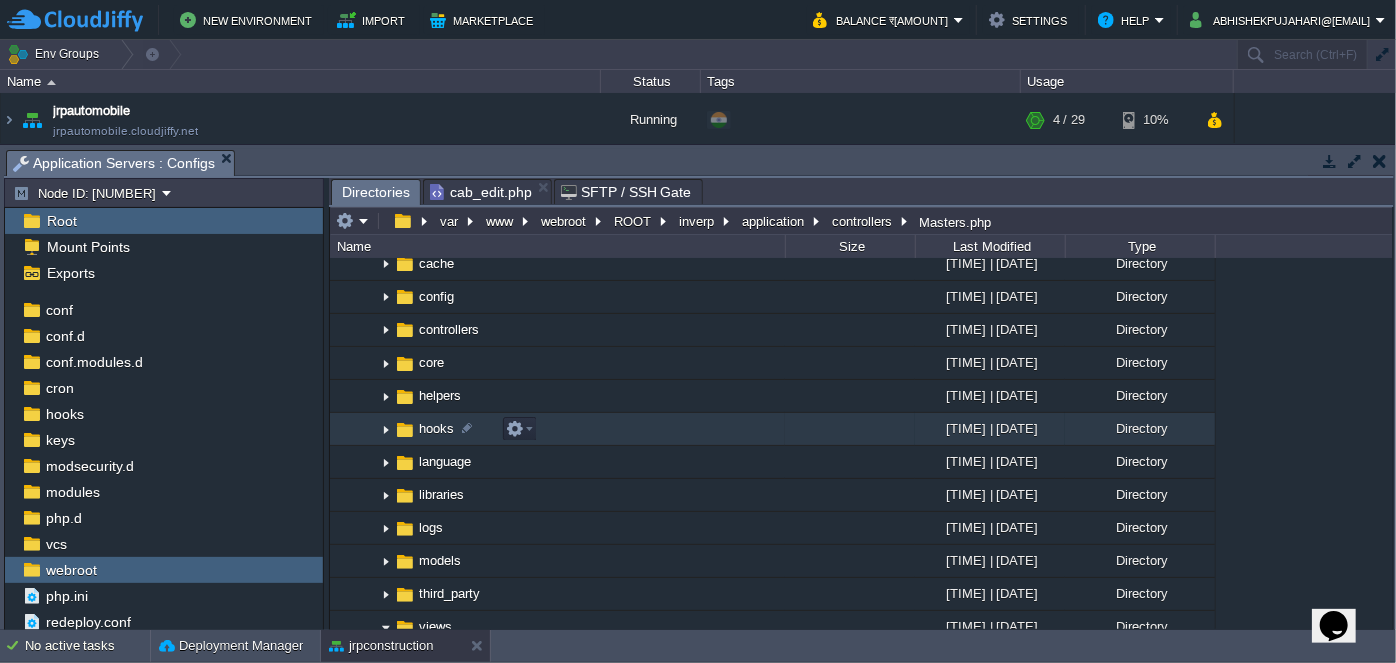 scroll, scrollTop: 272, scrollLeft: 0, axis: vertical 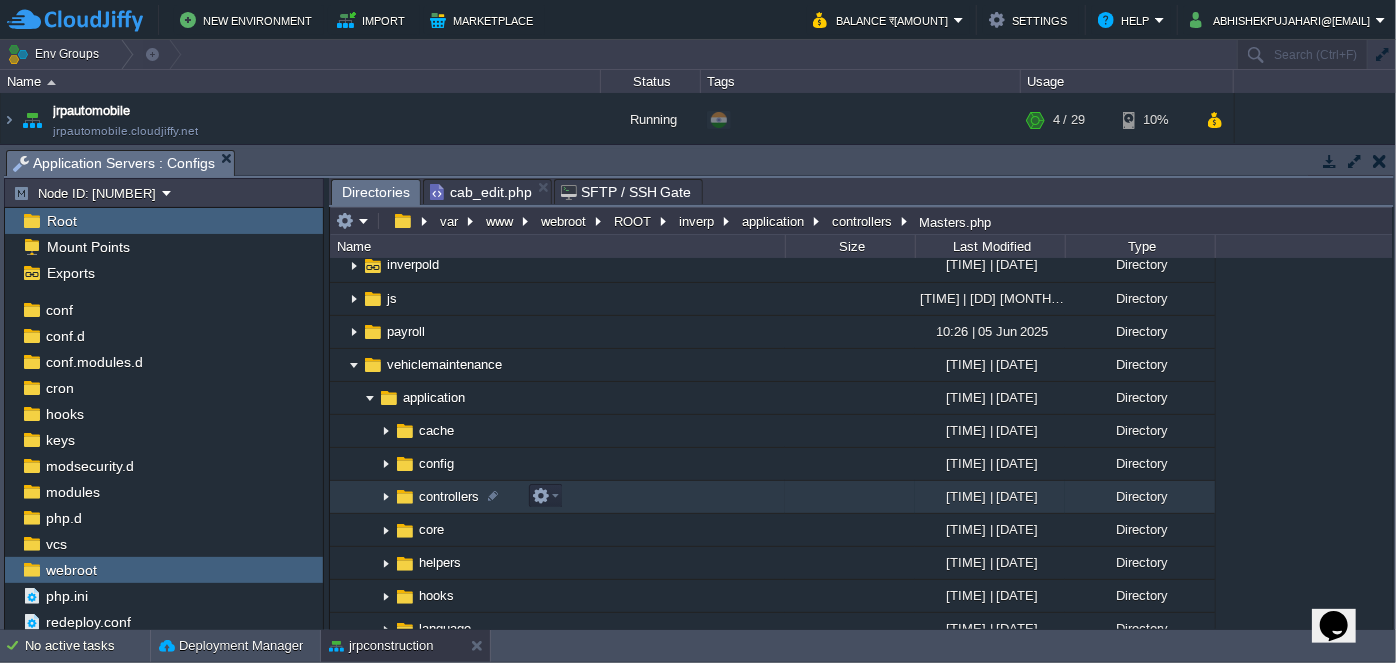 click at bounding box center (386, 497) 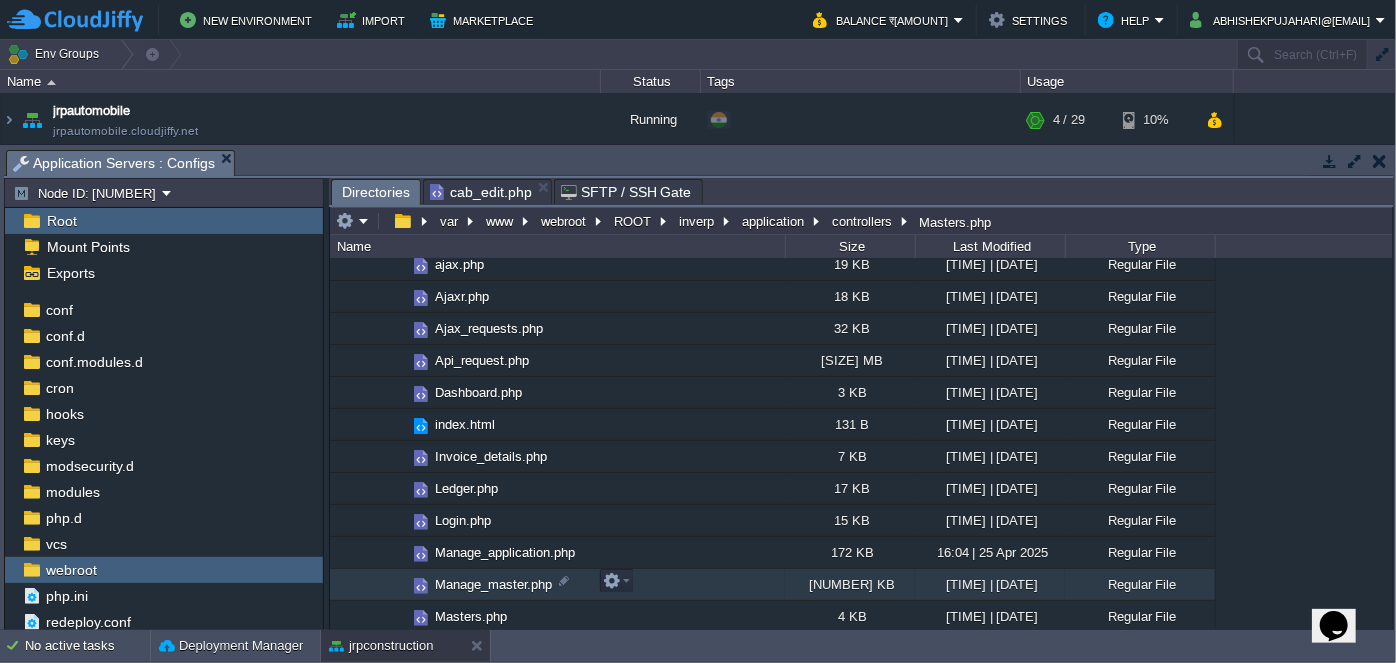 scroll, scrollTop: 636, scrollLeft: 0, axis: vertical 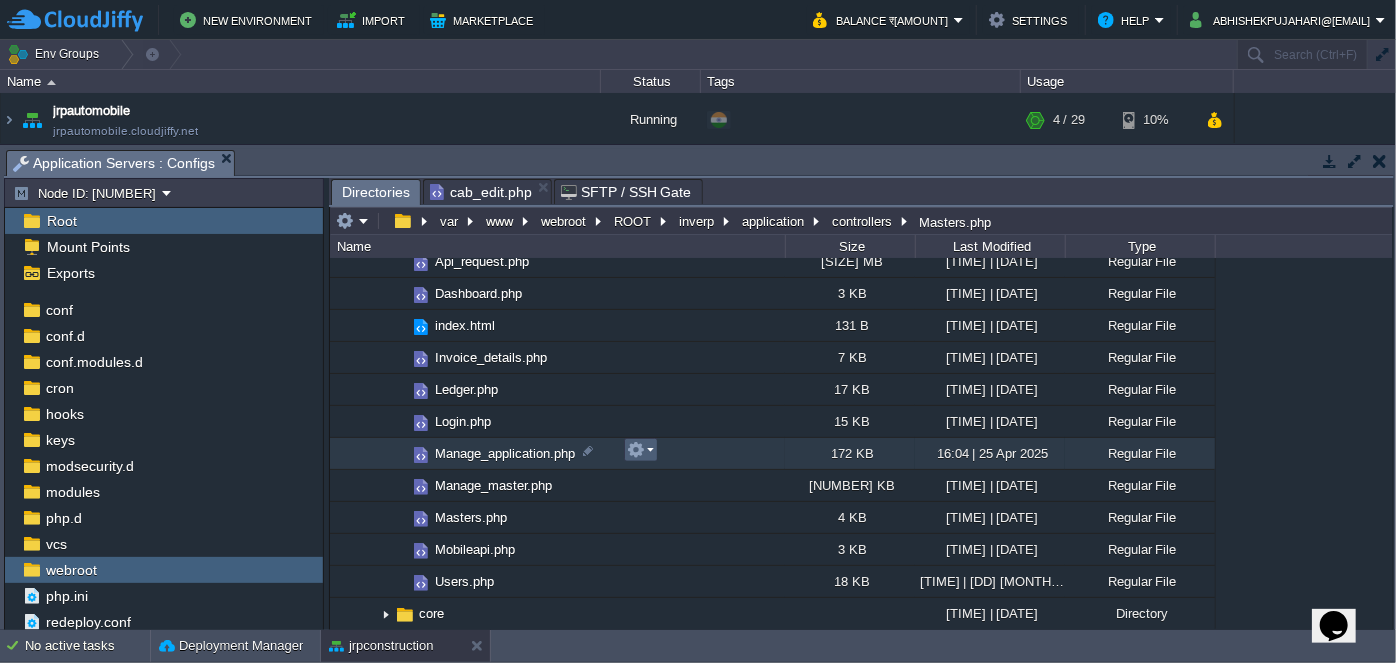 click at bounding box center [641, 450] 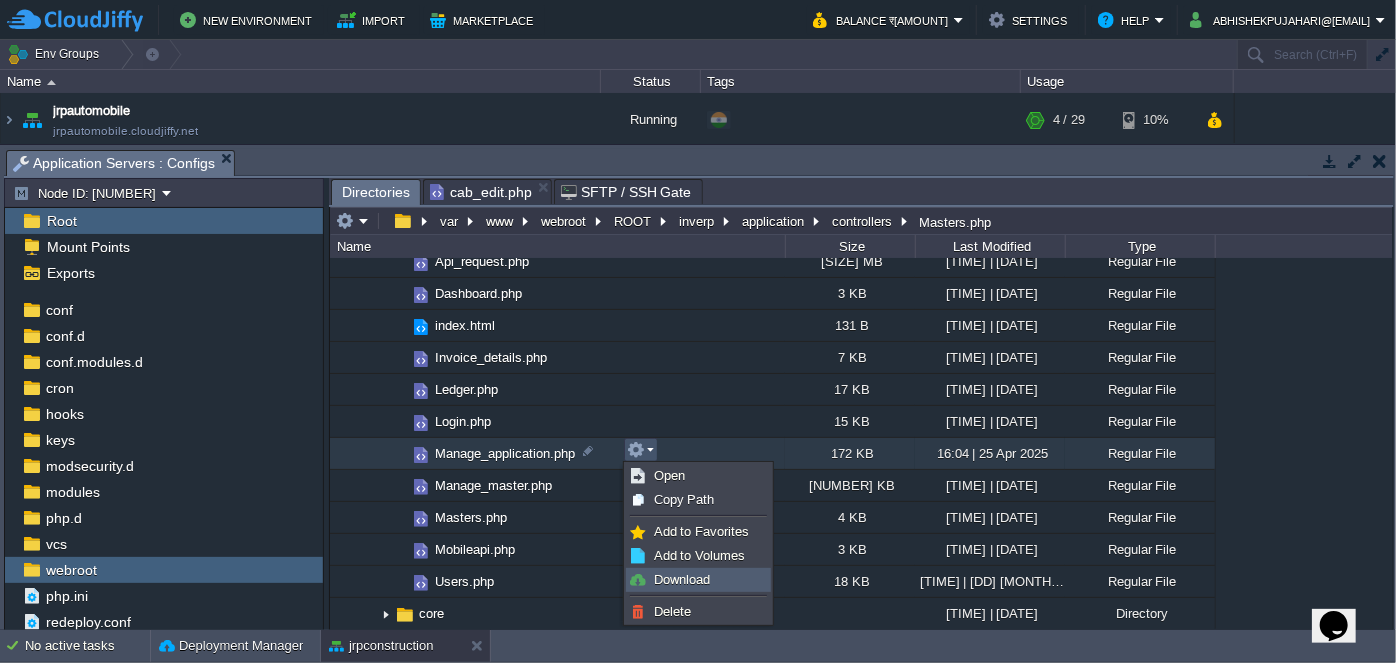 click on "Download" at bounding box center (682, 579) 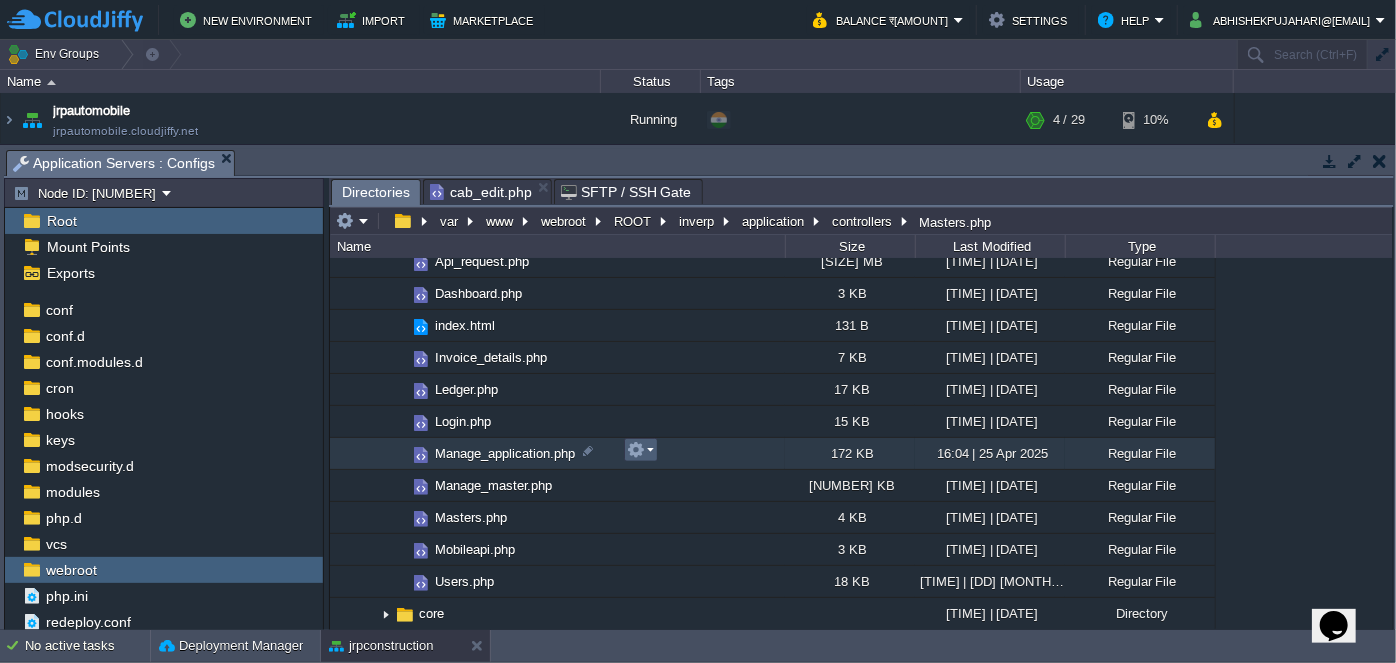 click at bounding box center [640, 450] 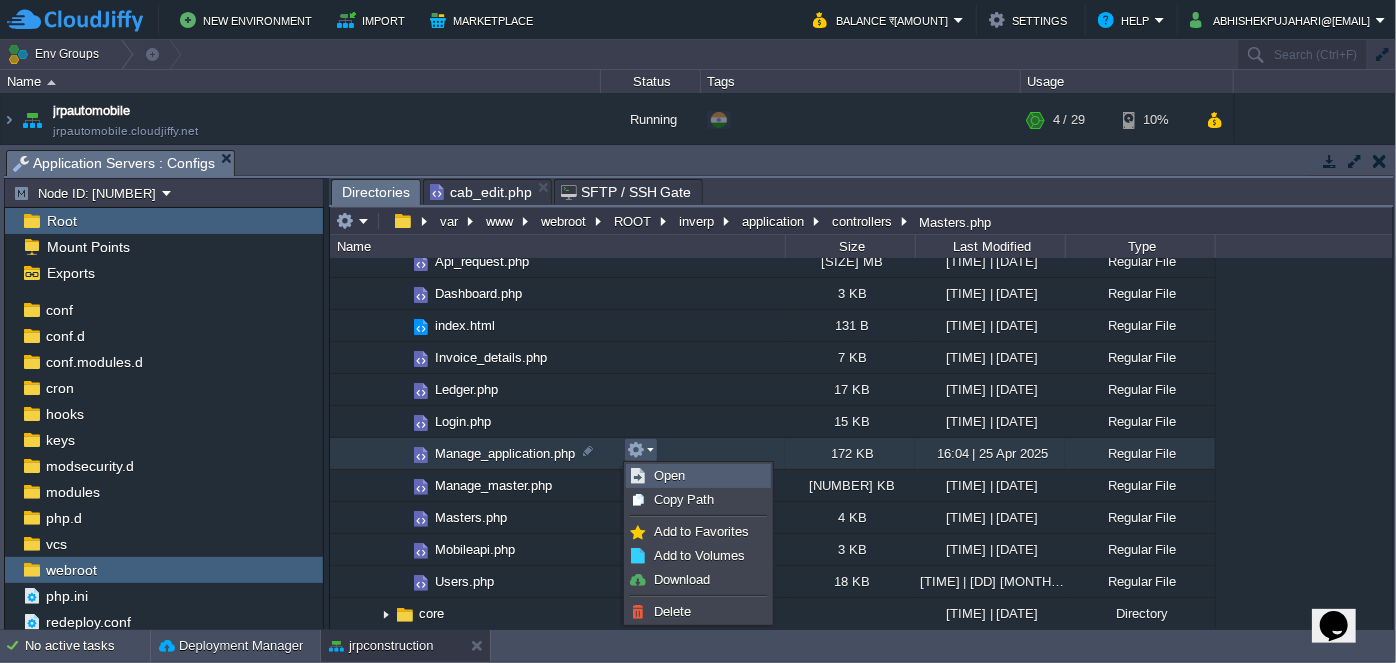 click on "Open" at bounding box center [669, 475] 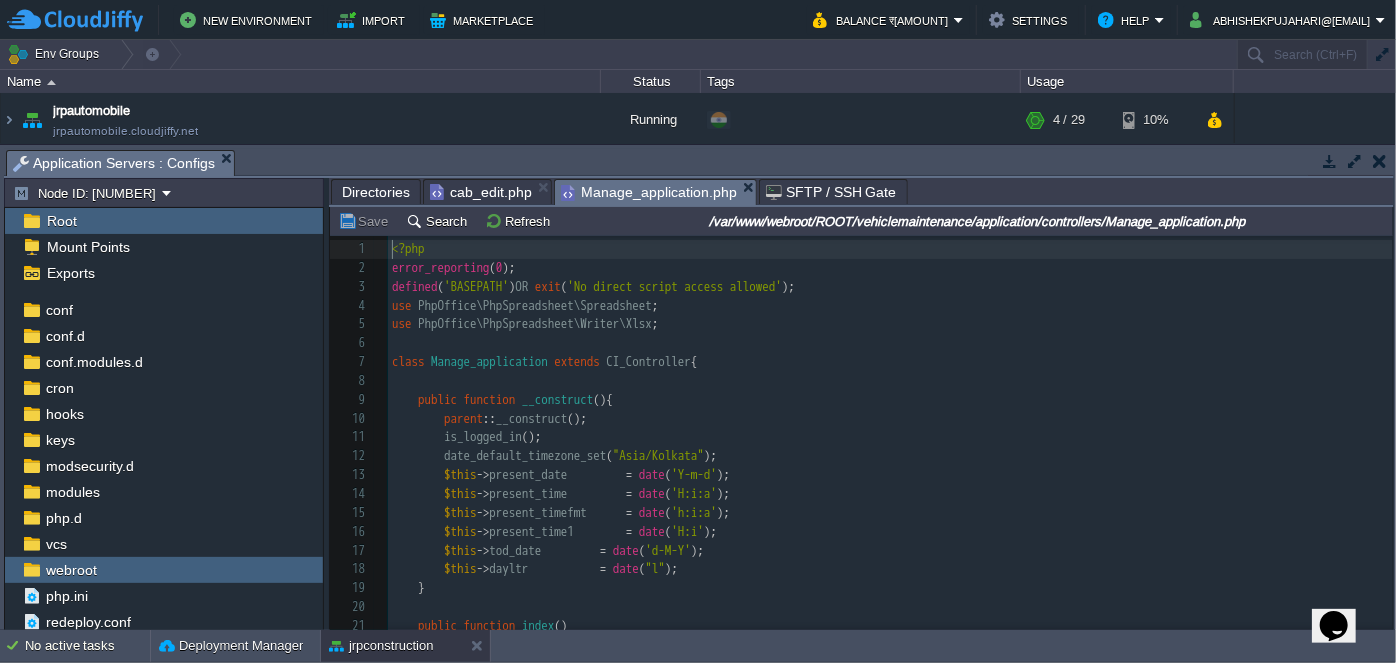 scroll, scrollTop: 6, scrollLeft: 0, axis: vertical 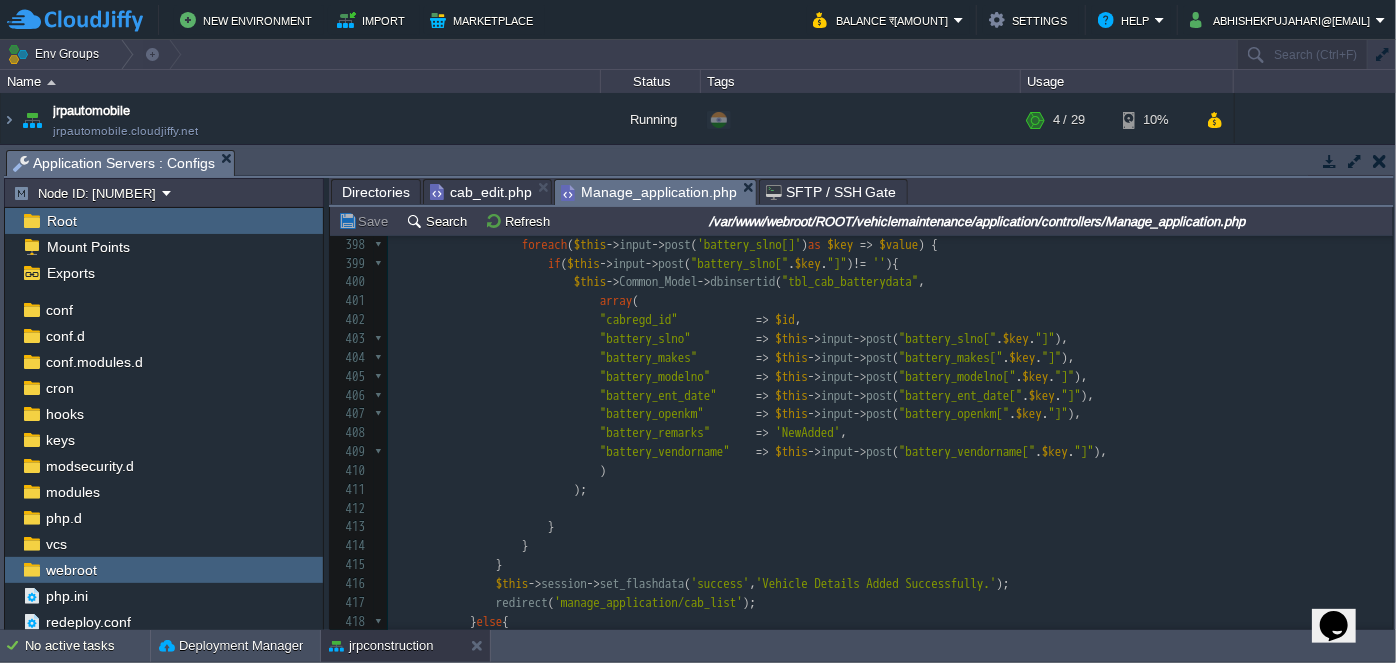 click on ")" at bounding box center [890, 471] 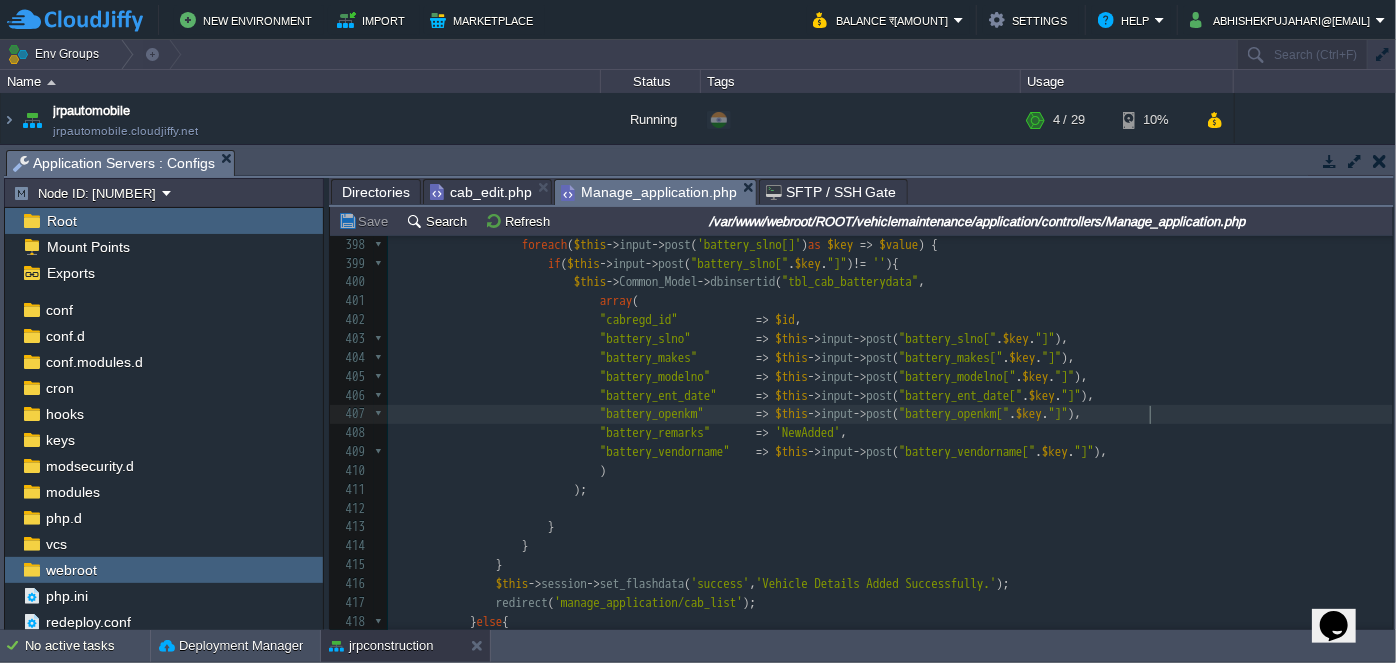 click on "4039 <?php   387                                  "tyre_openkm"          =>   $this -> input -> post ( "tyre_openkm[" . $key . "]" ), 388                                          "tyre_ent_date"       =>   $this -> input -> post ( "tyre_ent_date[" . $key . "]" ), 389                                  "tyre_remarks"         =>   'NewAdded' , 390                                          "tyre_front_rear"     =>   $this -> input -> post ( "tyre_front_rear[" . $key . "]" ), 391                                          ) 392                                    ); 393 ​ 394                               } 395                          } 396                     } 397                   if  ( $id ) { 398                          foreach  ( $this -> input -> post ( 'battery_slno[]' )  as   $key   =>   $value ) { 399                                if ( $this -> input -> post ( "battery_slno[" . $key . "]" )  !=   '' ){ 400                                     $this -> -> ( ," at bounding box center [890, 509] 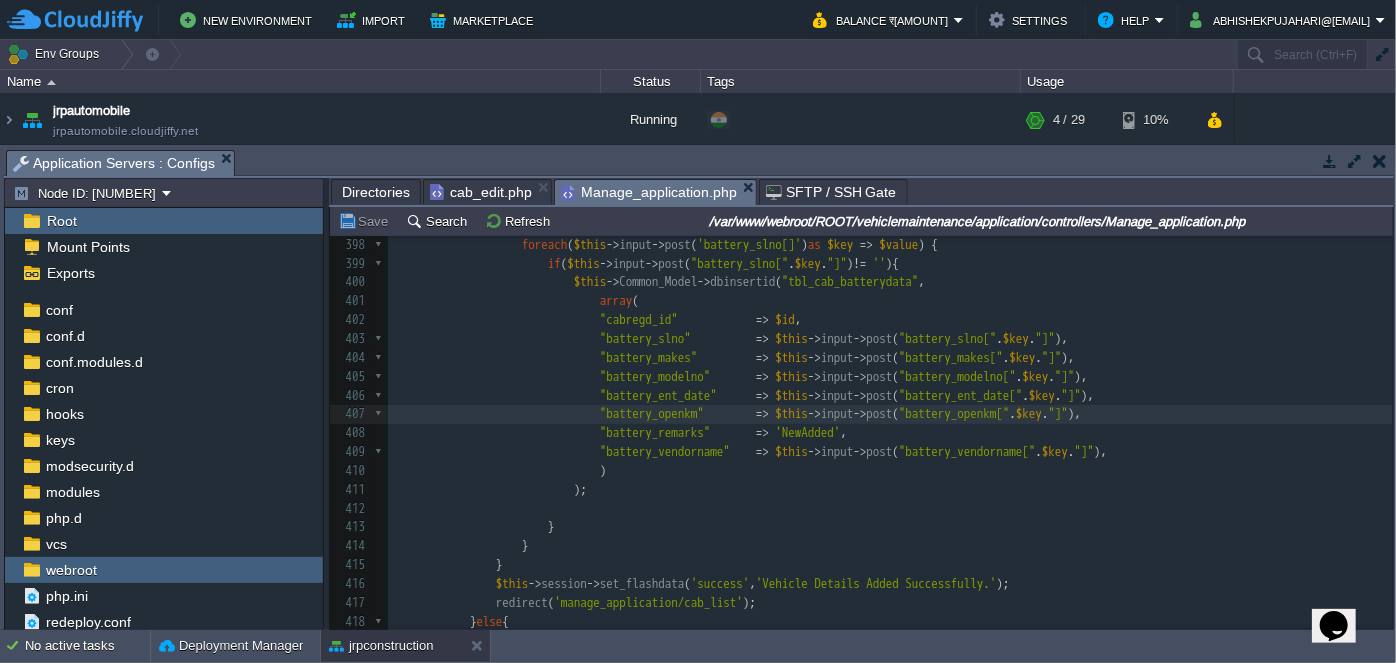 click on ""battery_ent_date"         =>   $this -> input -> post ( "battery_ent_date[" . $key . "]" )," at bounding box center [890, 396] 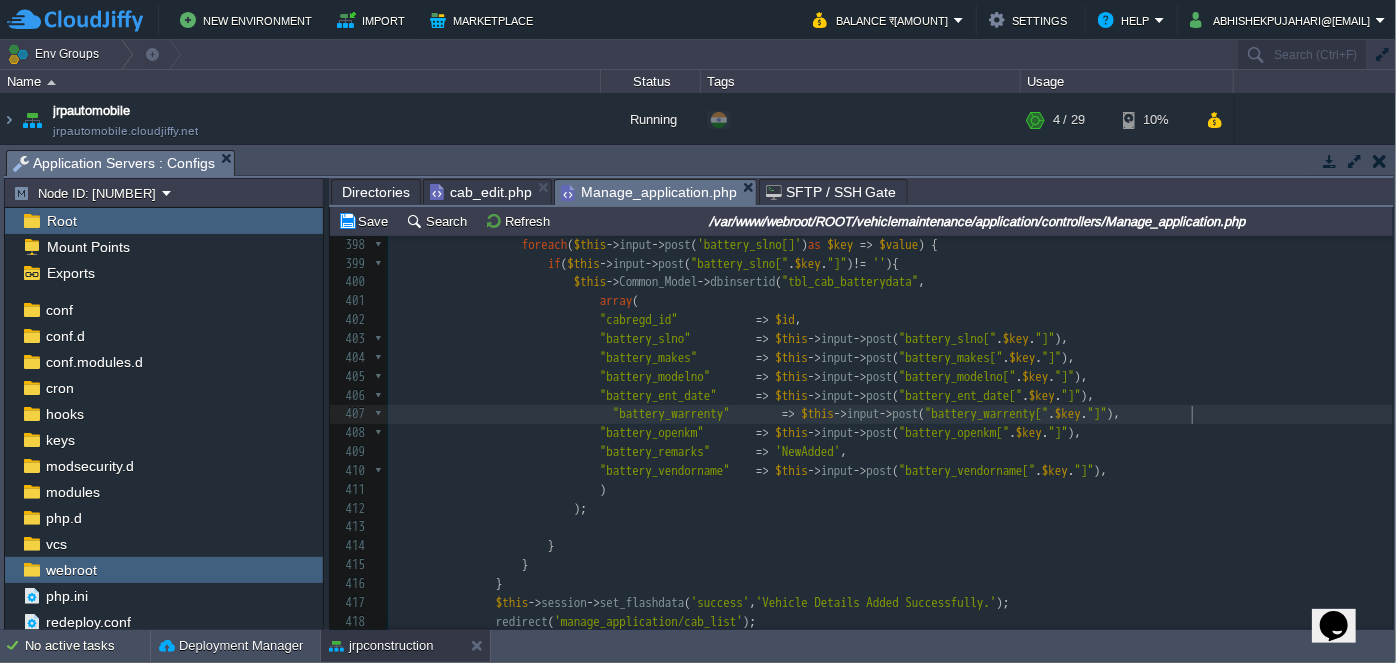 click on "xxxxxxxxxx <?php  387         "tyre_openkm"     =>   $this->input->post( "tyre_openkm[" . $key . "]" ), 388                                          "tyre_ent_date"     =>   $this->input->post( "tyre_ent_date[" . $key . "]" ), 389                                           "tyre_remarks"    =>   'NewAdded' , 390                                          "tyre_front_rear"   =>   $this->input->post( "tyre_front_rear[" . $key . "]" ), 391                                    ); 392                                     } 393                                } 394                           } 395                      } 396                  } 397               if ( $id ) { 398                          foreach  ( $this->input->post( 'battery_slno[]' )  as   $key   =>   $value ) { 399                                if ( $this->input->post( "battery_slno[" . $key . "]" )  !=   '' ){ 400                                     $this->->" at bounding box center [890, 519] 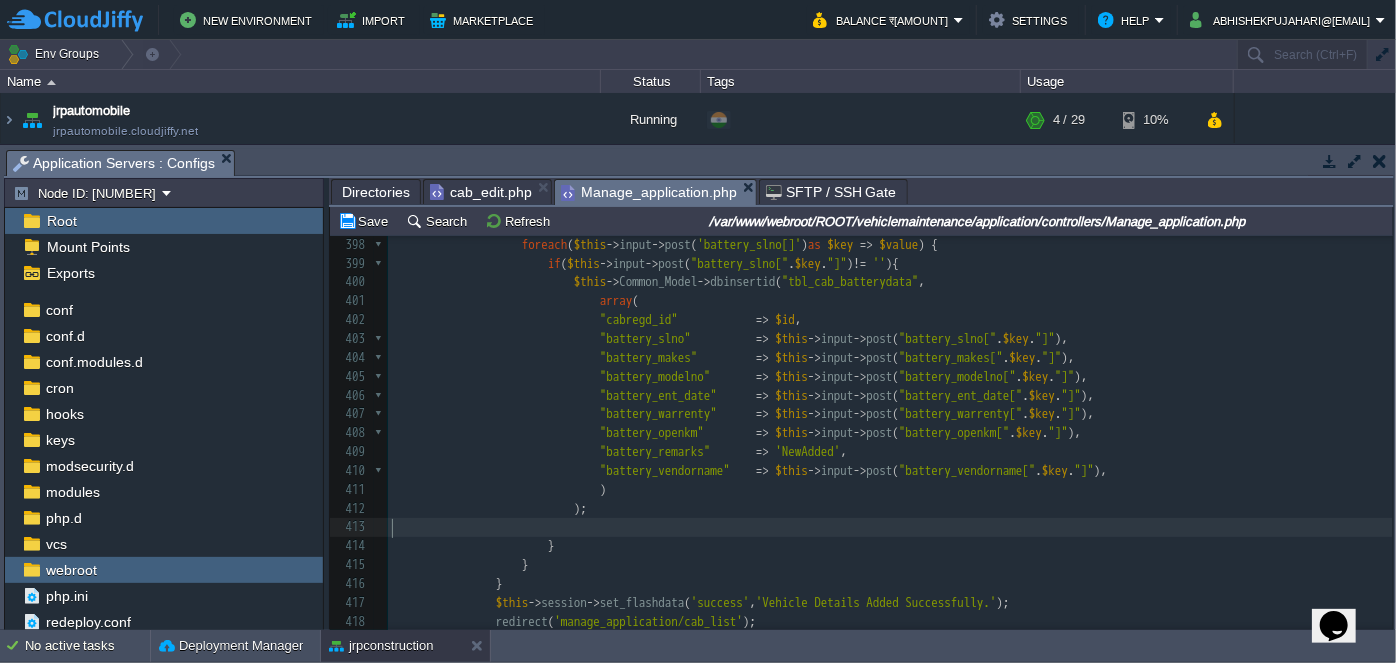 click on "​" at bounding box center (890, 527) 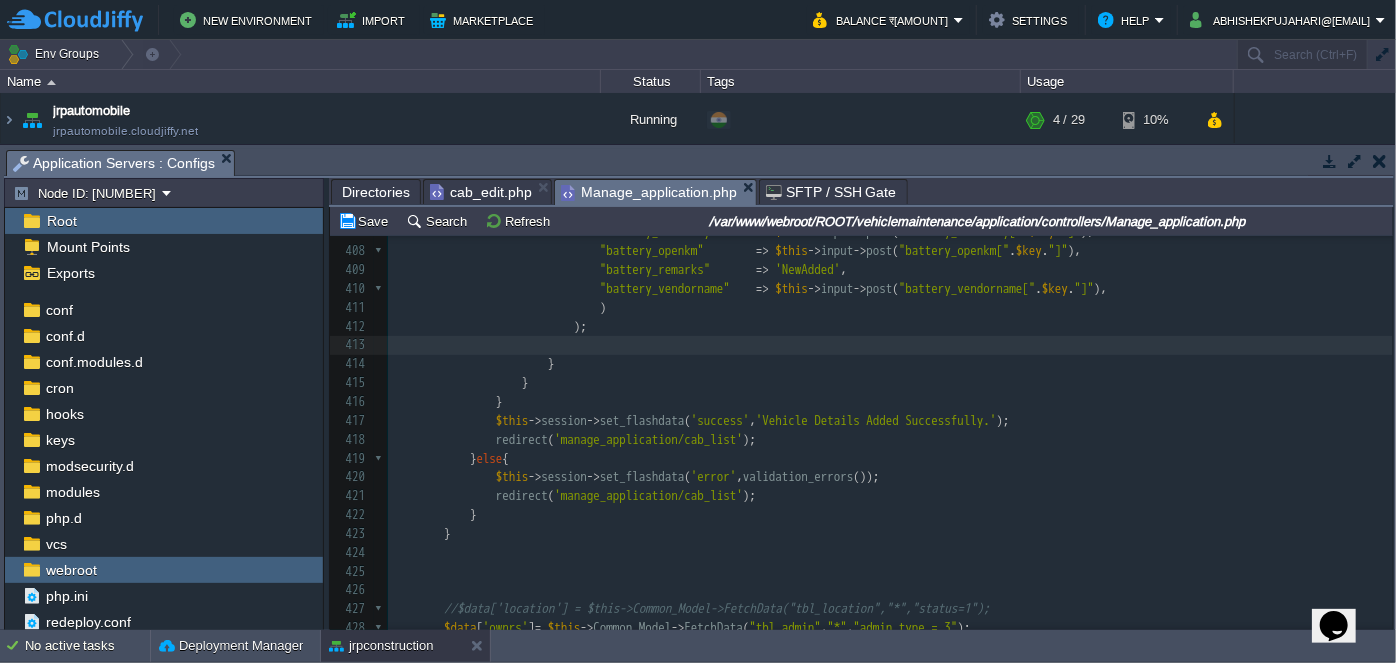 scroll, scrollTop: 8142, scrollLeft: 0, axis: vertical 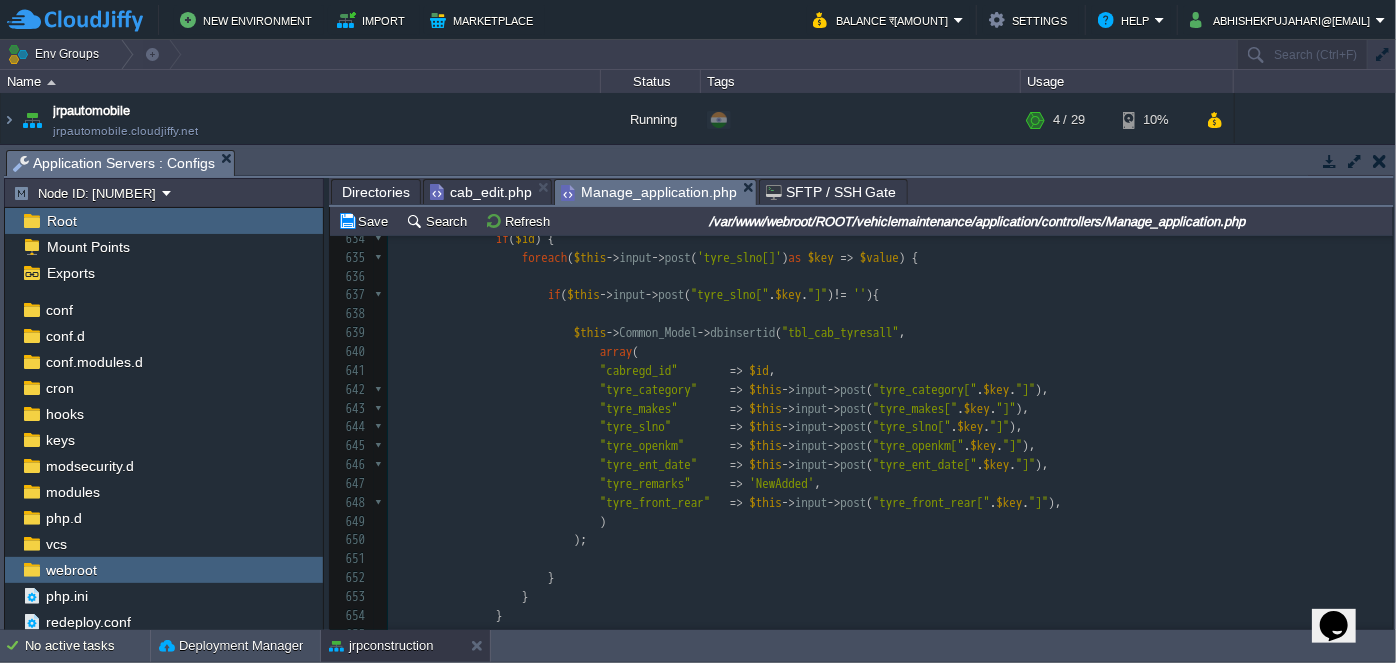 click at bounding box center [587, 465] 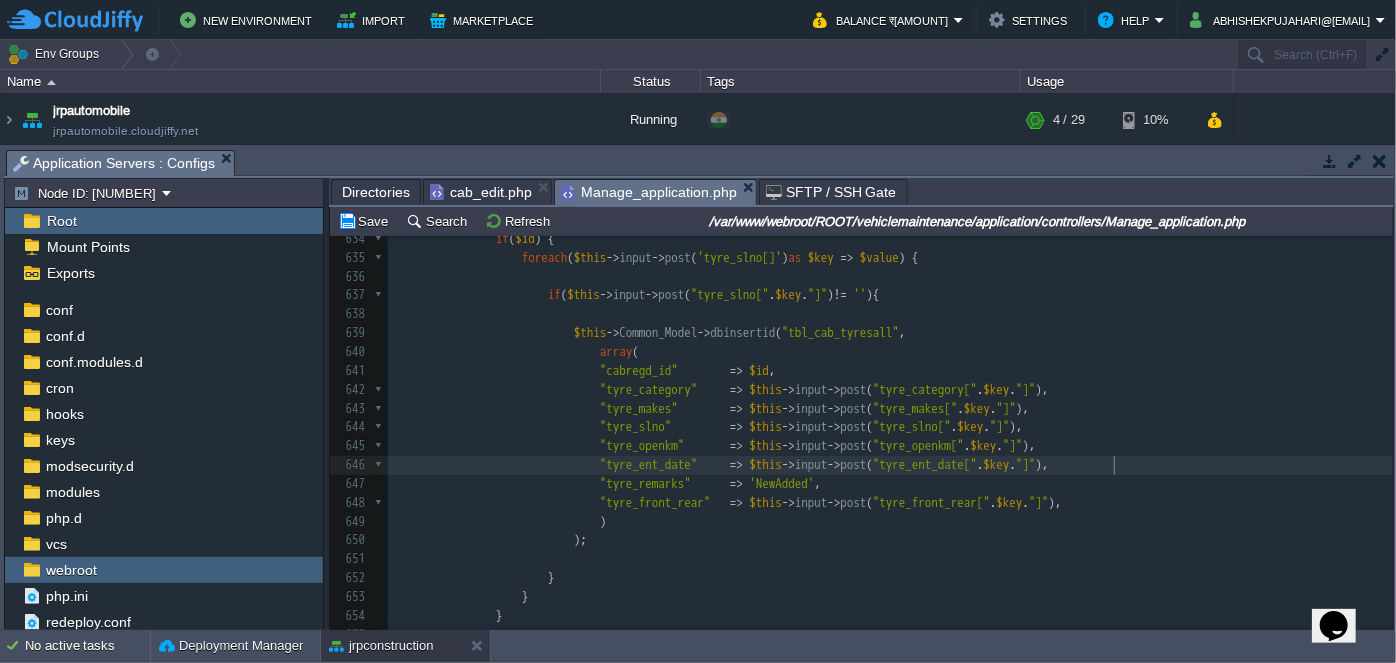 click on ""tyre_ent_date"       =>   $this -> input -> post ( "tyre_ent_date[" . $key . "]" )," at bounding box center [890, 465] 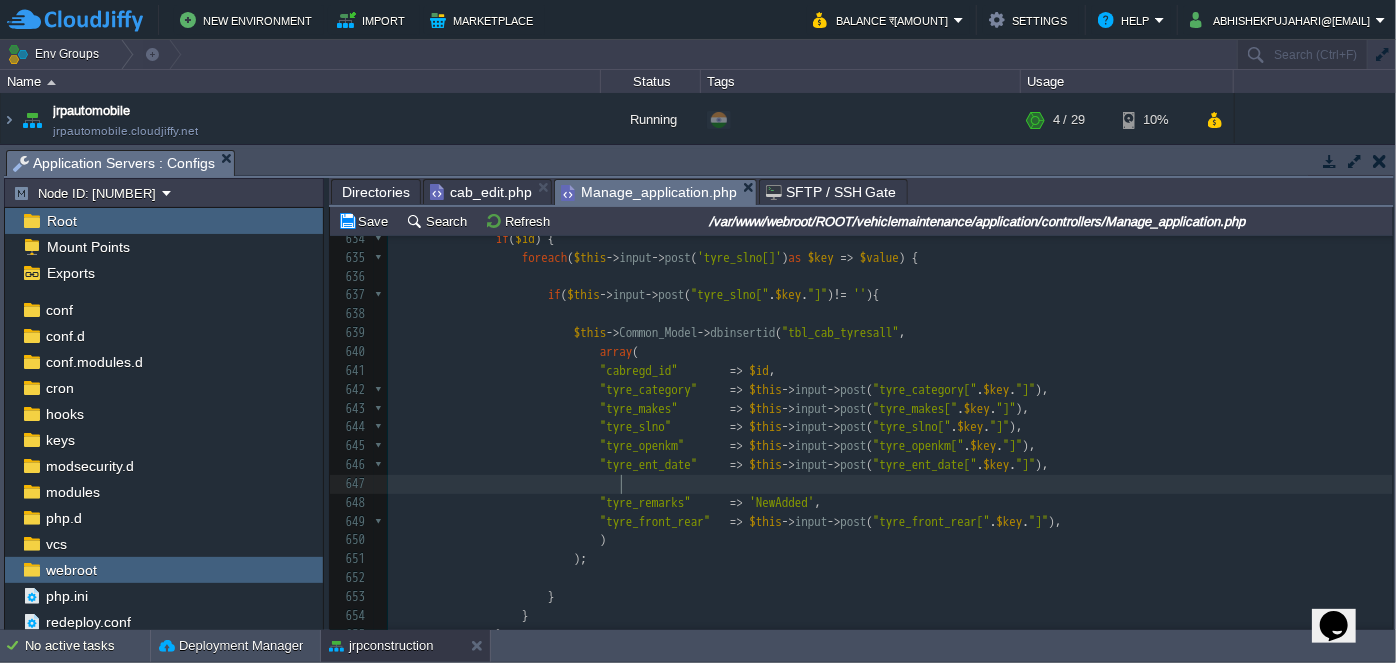 scroll, scrollTop: 12138, scrollLeft: 0, axis: vertical 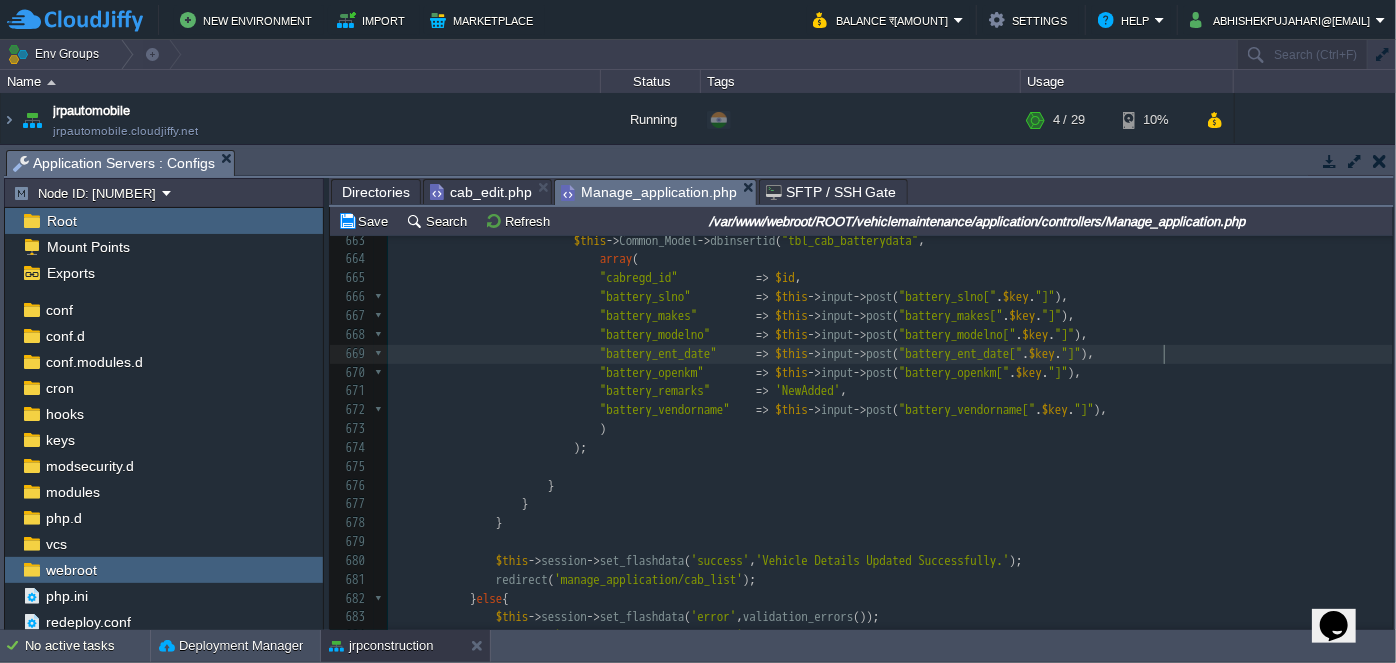 click on ""battery_ent_date"         =>   $this -> input -> post ( "battery_ent_date[" . $key . "]" )," at bounding box center [890, 354] 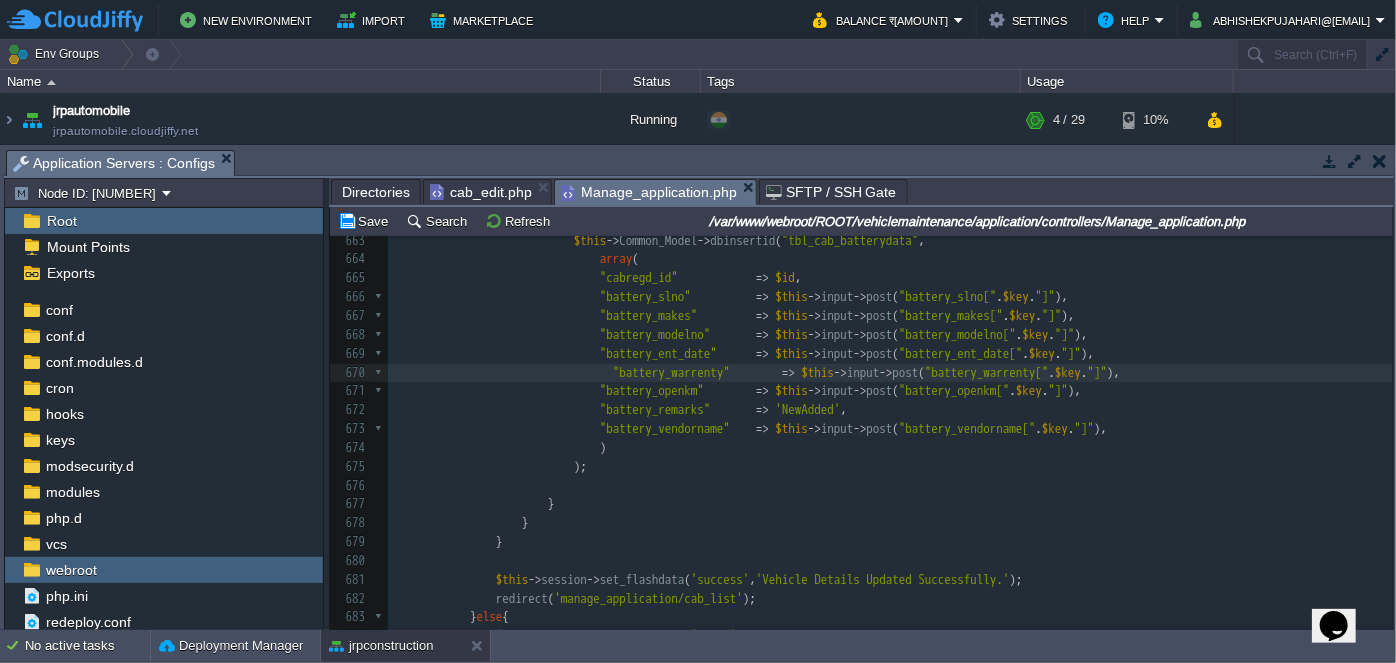 click on "xxxxxxxxxx   638                                    639                                     $this -> Common_Model -> dbinsertid ( "tbl_cab_tyresall" ,  640                                          array ( 641                                          "cabregd_id"           =>   $id , 642                                          "tyre_category"       =>   $this -> input -> post ( "tyre_category[" . $key . "]" ), 643                                          "tyre_makes"           =>   $this -> input -> post ( "tyre_makes[" . $key . "]" ), 644                                  "tyre_slno"            =>   $this -> input -> post ( "tyre_slno[" . $key . "]" ), 645                                  "tyre_openkm"          =>   $this -> input -> post ( "tyre_openkm[" . $key . "]" ), 646                                          "tyre_ent_date"       =>   $this -> input -> post ( "tyre_ent_date[" . $key . "]" ), 647                                  648 "tyre_remarks"" at bounding box center (890, 298) 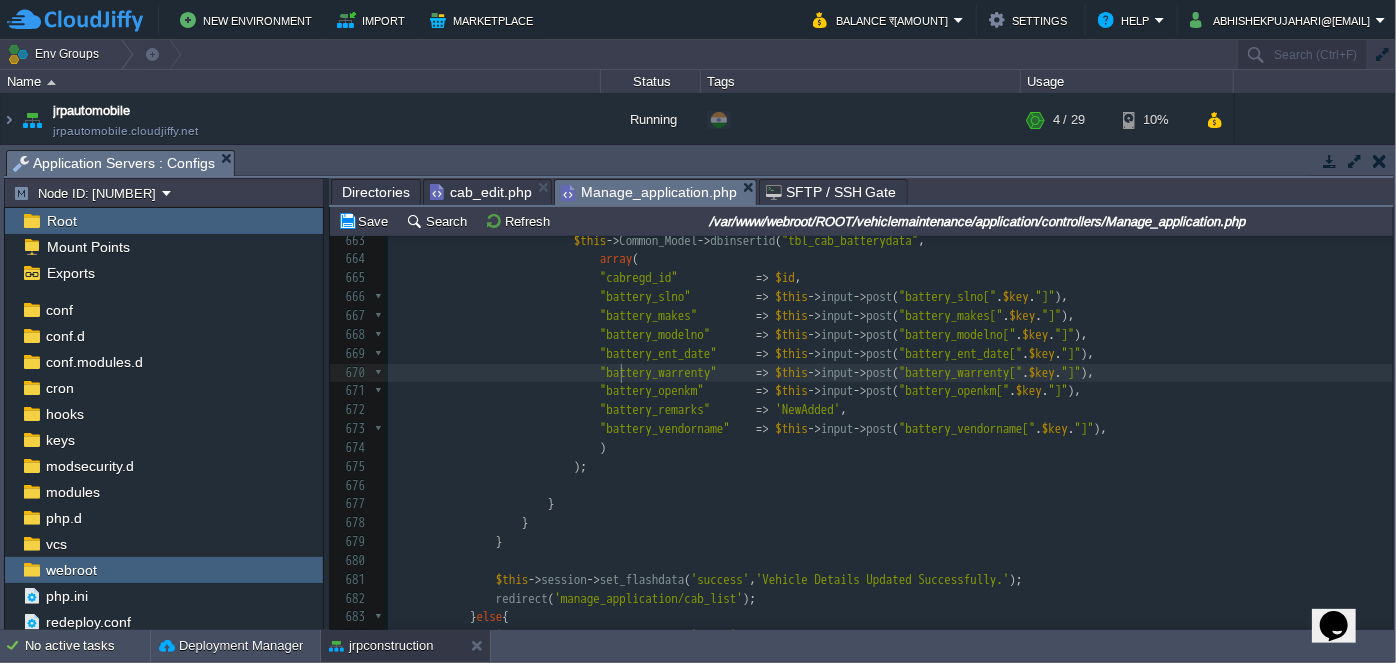 scroll, scrollTop: 12109, scrollLeft: 0, axis: vertical 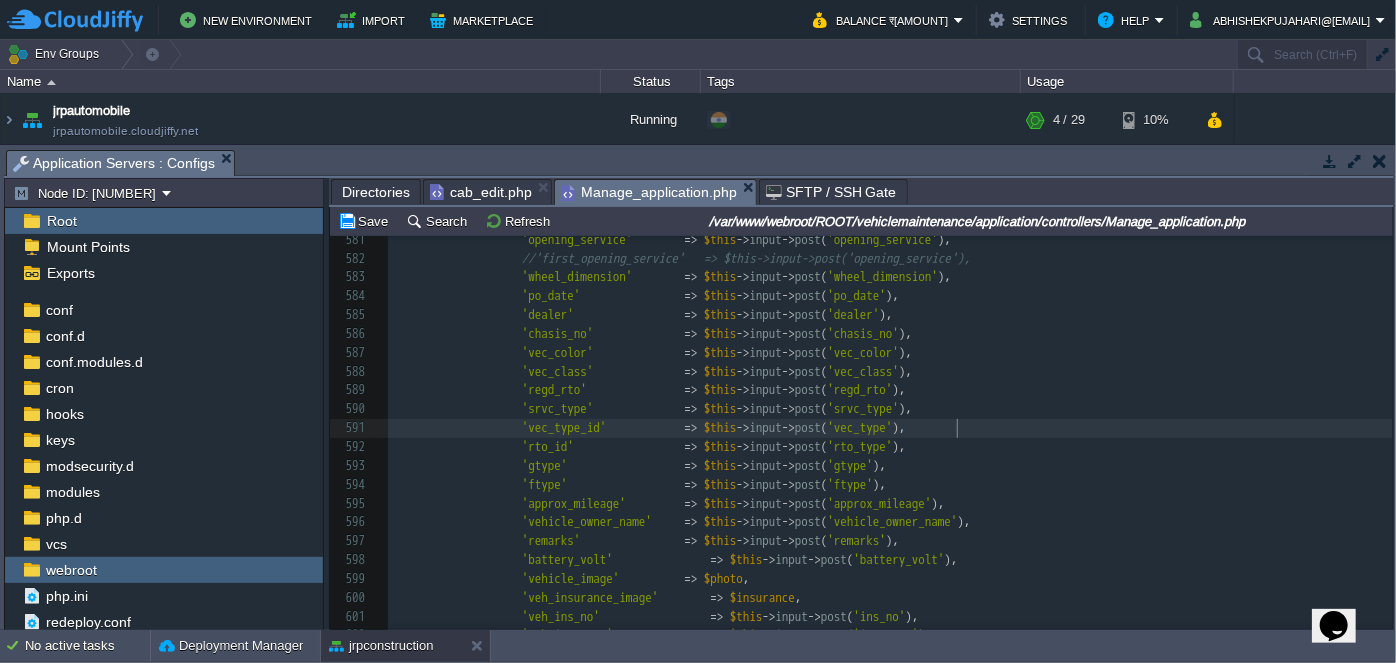 click on "'vec_type_id' => $this->input->post('vec_type')," at bounding box center (890, 428) 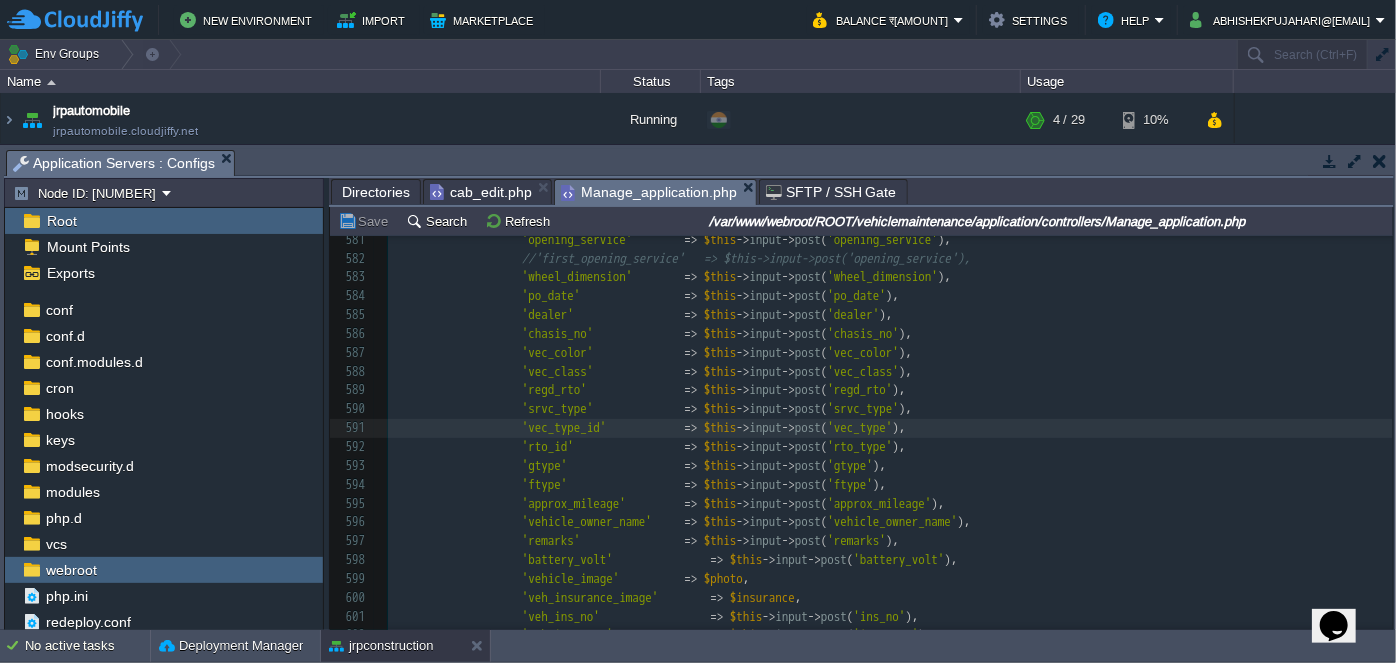 click on "'gtype'                    =>   $this -> input -> post ( 'gtype' )," at bounding box center (890, 466) 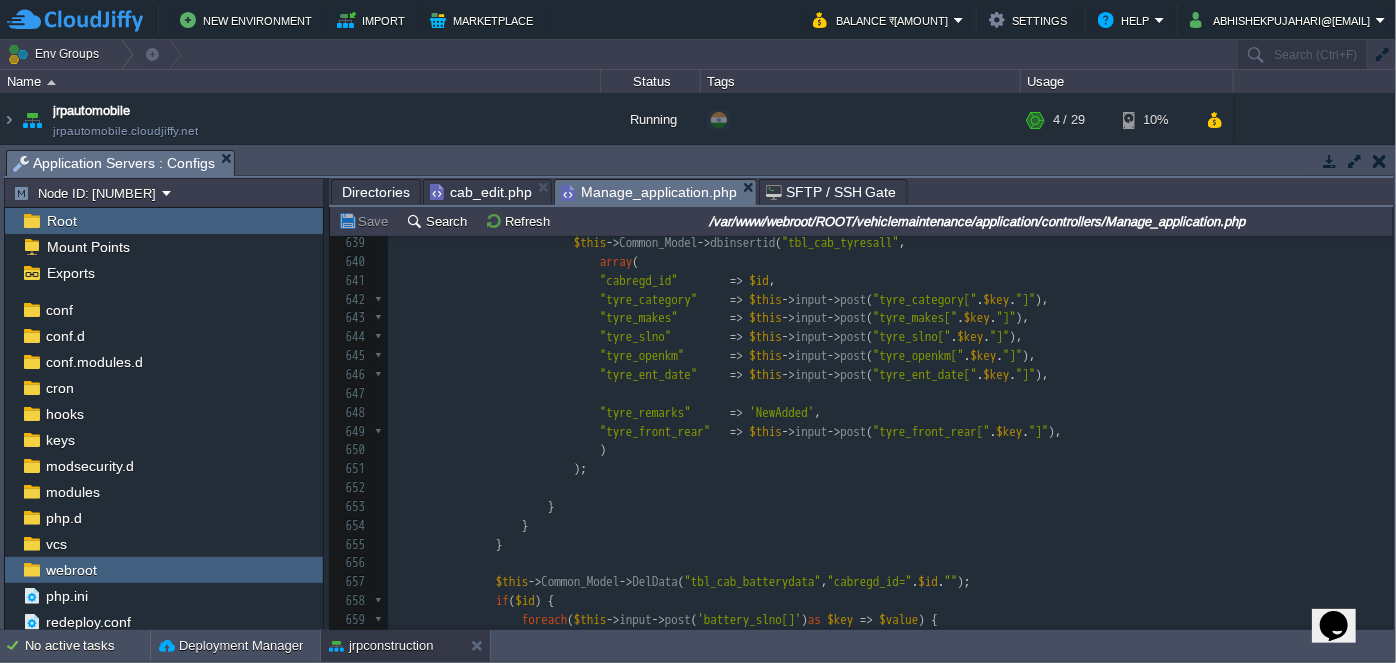 click at bounding box center (890, 394) 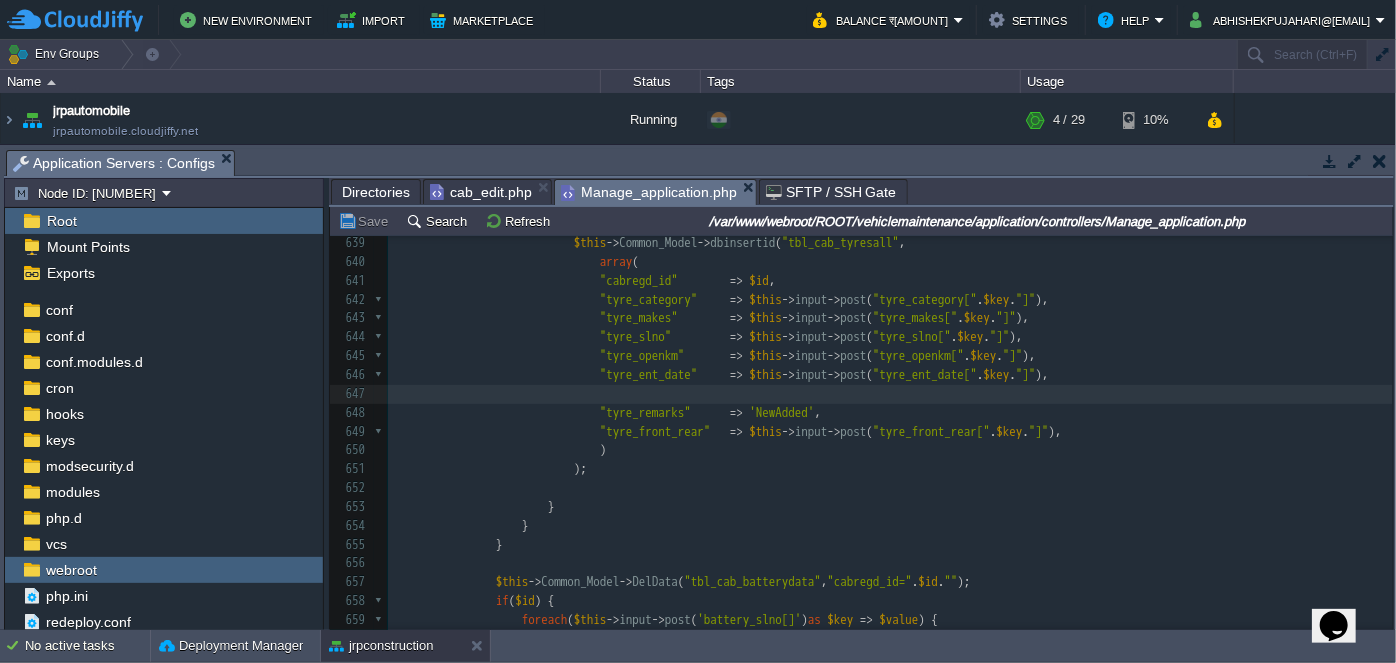 scroll, scrollTop: 12636, scrollLeft: 0, axis: vertical 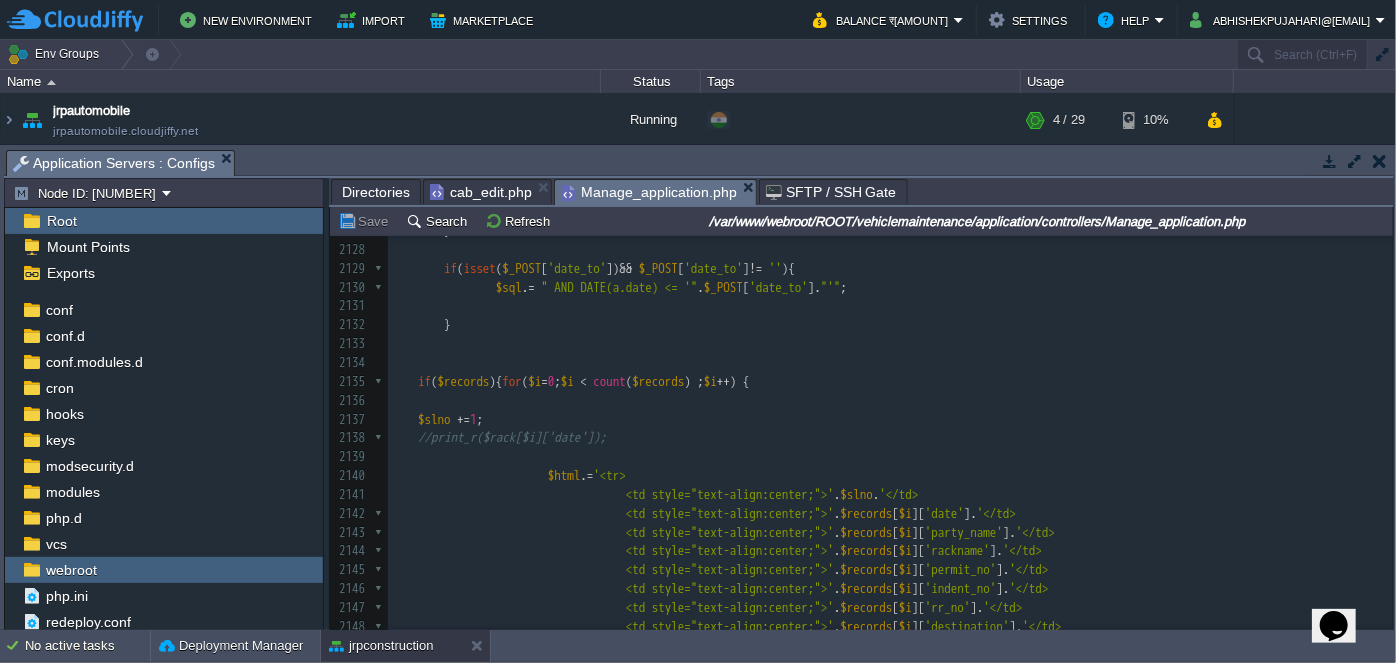 click on "$slno   += 1  ;" at bounding box center [890, 420] 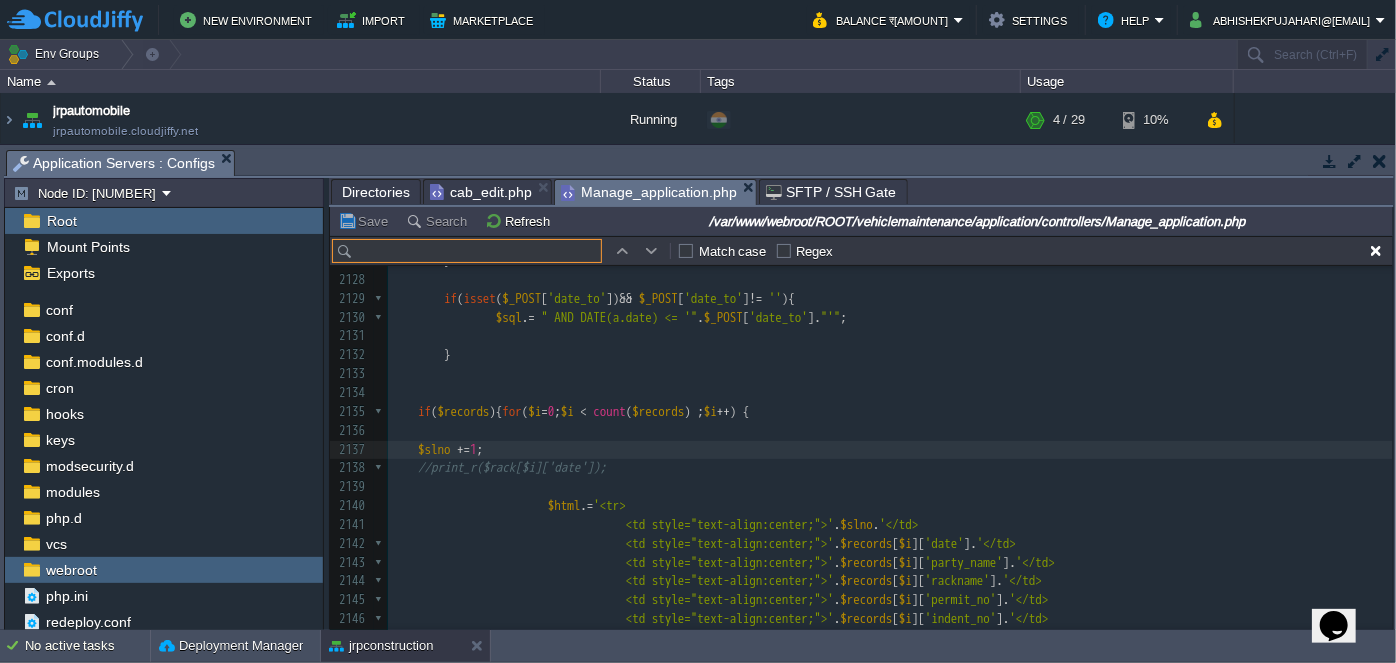 scroll, scrollTop: 40884, scrollLeft: 0, axis: vertical 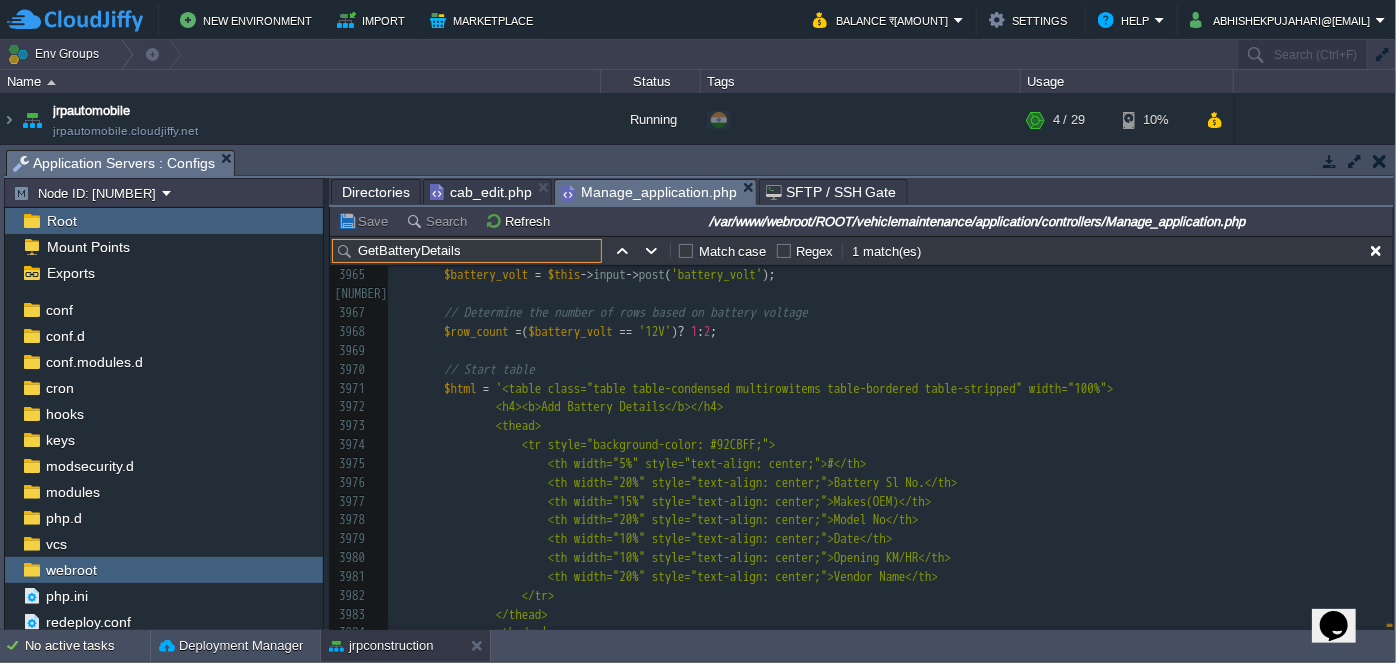 type on "GetBatteryDetails" 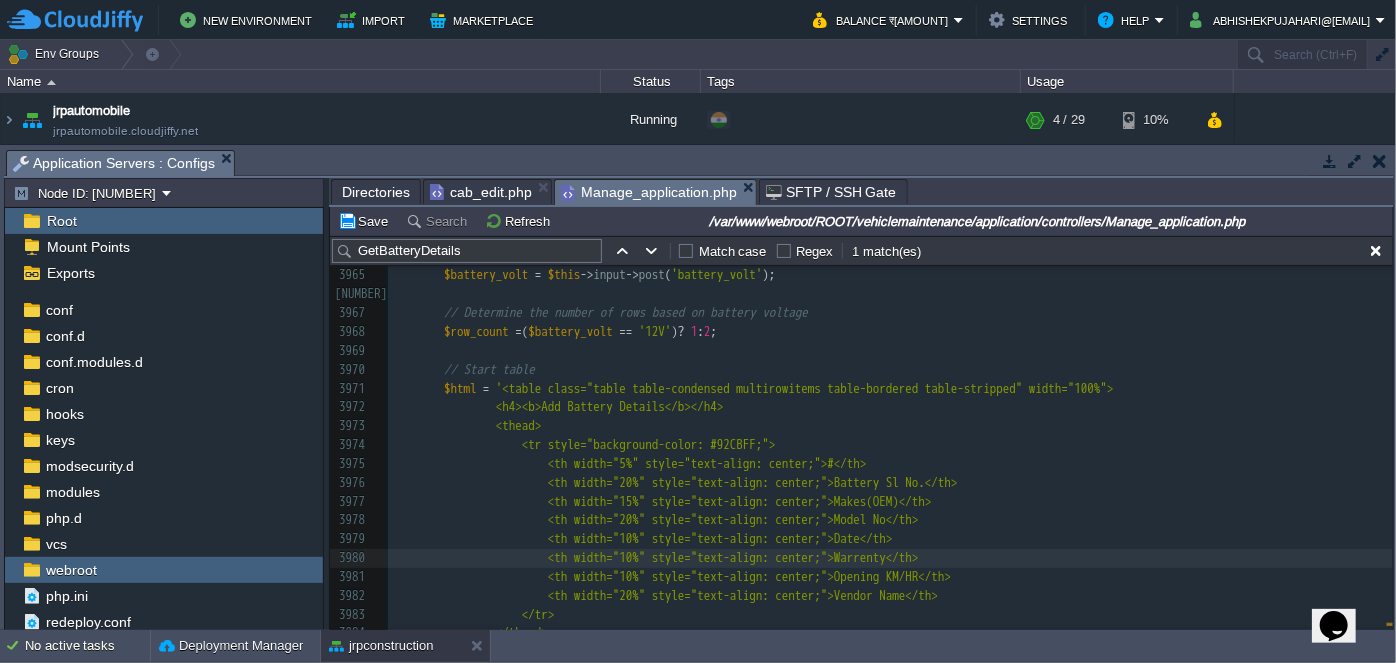 scroll, scrollTop: 76372, scrollLeft: 0, axis: vertical 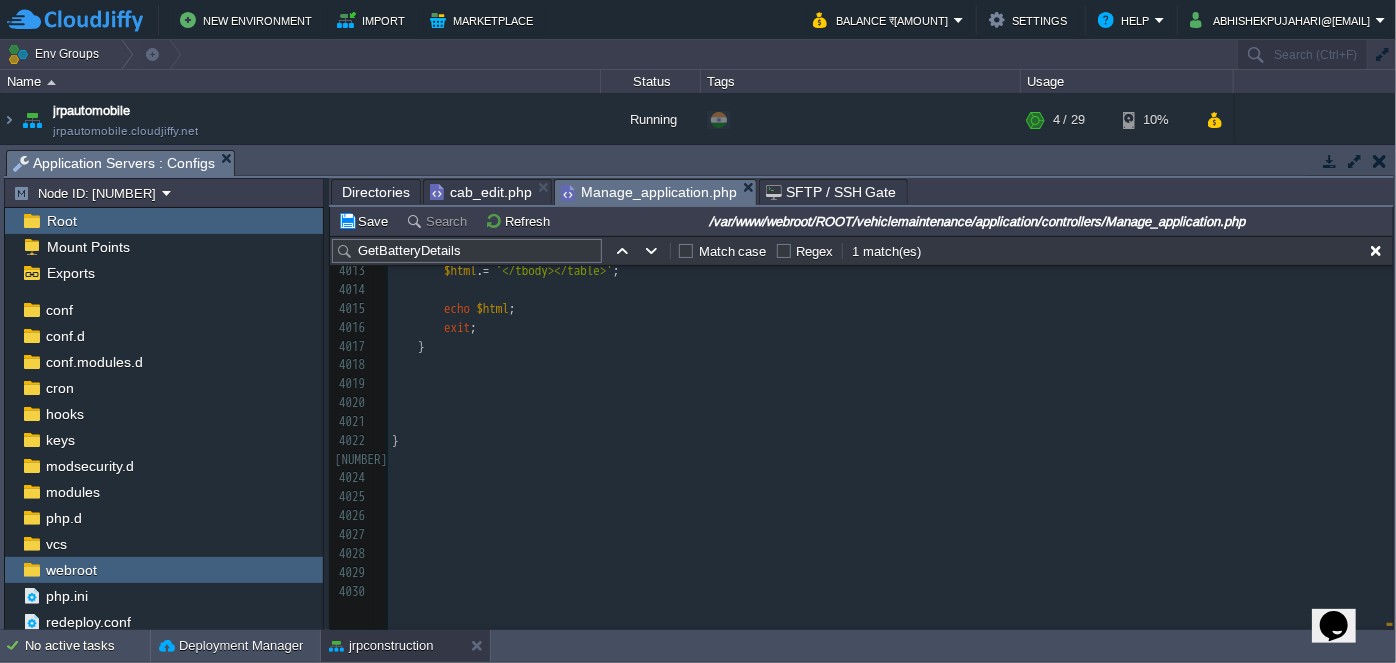 type on "-" 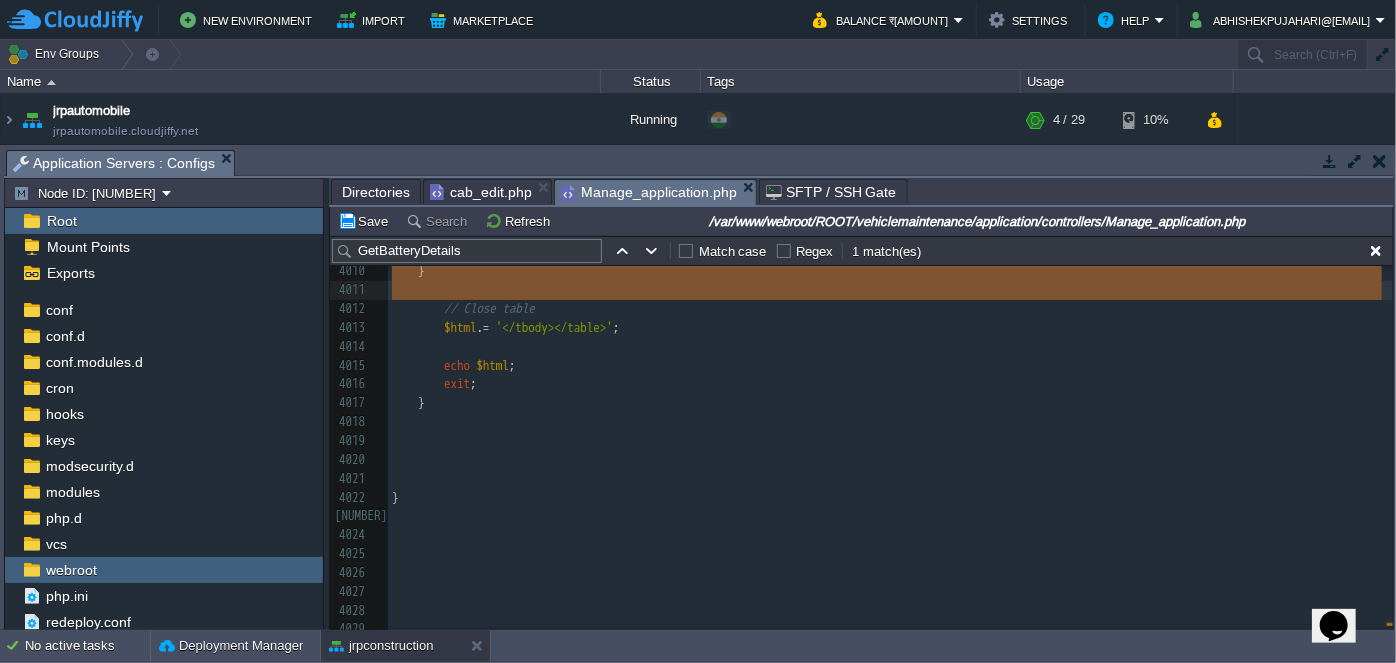 drag, startPoint x: 442, startPoint y: 341, endPoint x: 523, endPoint y: 302, distance: 89.89995 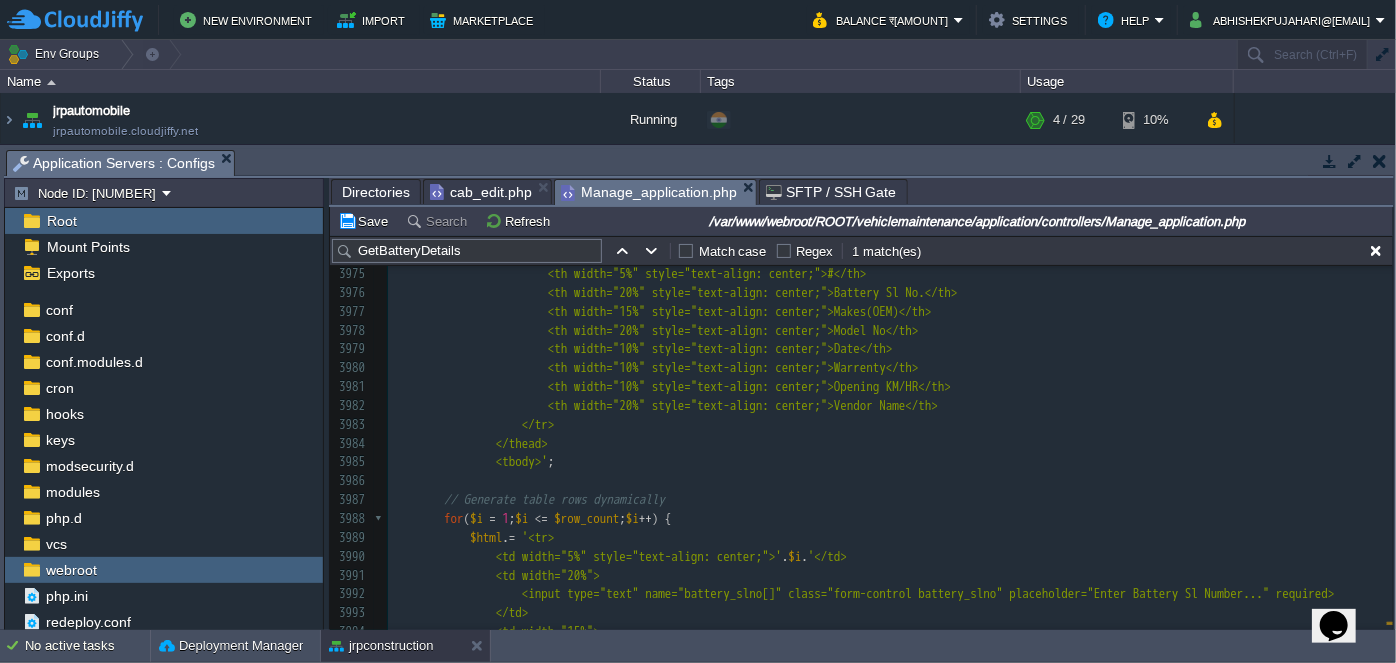 type 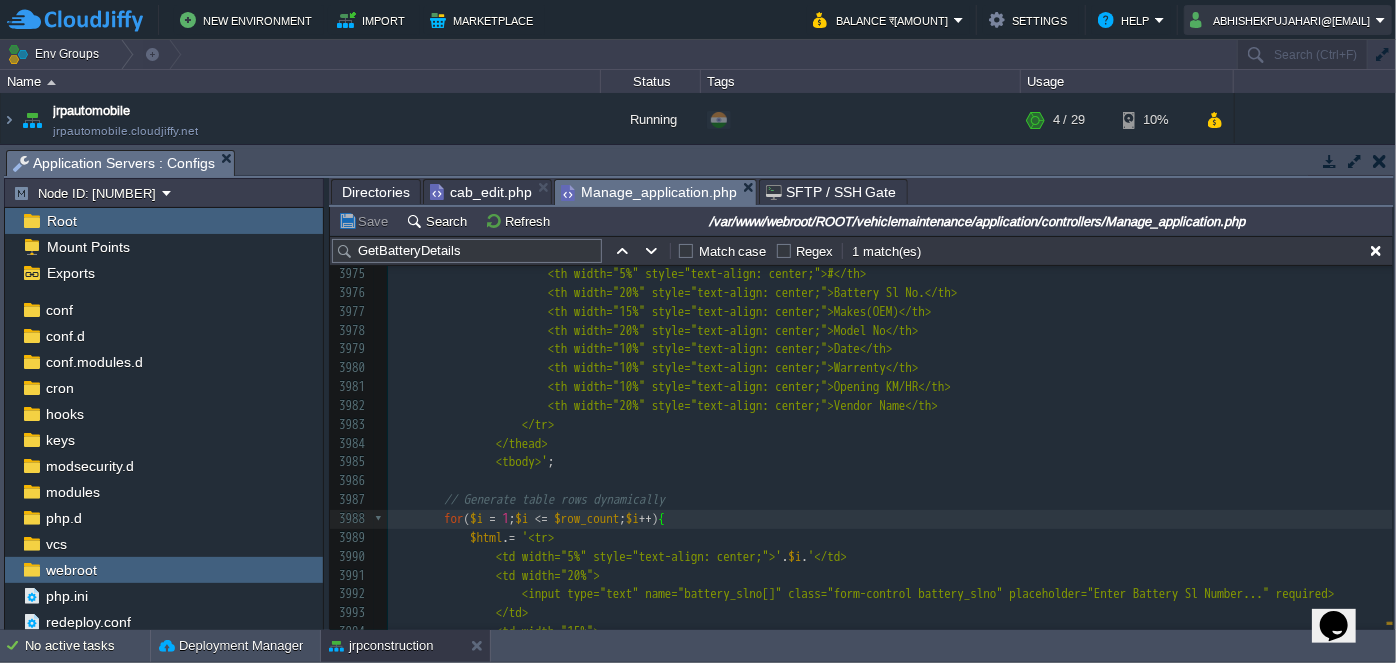 click on "abhishekpujahari@[EMAIL]" at bounding box center [1283, 20] 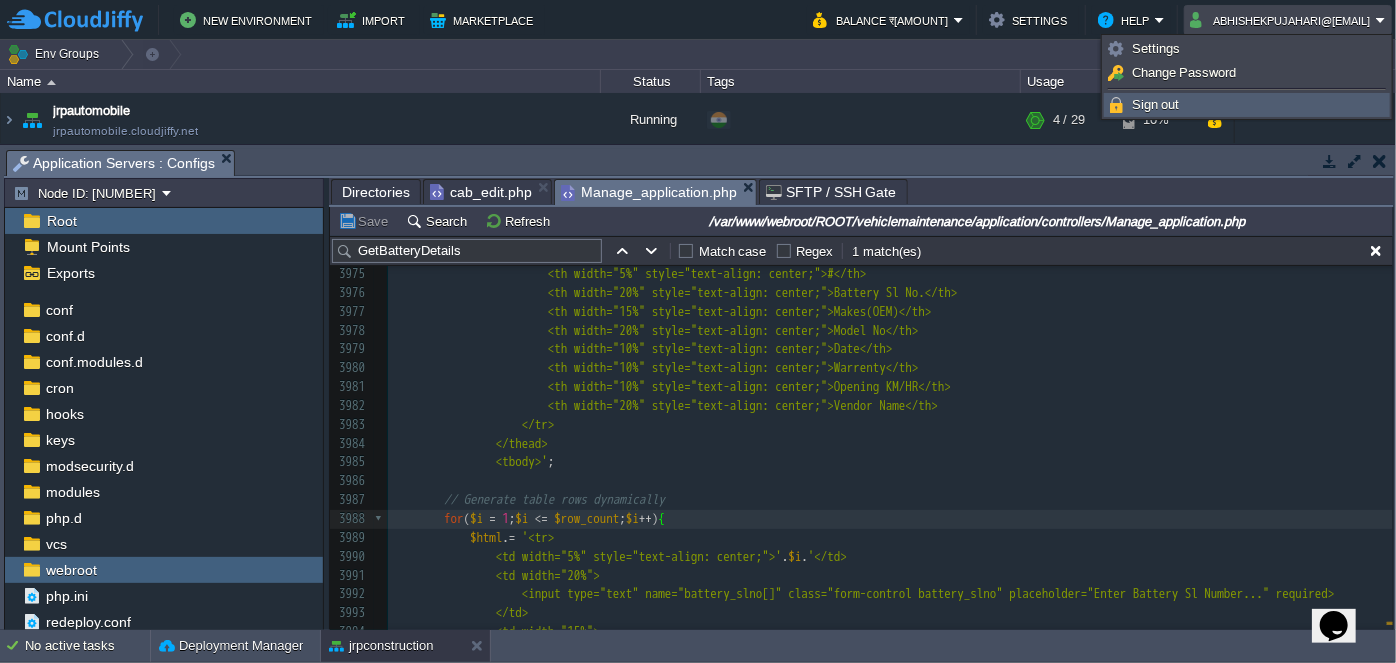 click on "Sign out" at bounding box center [1156, 104] 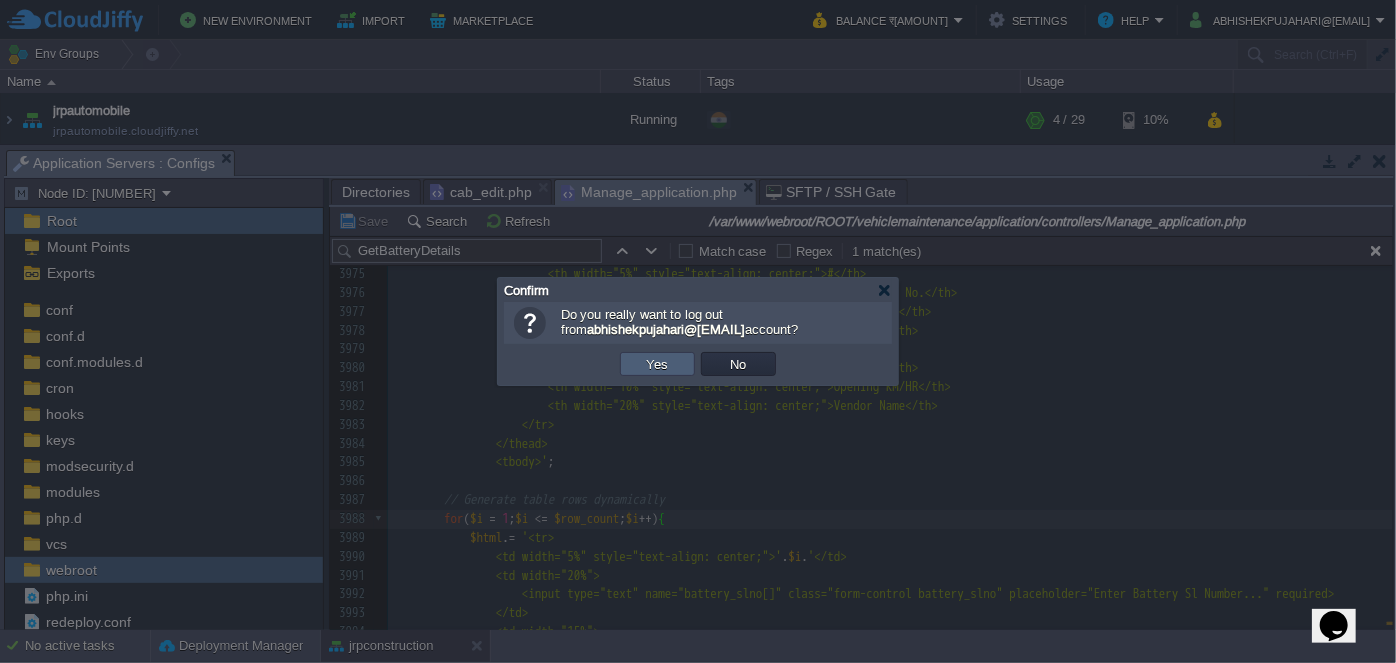 click on "Yes" at bounding box center (658, 364) 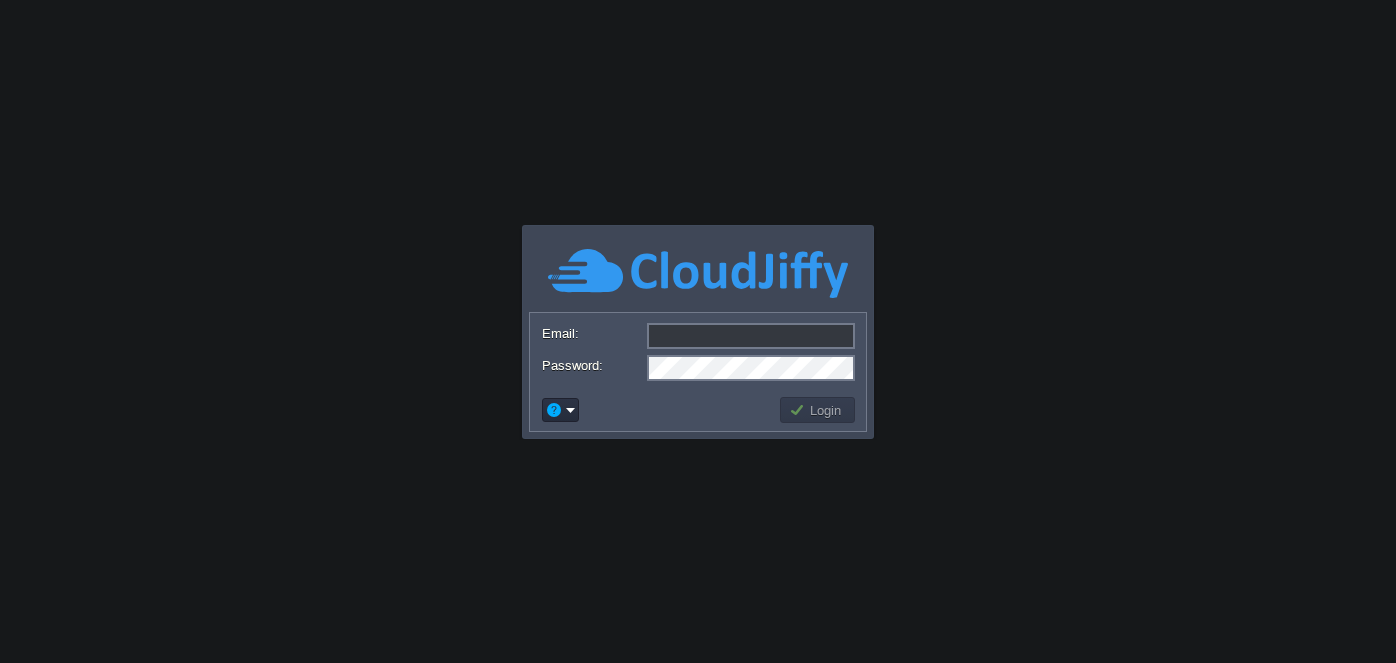 scroll, scrollTop: 0, scrollLeft: 0, axis: both 